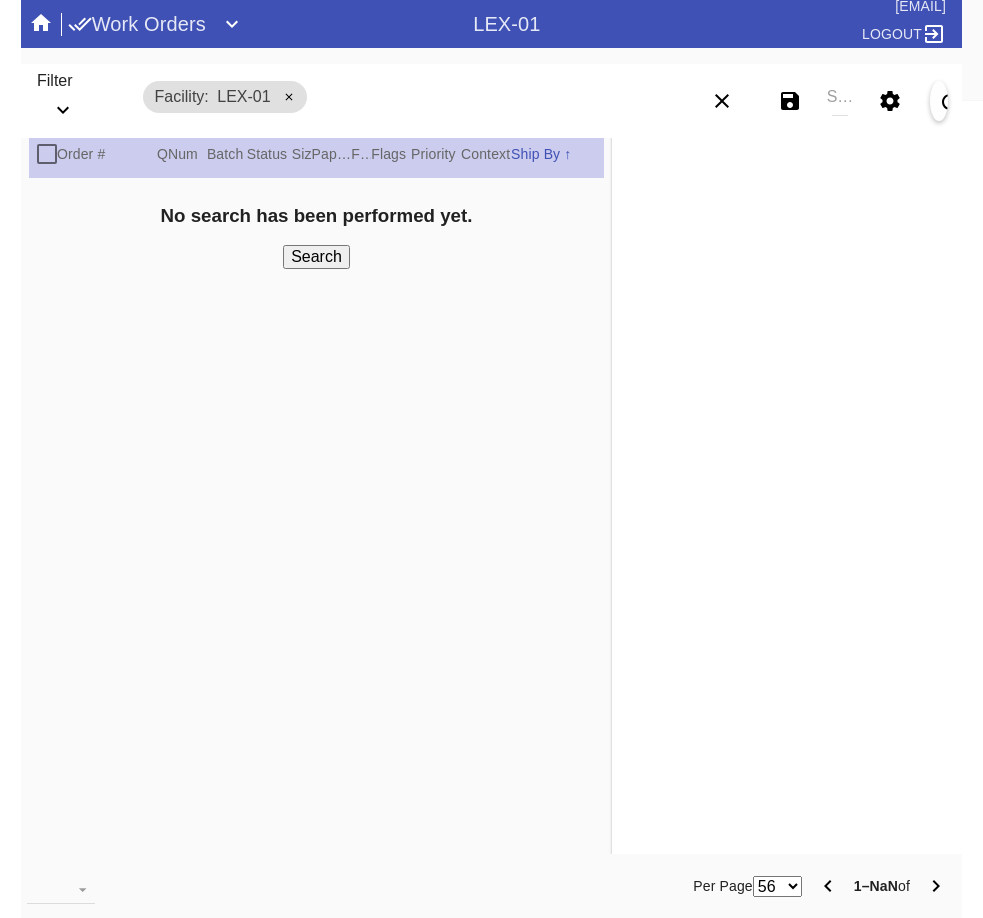 scroll, scrollTop: 0, scrollLeft: 0, axis: both 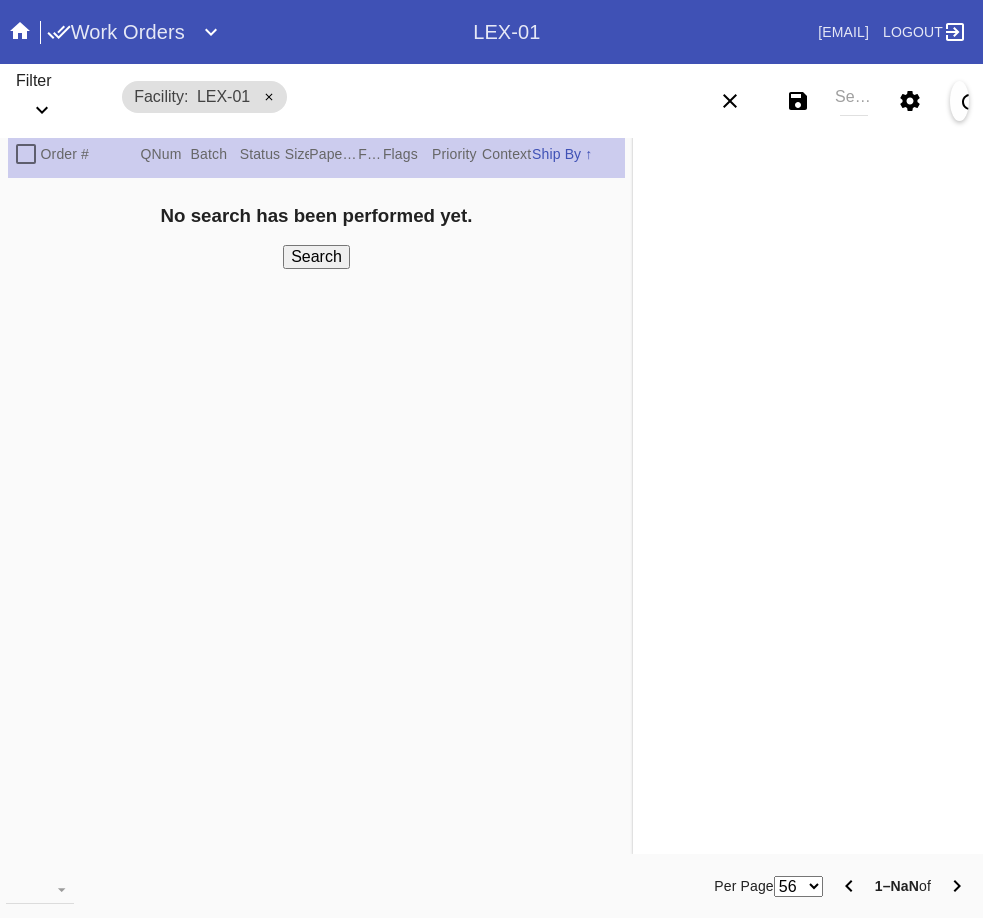 click on "Search" at bounding box center [854, 101] 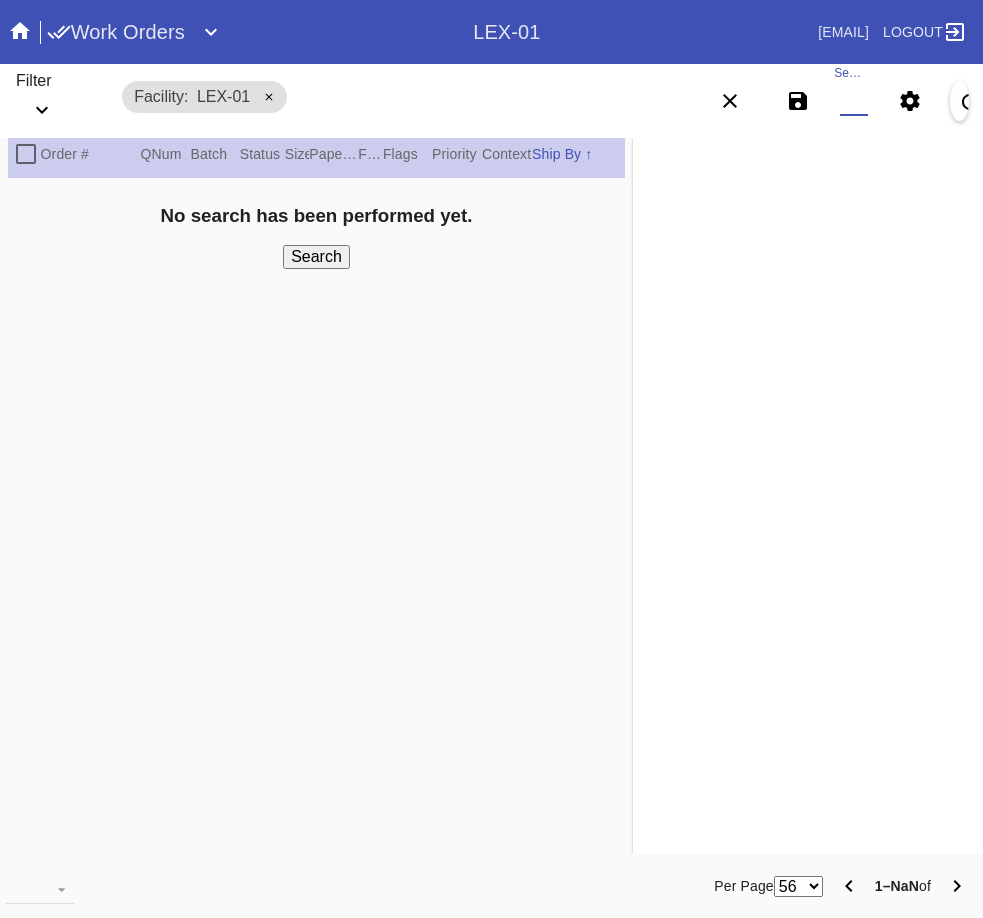 click on "Search" at bounding box center (854, 101) 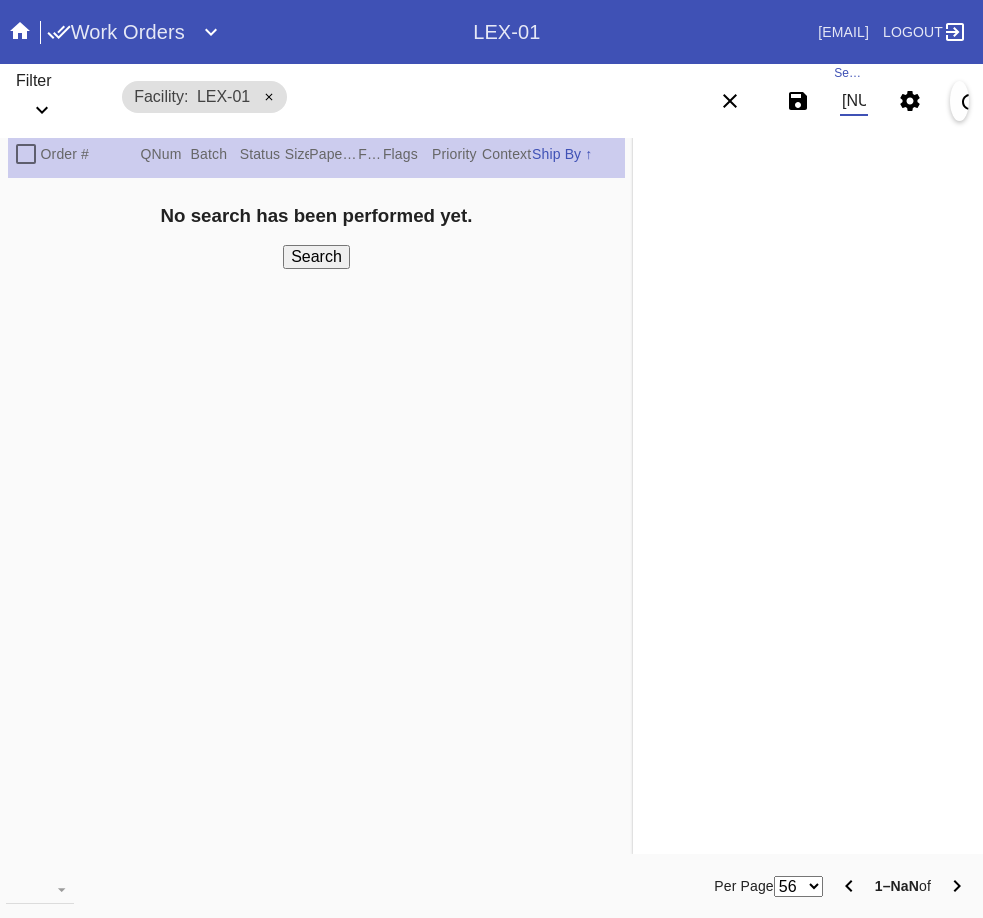 scroll, scrollTop: 0, scrollLeft: 1972, axis: horizontal 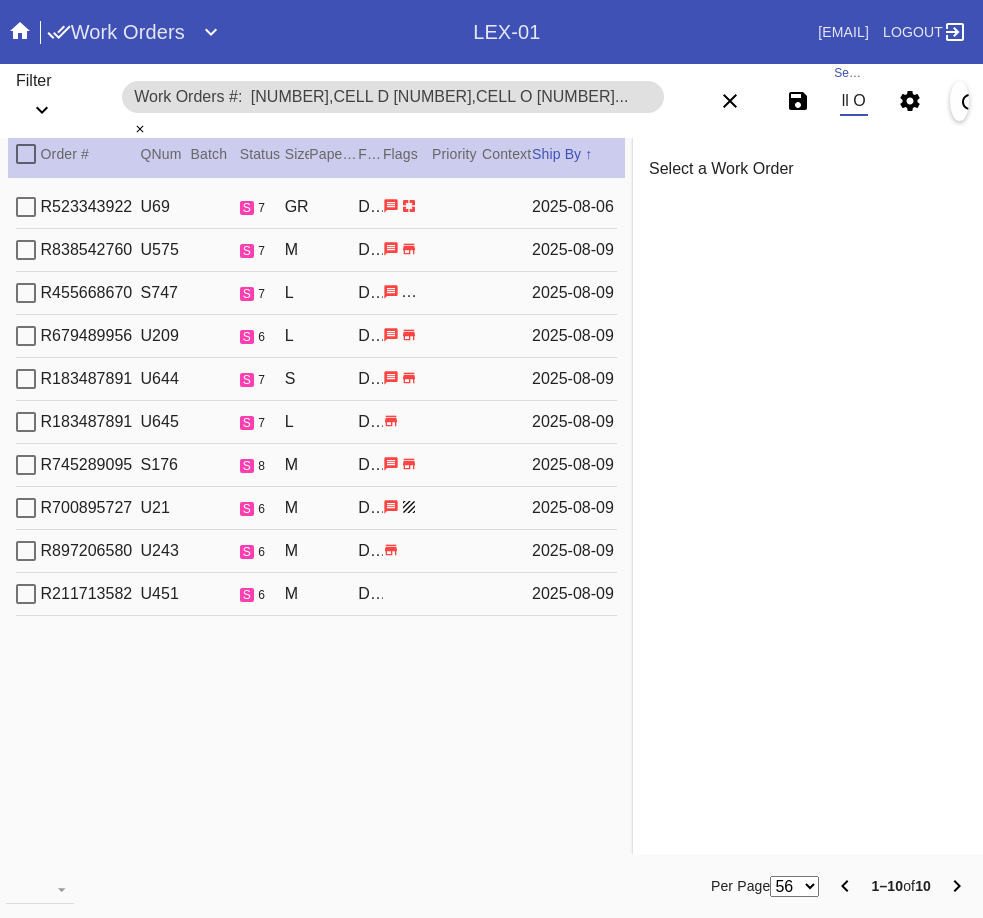 type on "[NUMBER],Cell D [NUMBER],Cell O [NUMBER],Cell F [NUMBER],Cell A [NUMBER],Cell F [NUMBER],Cell A [NUMBER],Cell F [NUMBER],Cell F [NUMBER],Cell O [NUMBER],Cell O" 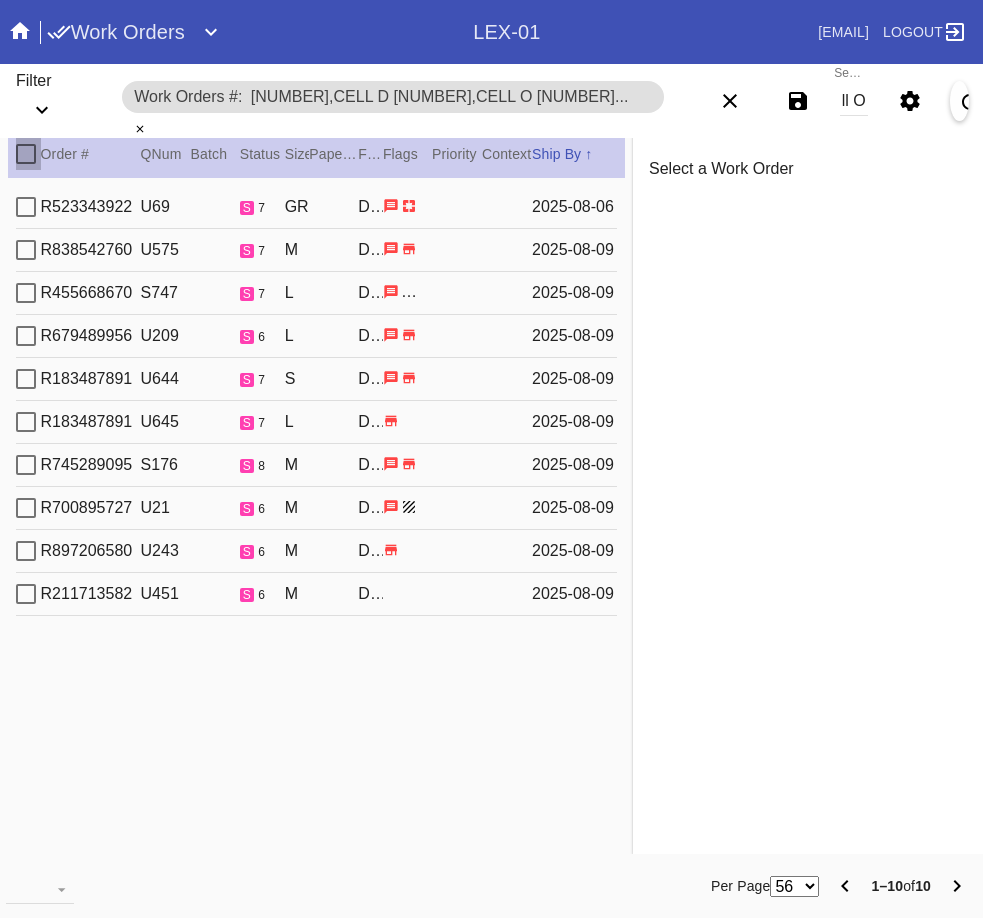 click at bounding box center [26, 154] 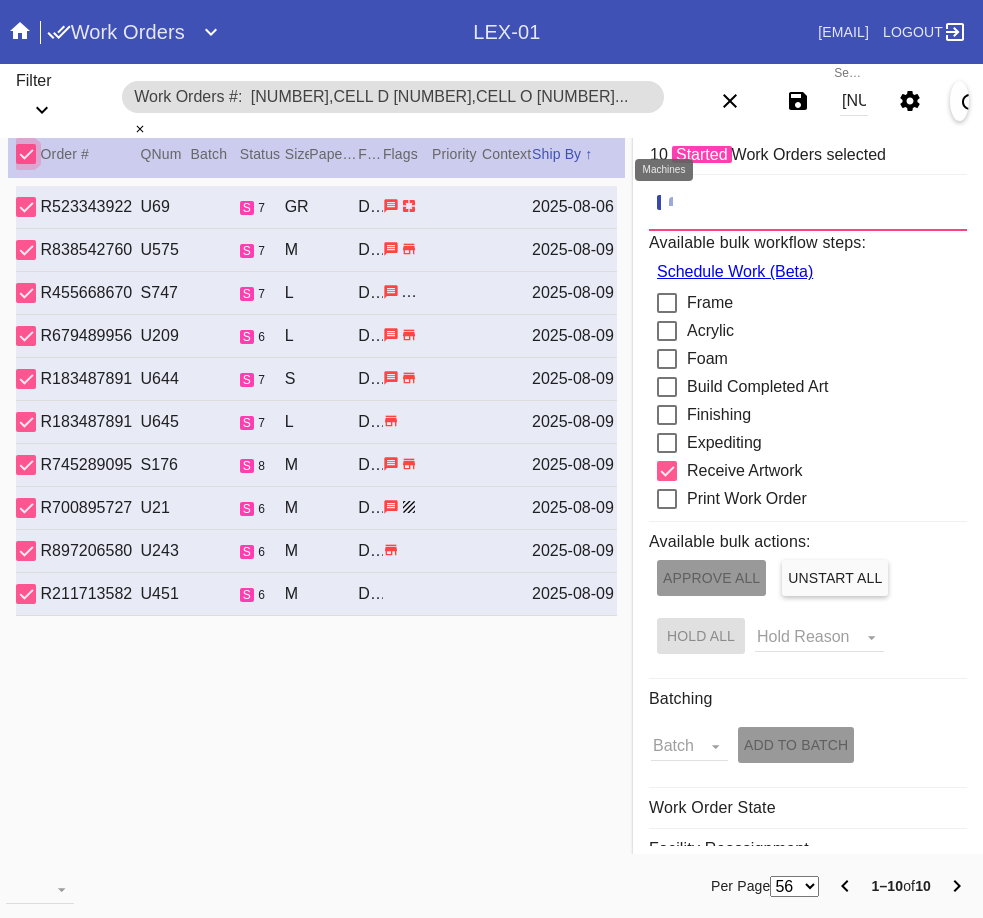 click 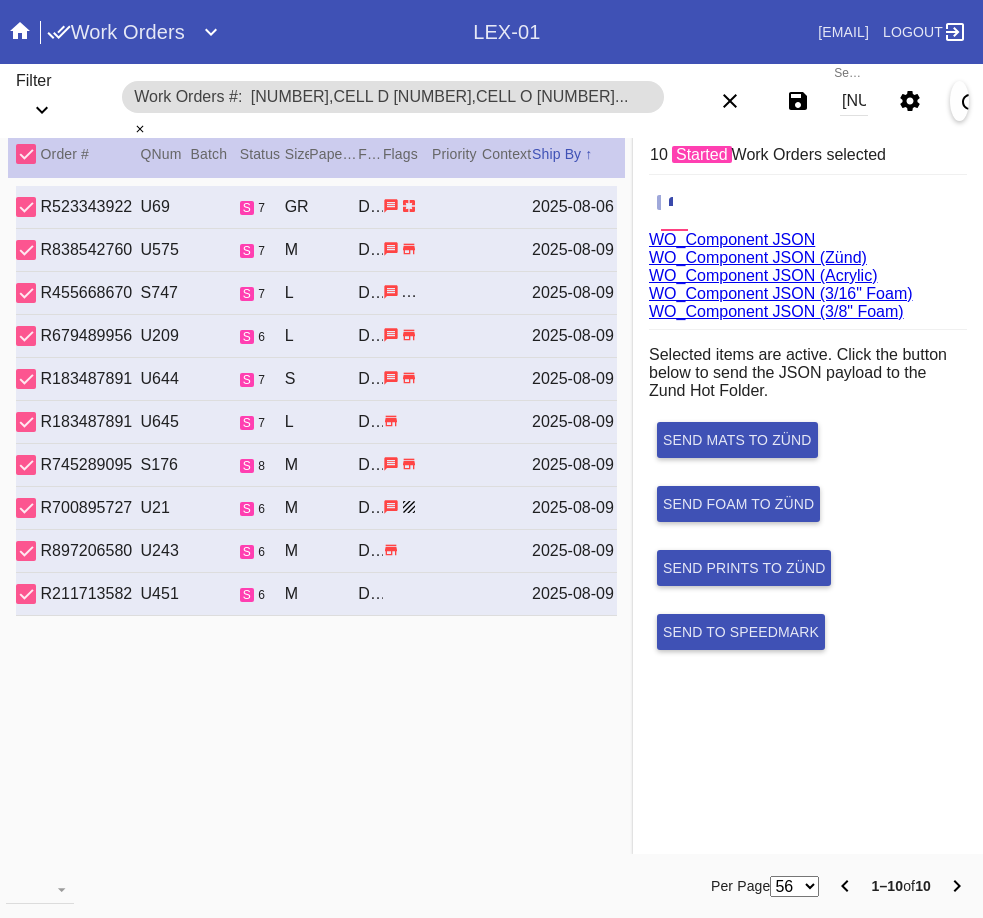 click on "WO_Component JSON (Acrylic)" at bounding box center [763, 275] 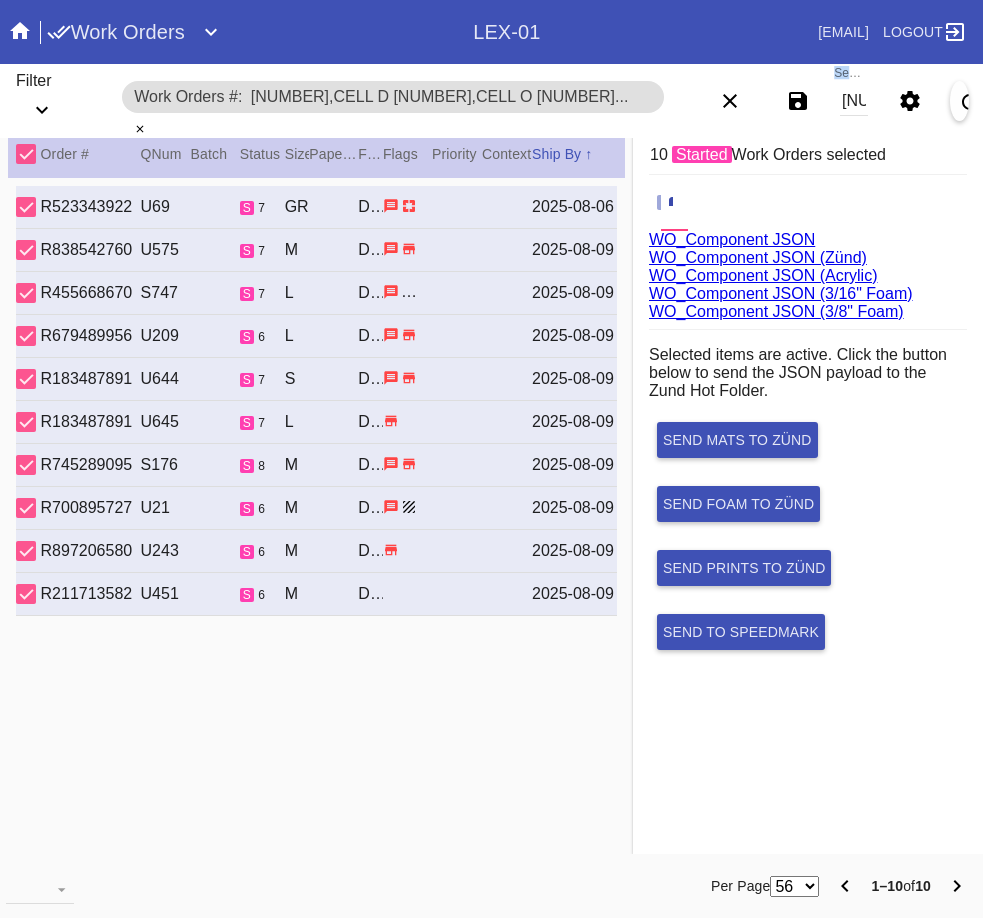 click on "Search [NUMBER],Cell D [NUMBER],Cell O [NUMBER],Cell F [NUMBER],Cell A [NUMBER],Cell F [NUMBER],Cell A [NUMBER],Cell F [NUMBER],Cell F [NUMBER],Cell O [NUMBER],Cell O" at bounding box center (854, 101) 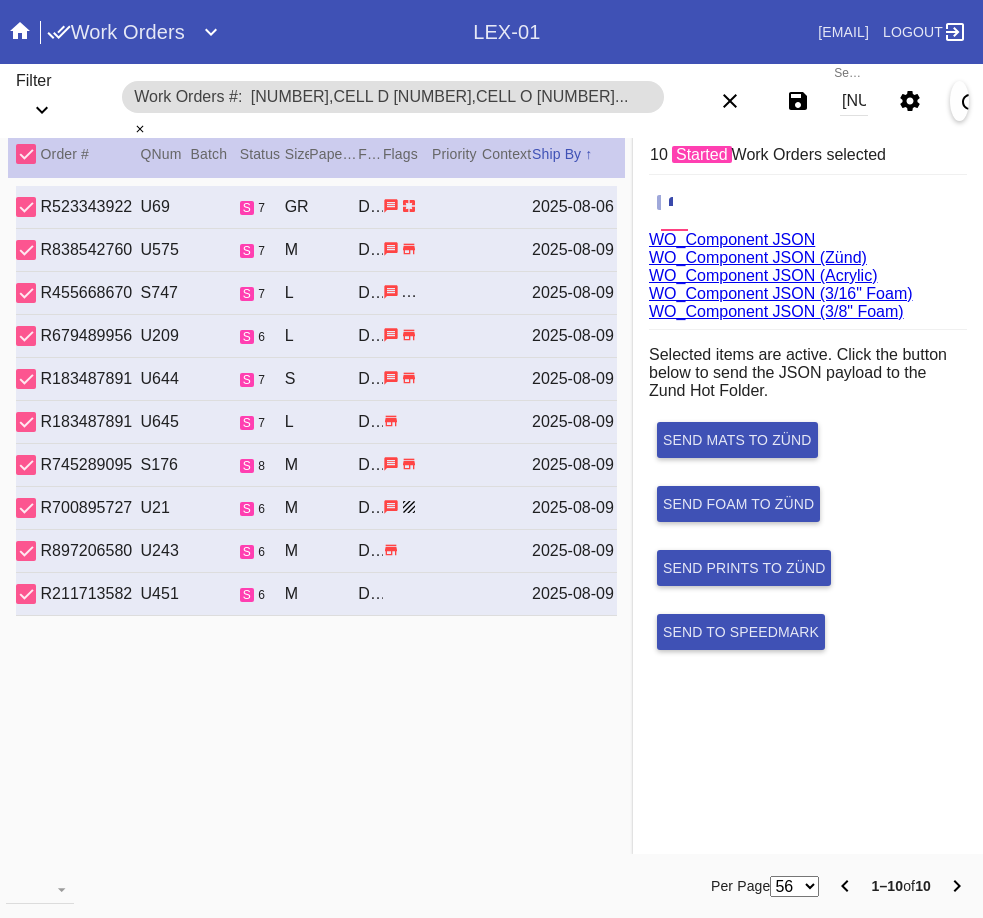 click on "[NUMBER],Cell D [NUMBER],Cell O [NUMBER],Cell F [NUMBER],Cell A [NUMBER],Cell F [NUMBER],Cell A [NUMBER],Cell F [NUMBER],Cell F [NUMBER],Cell O [NUMBER],Cell O" at bounding box center (854, 101) 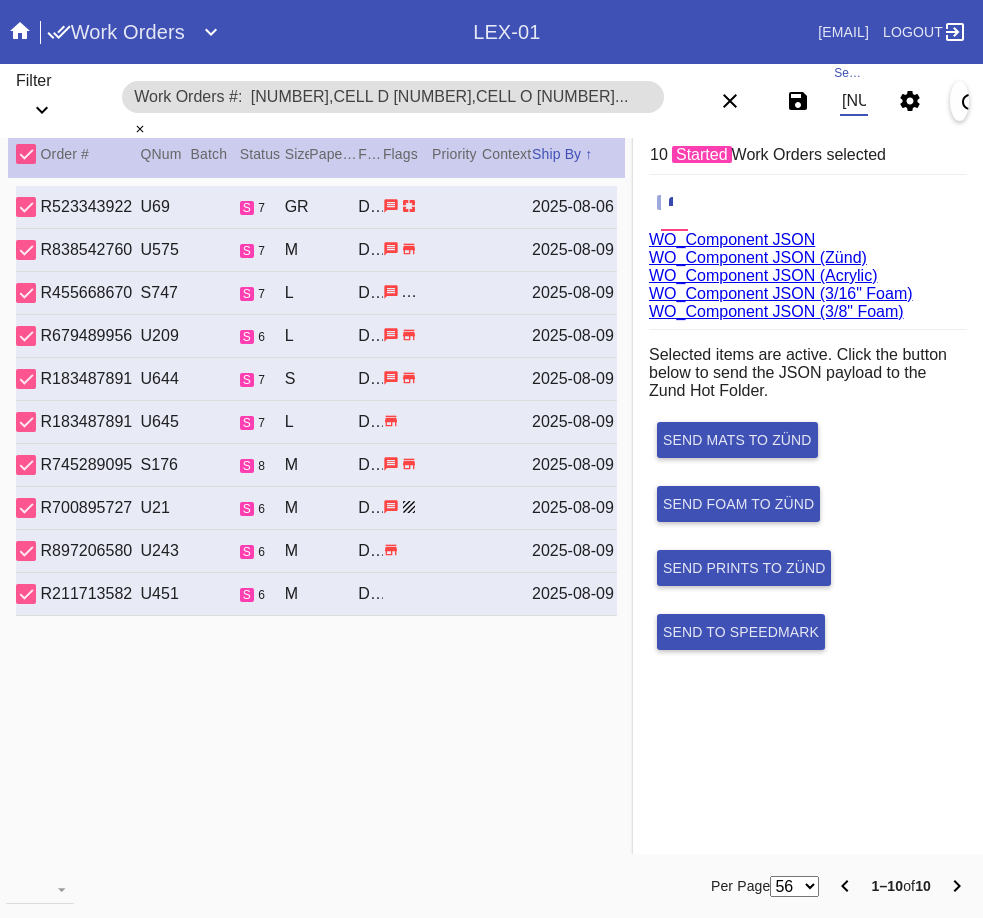 click on "W991691984956940,Cell D W574303538733705,Cell O W715941554456713,Cell F W222631457878141,Cell A W882966620103368,Cell F W333836733687089,Cell A W287935775918818,Cell F W362205325673418,Cell F W975654558801471,Cell O W185123485922537,Cell O" at bounding box center (854, 101) 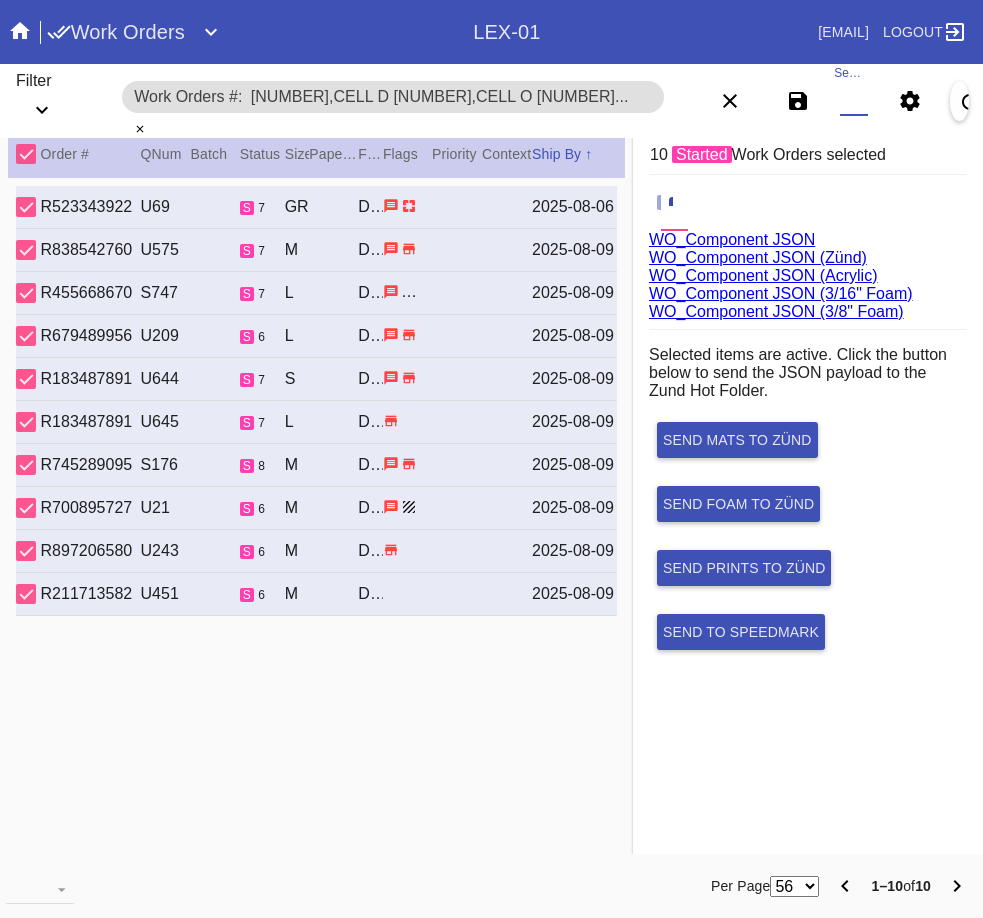 paste on "W991691984956940,Cell D W574303538733705,Cell O W148351815512677,Cell F W158100679306384,Cell H W529575675425248,Cell F W847403037752255,Cell E W495943585081105,Cell A W697057893409902,Cell O W644452297205164,Cell G W366797827285669,Cell G W634887327160889,Cell B W471418316320736,Cell O W598872960752587,Cell E" 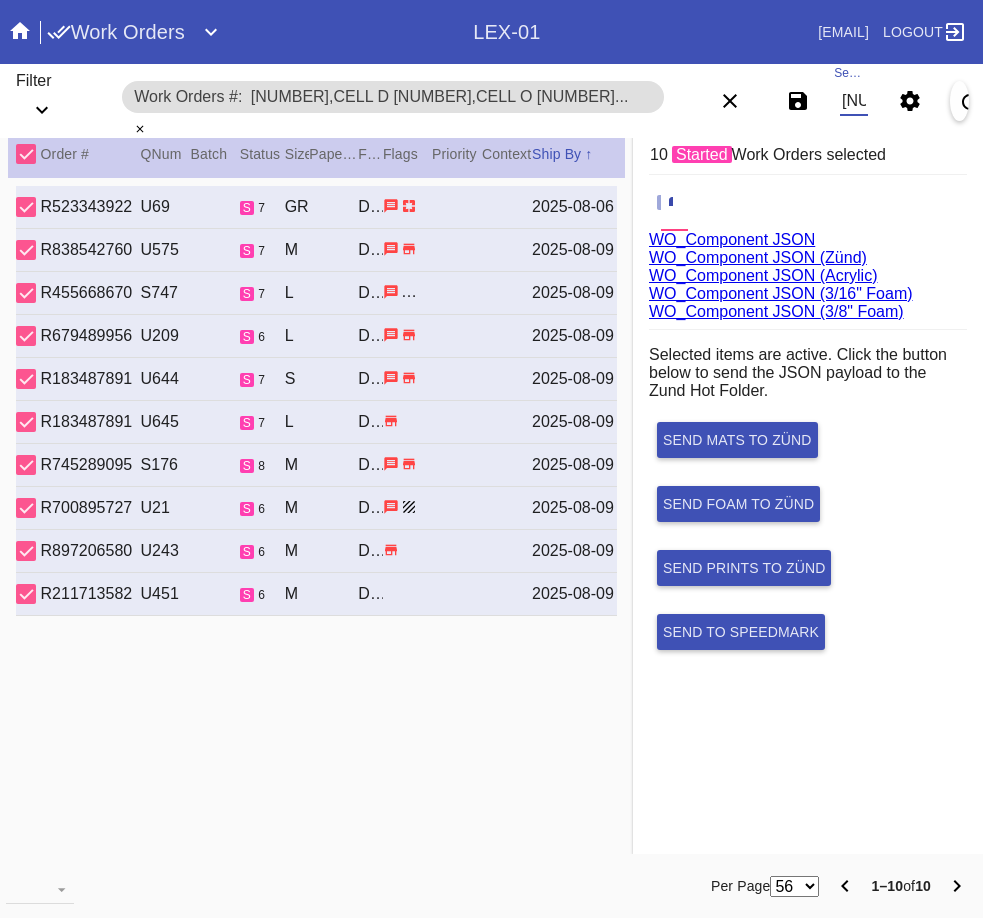 scroll, scrollTop: 0, scrollLeft: 2579, axis: horizontal 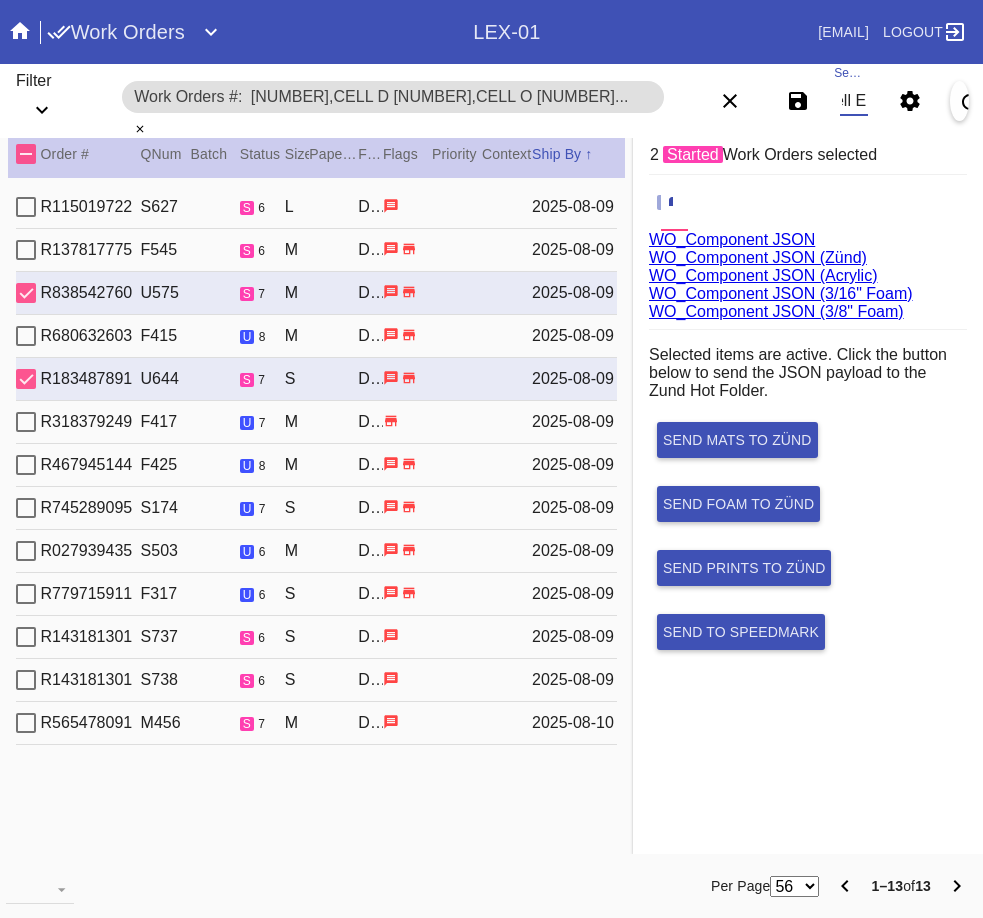 type on "W991691984956940,Cell D W574303538733705,Cell O W148351815512677,Cell F W158100679306384,Cell H W529575675425248,Cell F W847403037752255,Cell E W495943585081105,Cell A W697057893409902,Cell O W644452297205164,Cell G W366797827285669,Cell G W634887327160889,Cell B W471418316320736,Cell O W598872960752587,Cell E" 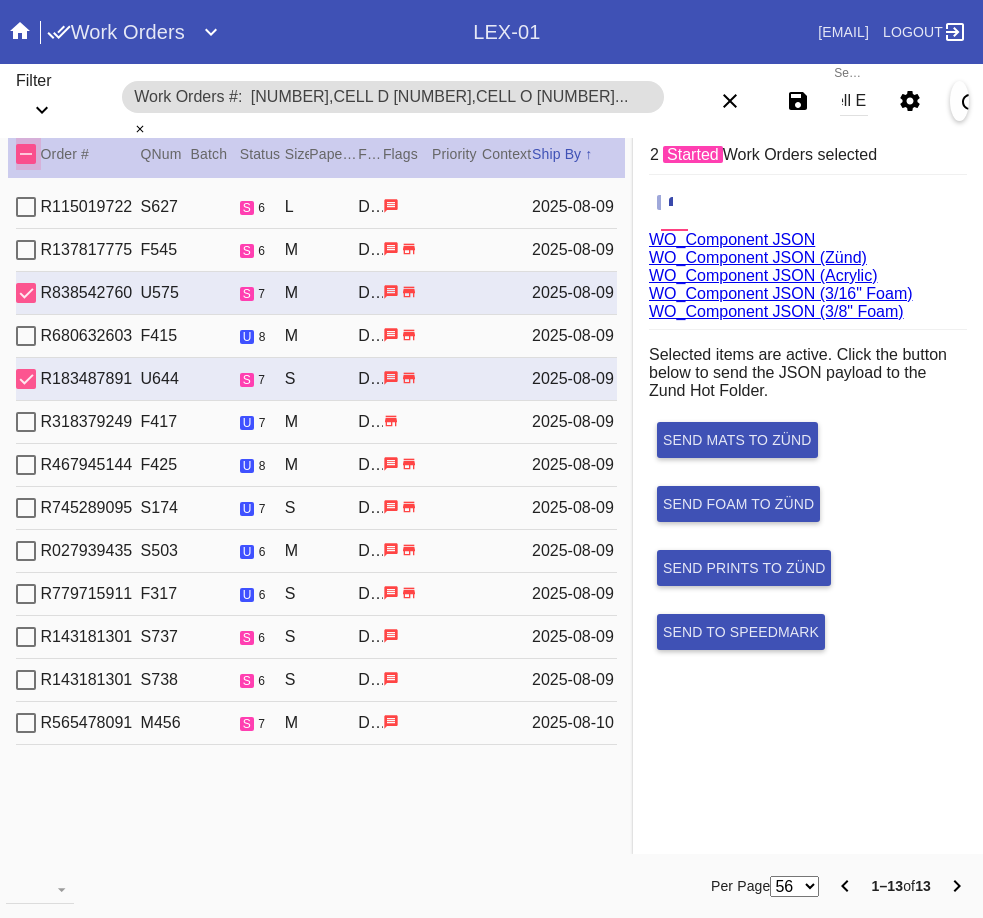 click at bounding box center (26, 154) 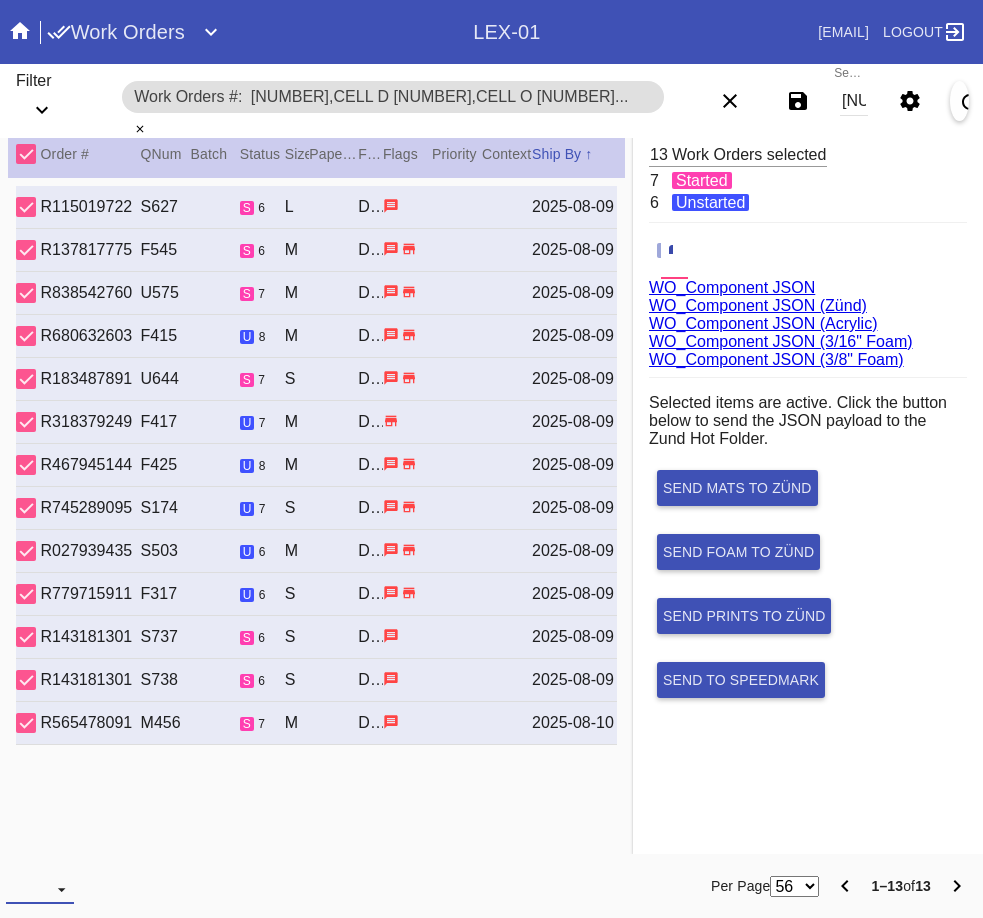 click on "Download... Export Selected Items Print Work Orders Frame Labels Frame Labels v2 Mat Labels Moulding Plate Labels Acrylic Labels Foam Labels Foam Data Story Pockets Mini Story Pockets OMGA Data GUNNAR Data FastCAM Data" at bounding box center [40, 889] 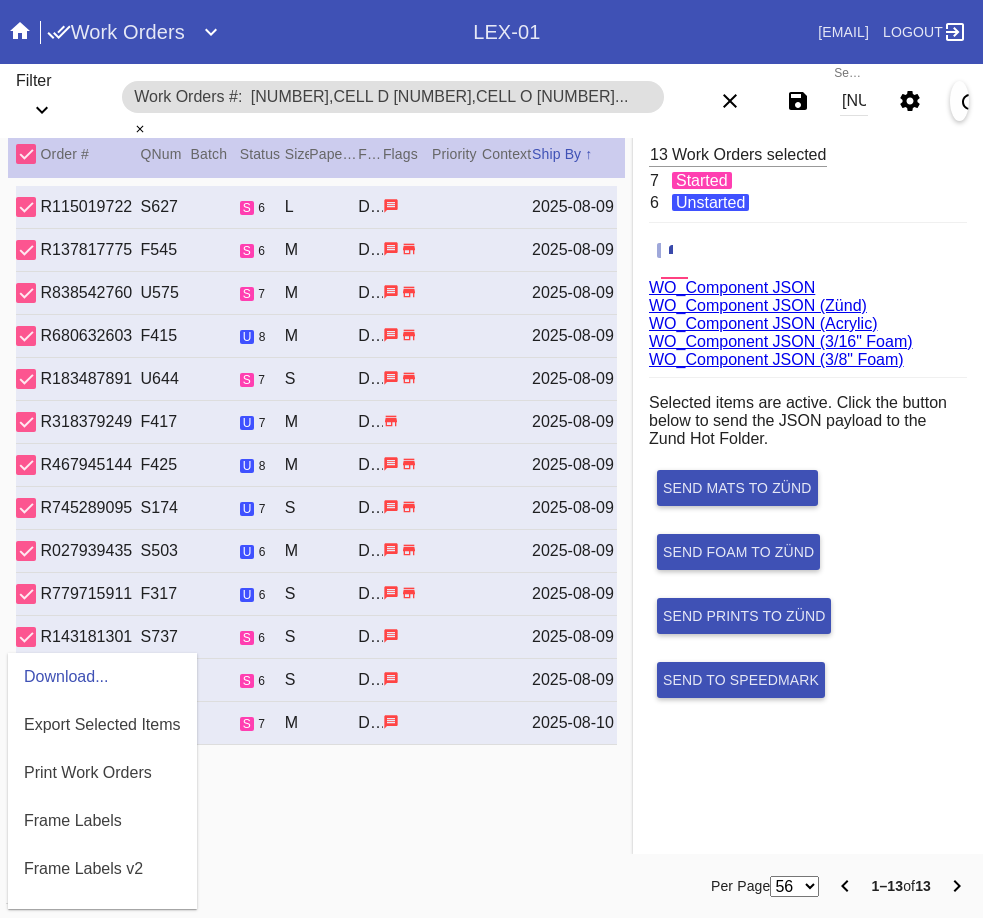 click at bounding box center (491, 459) 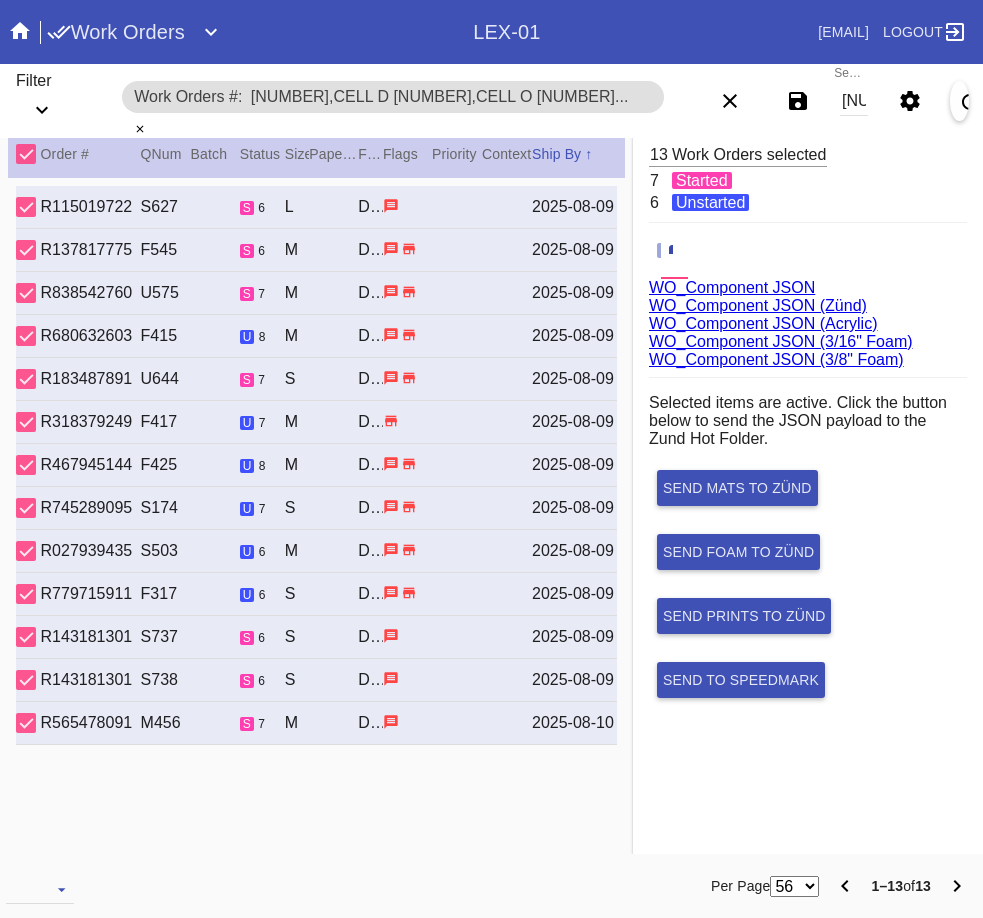 click on "WO_Component JSON (Acrylic)" at bounding box center [763, 323] 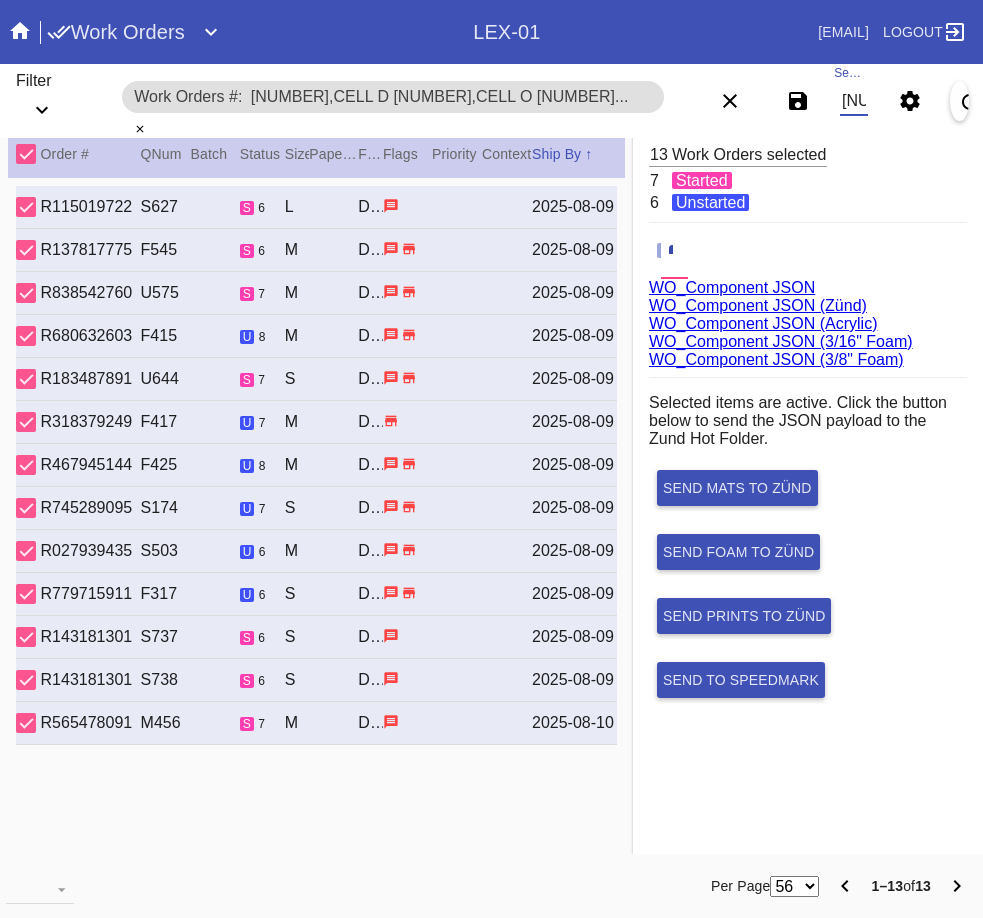 click on "W991691984956940,Cell D W574303538733705,Cell O W148351815512677,Cell F W158100679306384,Cell H W529575675425248,Cell F W847403037752255,Cell E W495943585081105,Cell A W697057893409902,Cell O W644452297205164,Cell G W366797827285669,Cell G W634887327160889,Cell B W471418316320736,Cell O W598872960752587,Cell E" at bounding box center (854, 101) 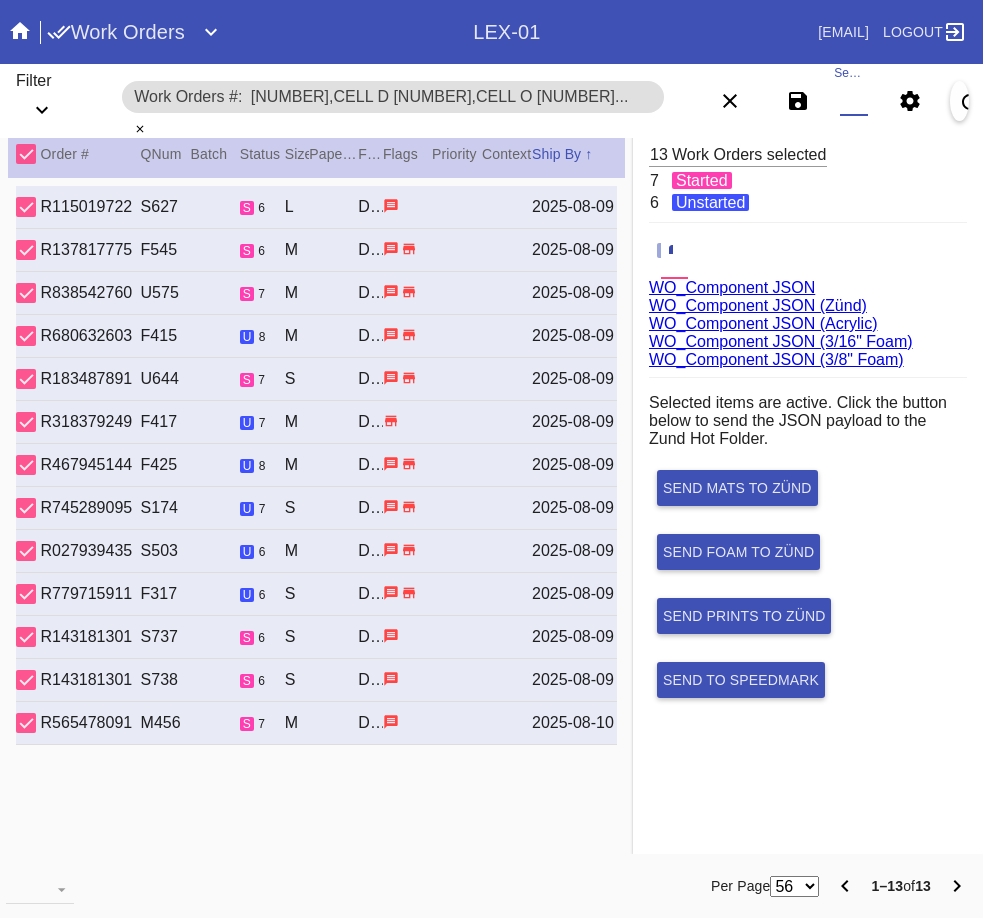 paste on "W156877008648329,Cell A W254261518355356,Cell H W875159743631721,Cell B W191716120551401,Cell O W908822566061435,Cell A W535075988196947,Cell E W503674825651879,Cell A W262138120846003,Cell O W977122997714468,Cell B W555090805129297,Cell A W135910216020311,Cell E" 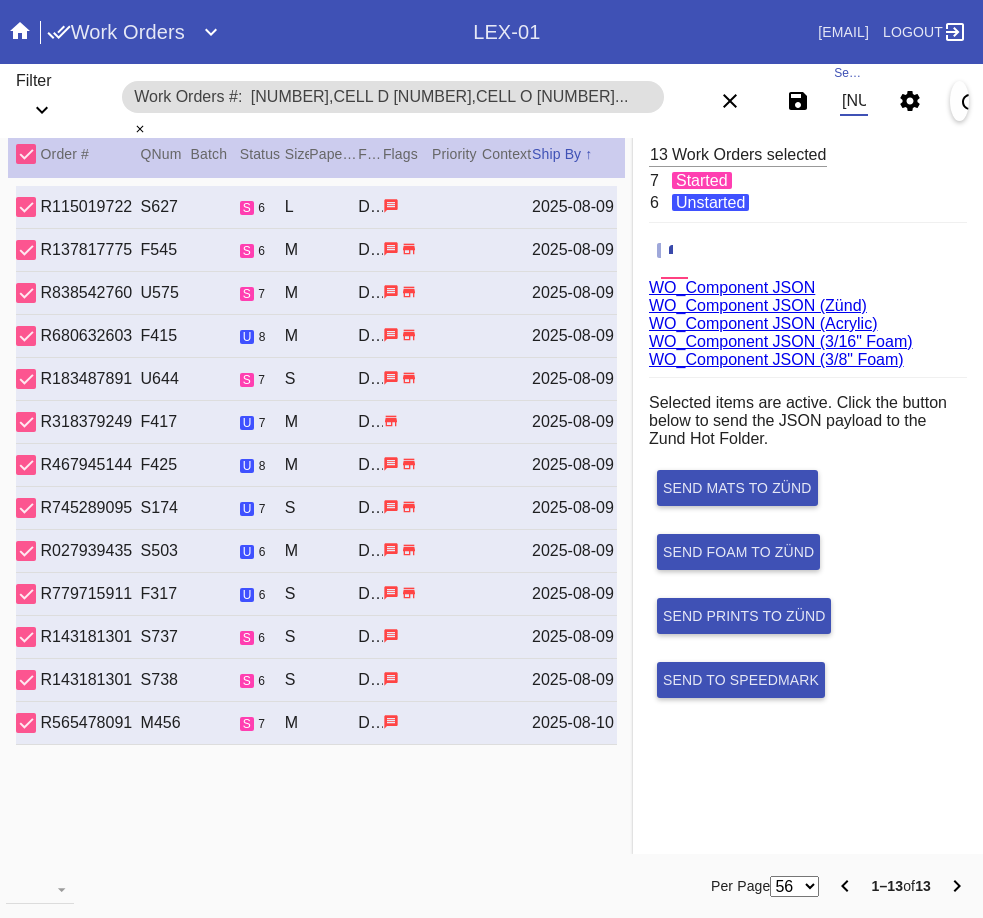 scroll, scrollTop: 0, scrollLeft: 2169, axis: horizontal 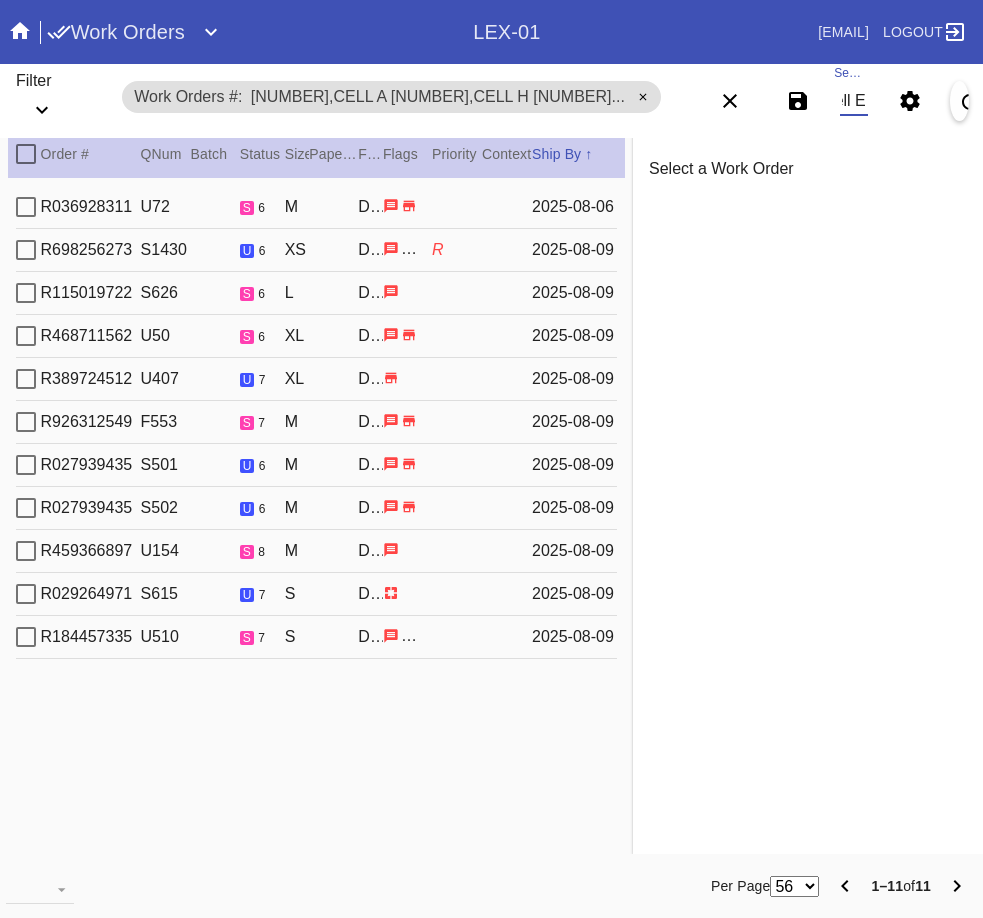 type on "W156877008648329,Cell A W254261518355356,Cell H W875159743631721,Cell B W191716120551401,Cell O W908822566061435,Cell A W535075988196947,Cell E W503674825651879,Cell A W262138120846003,Cell O W977122997714468,Cell B W555090805129297,Cell A W135910216020311,Cell E" 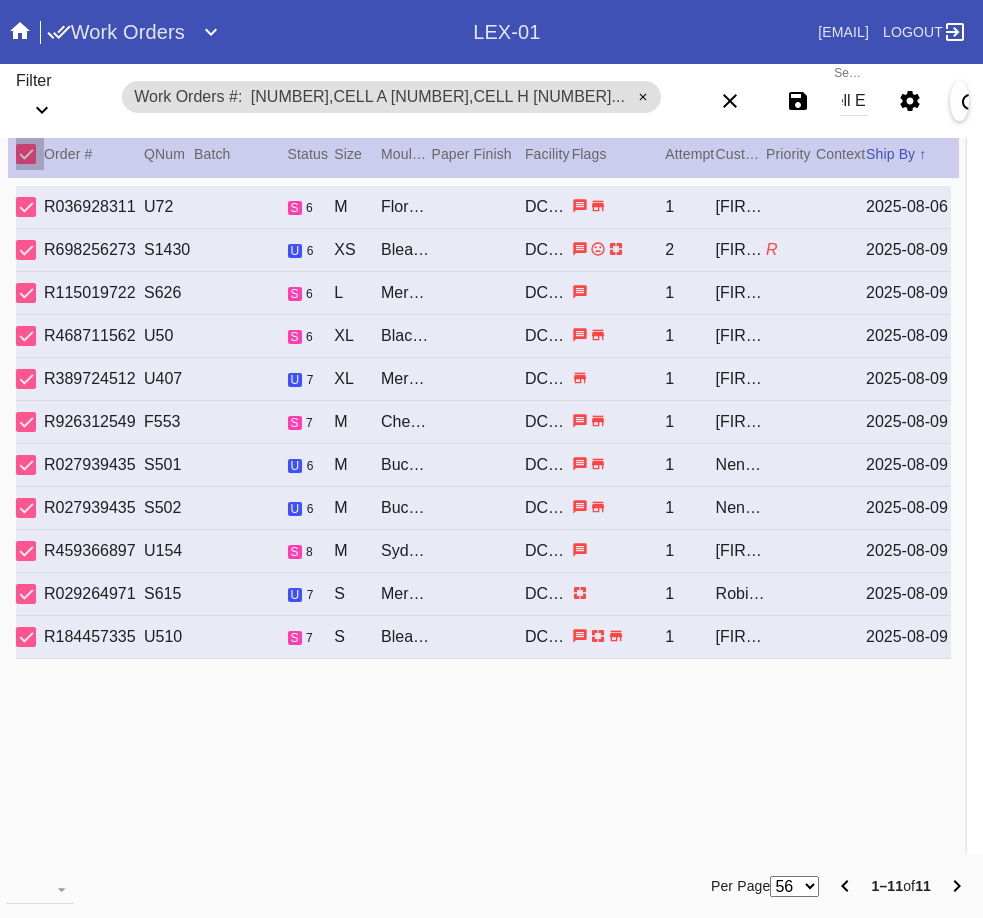 scroll, scrollTop: 0, scrollLeft: 0, axis: both 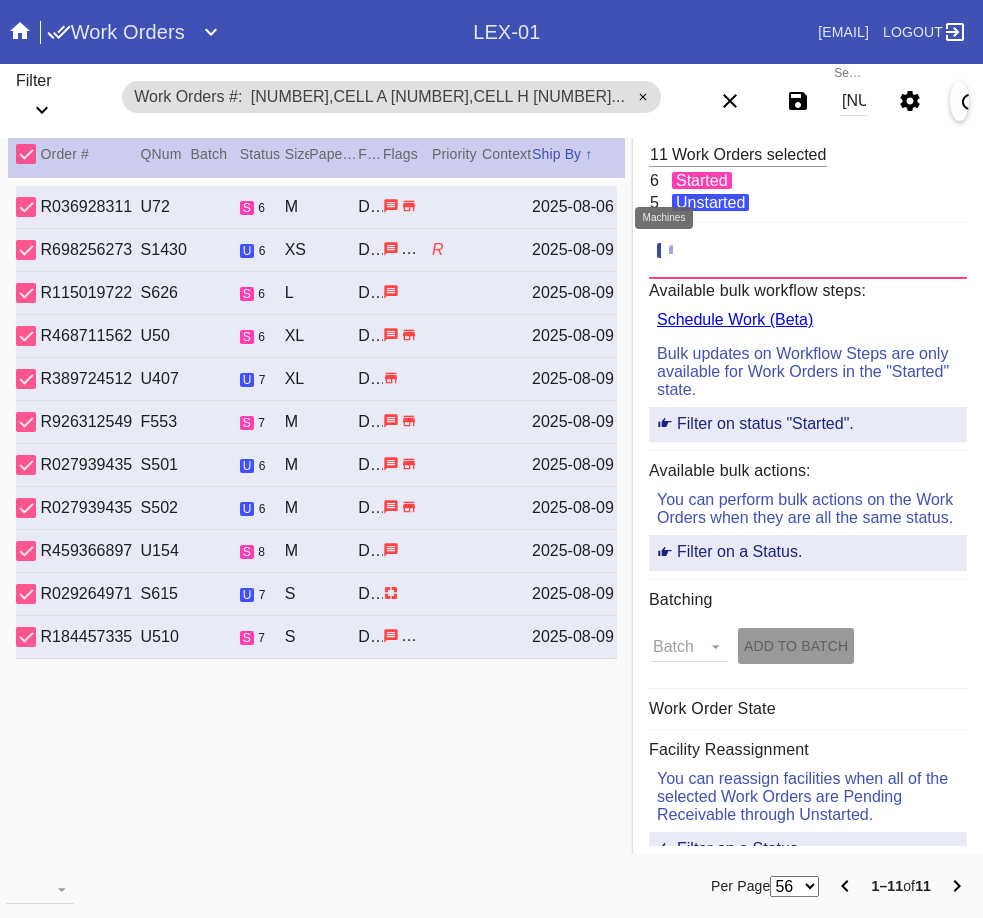 click 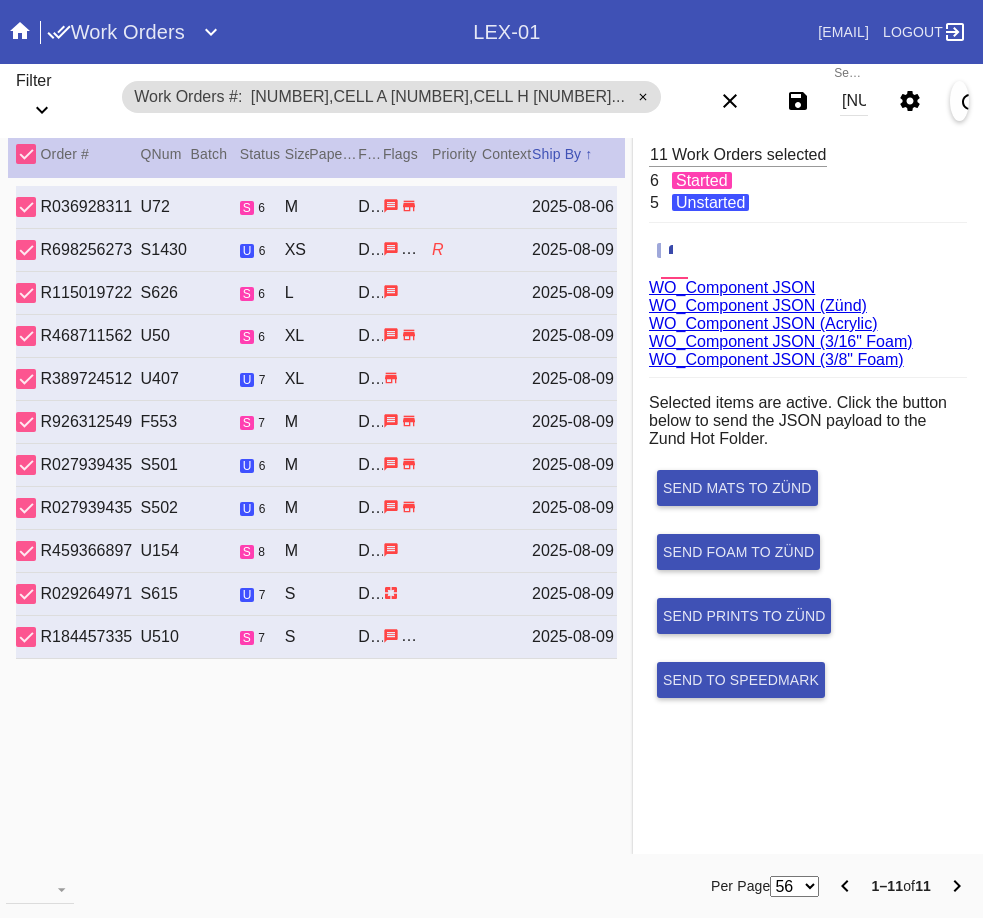 click on "W156877008648329,Cell A W254261518355356,Cell H W875159743631721,Cell B W191716120551401,Cell O W908822566061435,Cell A W535075988196947,Cell E W503674825651879,Cell A W262138120846003,Cell O W977122997714468,Cell B W555090805129297,Cell A W135910216020311,Cell E" at bounding box center (854, 101) 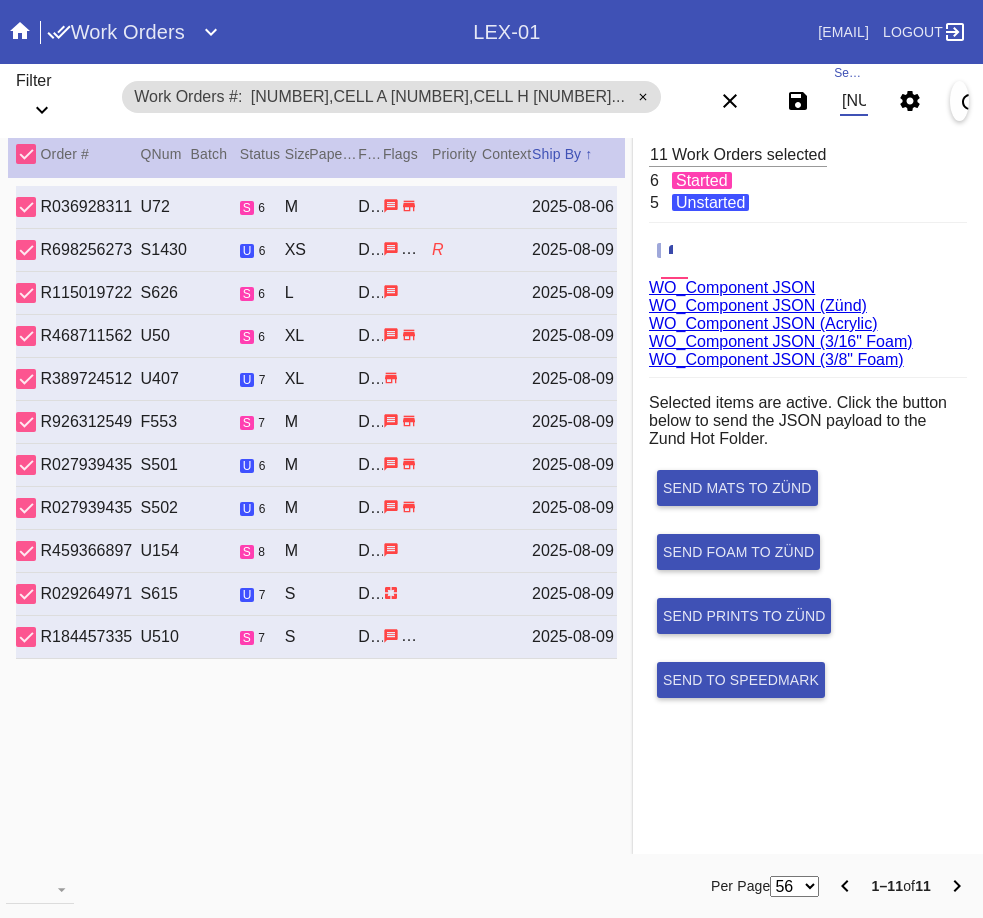 click on "W156877008648329,Cell A W254261518355356,Cell H W875159743631721,Cell B W191716120551401,Cell O W908822566061435,Cell A W535075988196947,Cell E W503674825651879,Cell A W262138120846003,Cell O W977122997714468,Cell B W555090805129297,Cell A W135910216020311,Cell E" at bounding box center [854, 101] 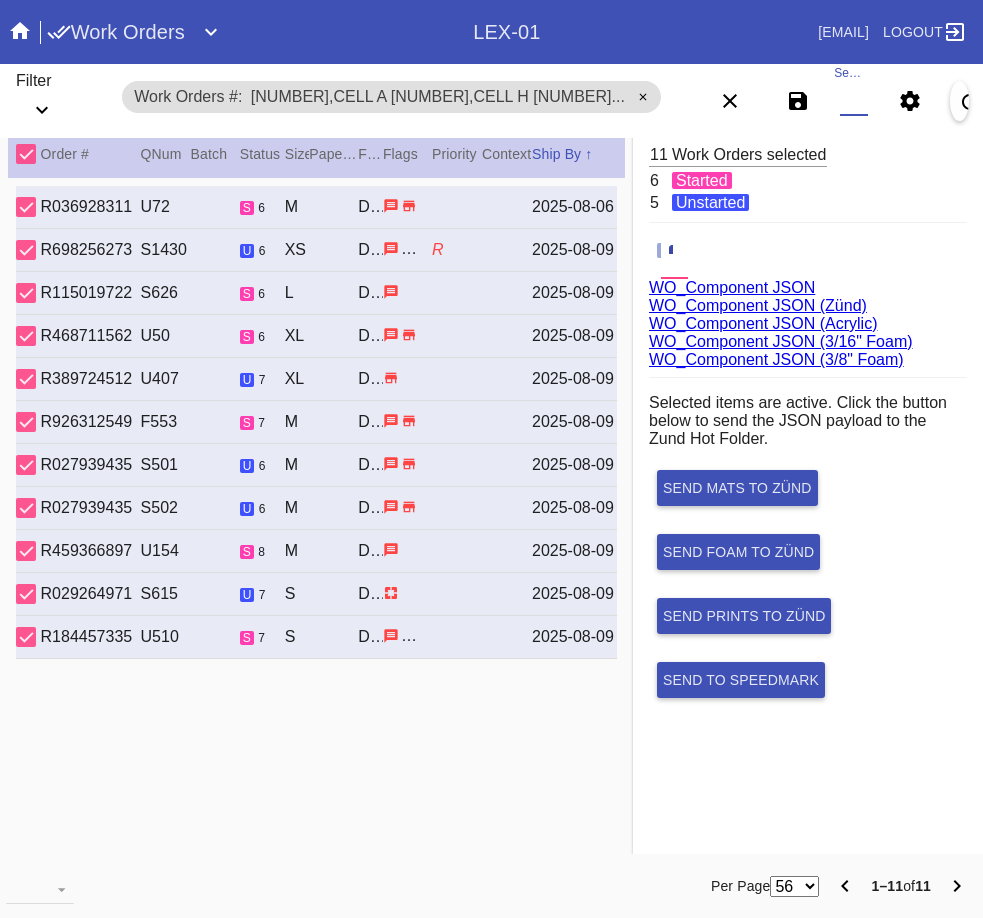 paste on "W156877008648329,Cell A W254261518355356,Cell H W875159743631721,Cell B W191716120551401,Cell O W908822566061435,Cell A W535075988196947,Cell E W503674825651879,Cell A W262138120846003,Cell O W977122997714468,Cell B W555090805129297,Cell A W135910216020311,Cell E W743649158706365,Cell A W872153862623397,Cell B W730323869466443,Cell G" 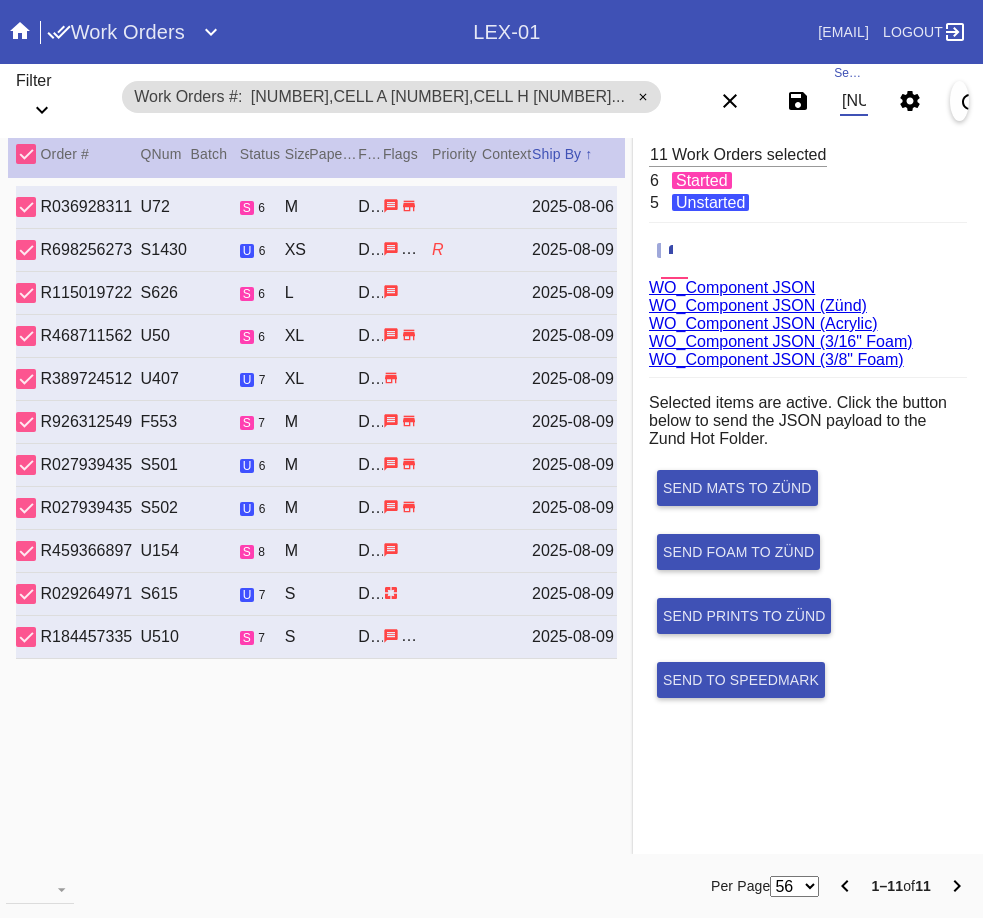 scroll, scrollTop: 0, scrollLeft: 2770, axis: horizontal 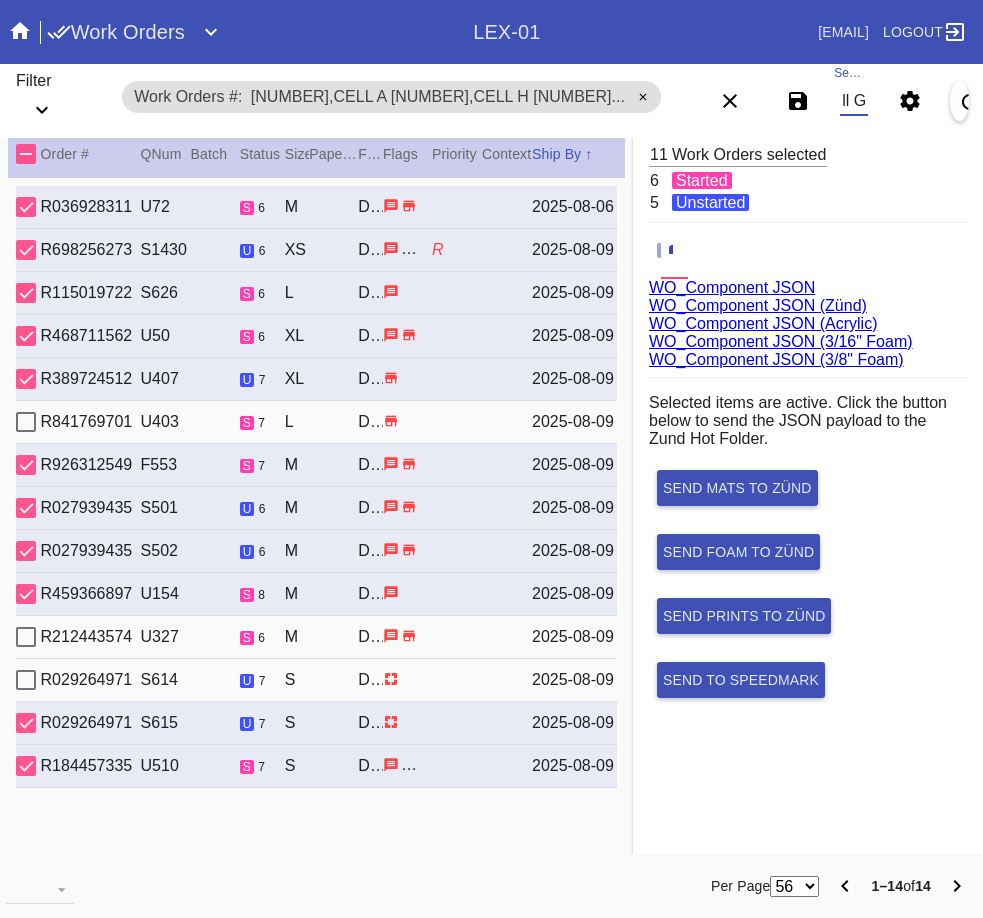 type on "W156877008648329,Cell A W254261518355356,Cell H W875159743631721,Cell B W191716120551401,Cell O W908822566061435,Cell A W535075988196947,Cell E W503674825651879,Cell A W262138120846003,Cell O W977122997714468,Cell B W555090805129297,Cell A W135910216020311,Cell E W743649158706365,Cell A W872153862623397,Cell B W730323869466443,Cell G" 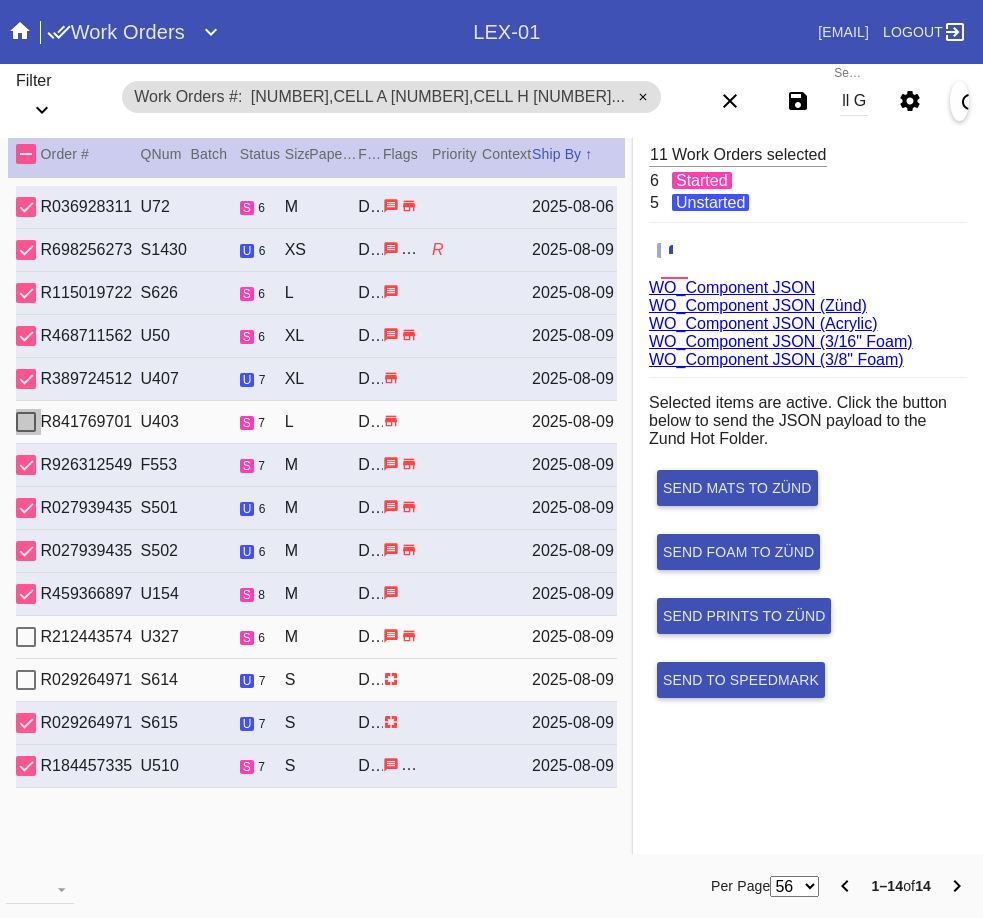 click at bounding box center (26, 422) 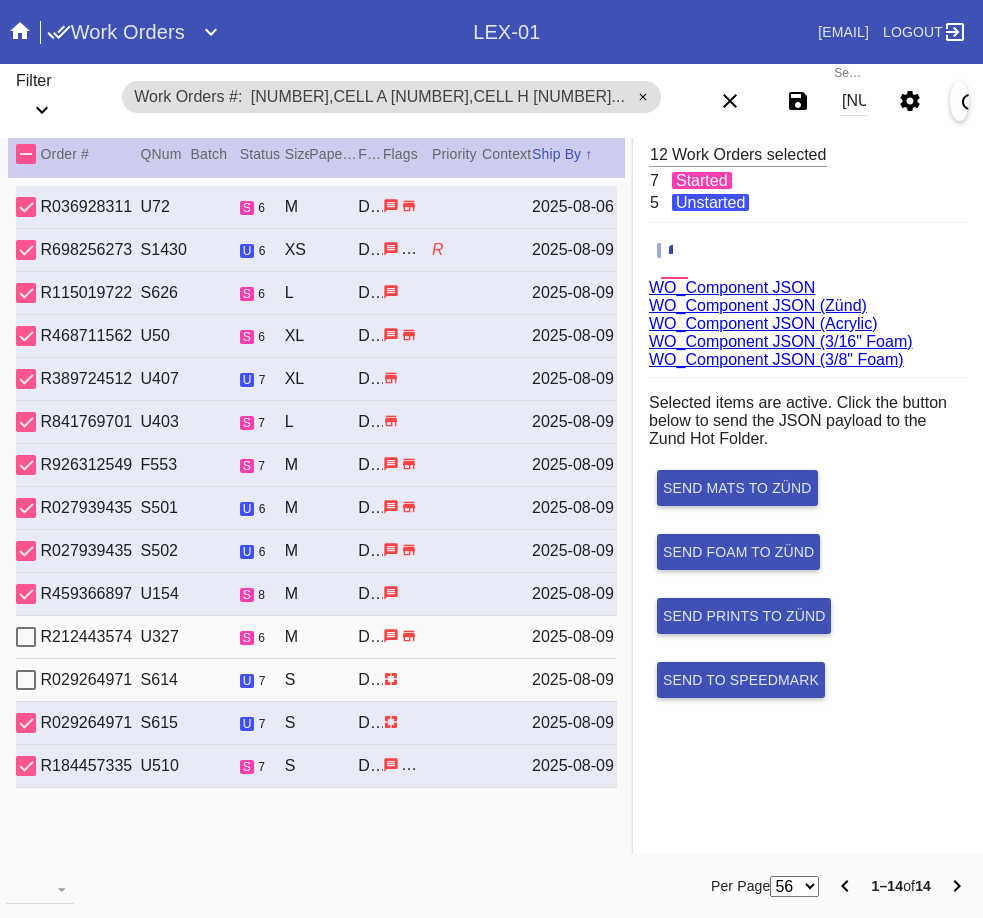 click at bounding box center (26, 637) 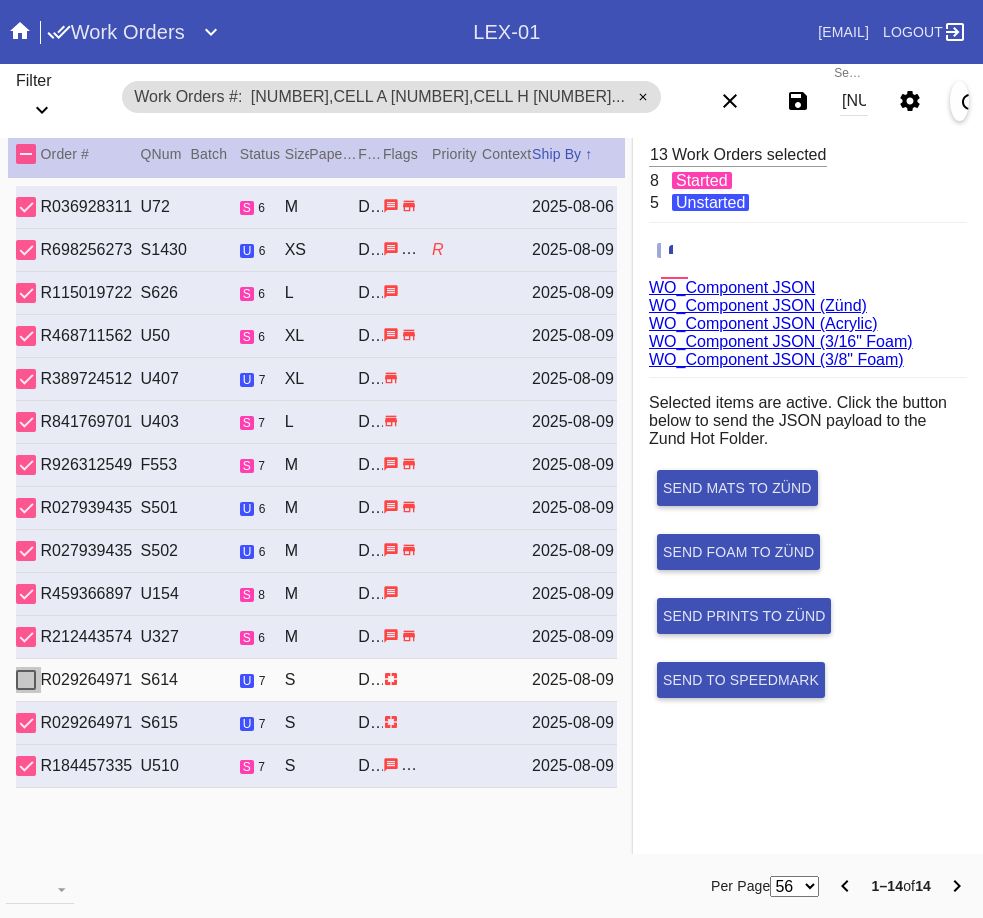 click at bounding box center (26, 680) 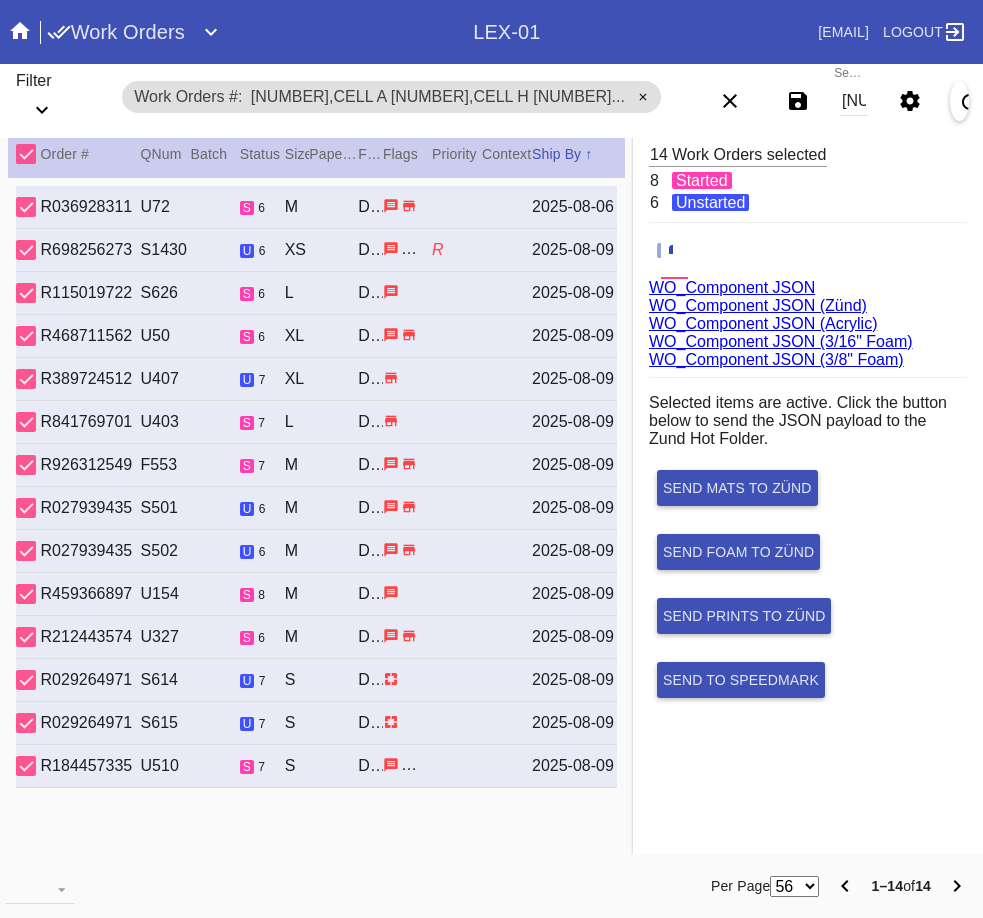 click on "WO_Component JSON (Acrylic)" at bounding box center [763, 323] 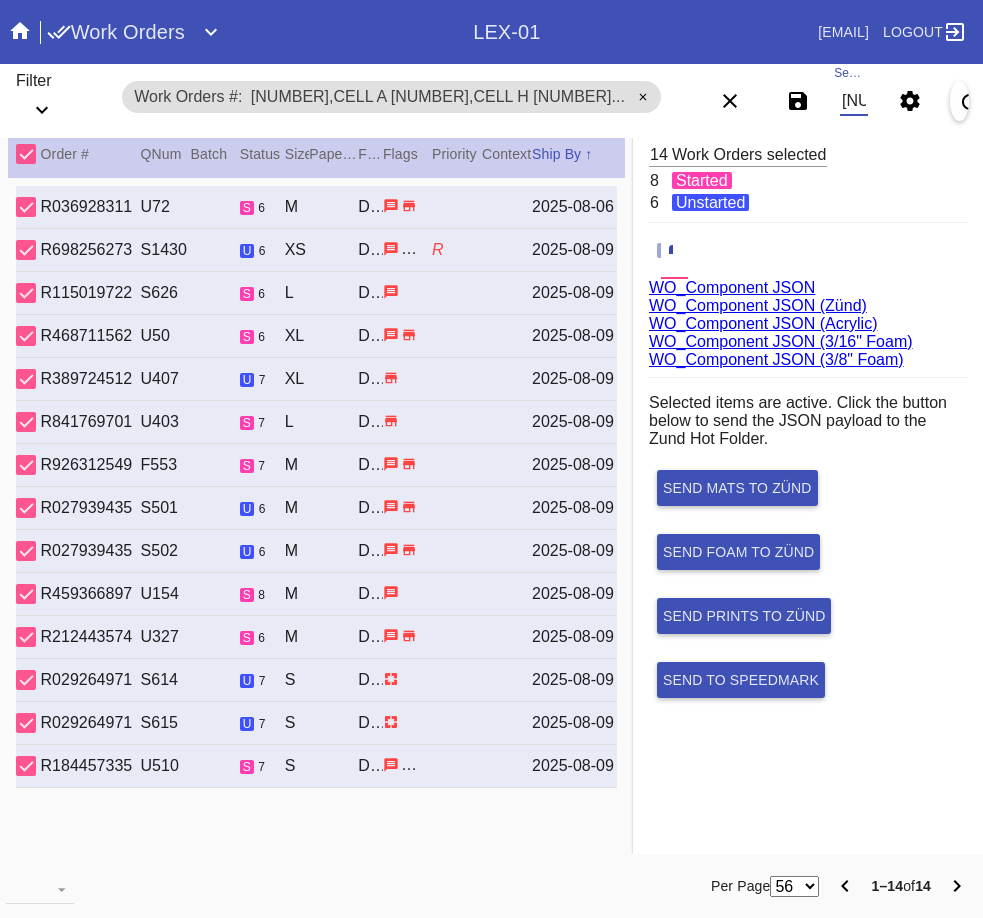 click on "W156877008648329,Cell A W254261518355356,Cell H W875159743631721,Cell B W191716120551401,Cell O W908822566061435,Cell A W535075988196947,Cell E W503674825651879,Cell A W262138120846003,Cell O W977122997714468,Cell B W555090805129297,Cell A W135910216020311,Cell E W743649158706365,Cell A W872153862623397,Cell B W730323869466443,Cell G" at bounding box center (854, 101) 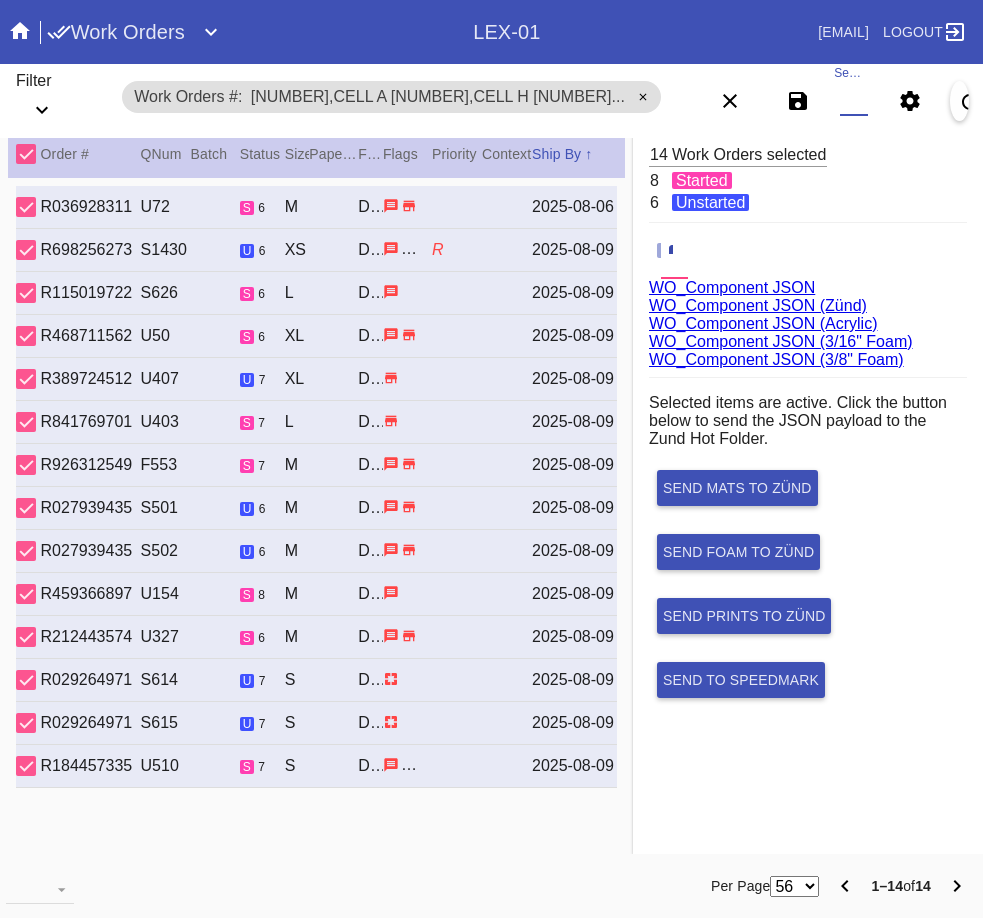 paste on "W776995613282795,Cell O W645893295150555,Cell H W588176862731350,Cell A W455234302768173,Cell A W573522532056238,Cell H W112781361925317,Cell A W119373434489557,Cell C W330867866152829,Cell B W258485065352220,Cell O W452742951351282,Cell G W515669577959998,Cell H W197125206613036,Cell B W999010194817728,Cell E W291487282410032,Cell G W299181603852143,Cell D W906570647611097,Cell H W717194307979236,Cell D W151373799872022,Cell E W829340010558176,Cell H W517119663400184,Cell D W857434305658169,Cell G" 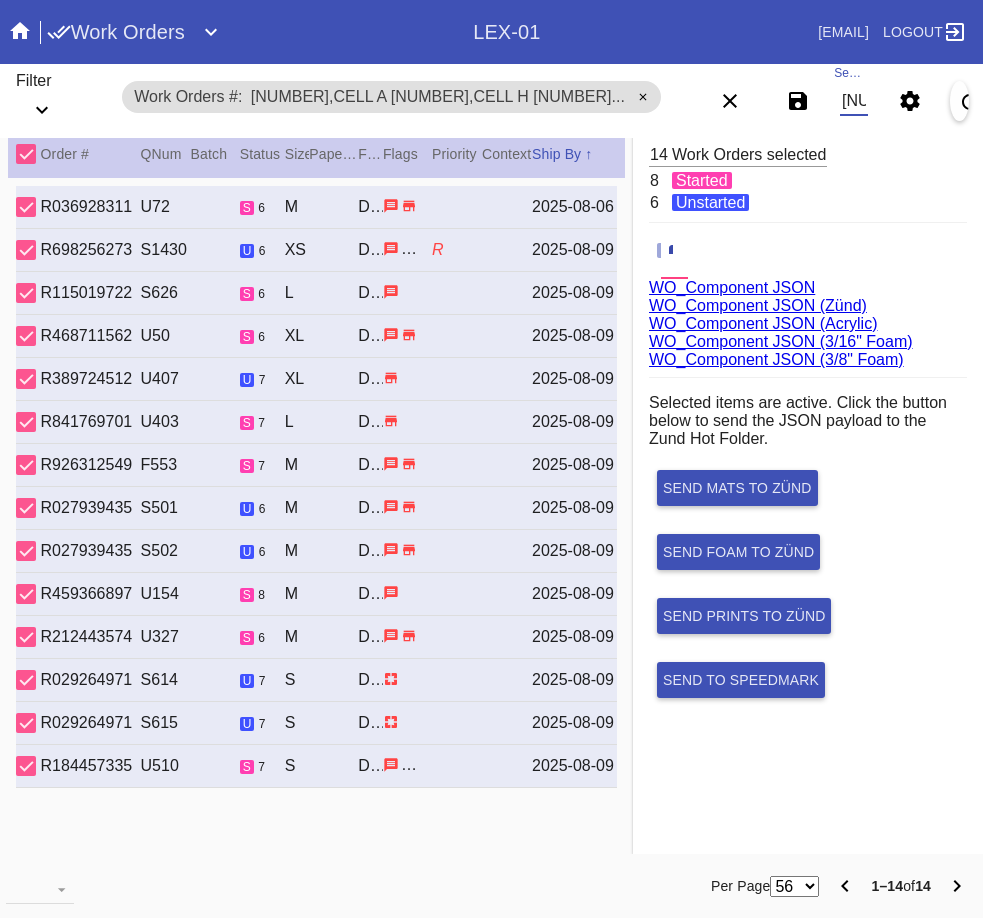 scroll, scrollTop: 0, scrollLeft: 4181, axis: horizontal 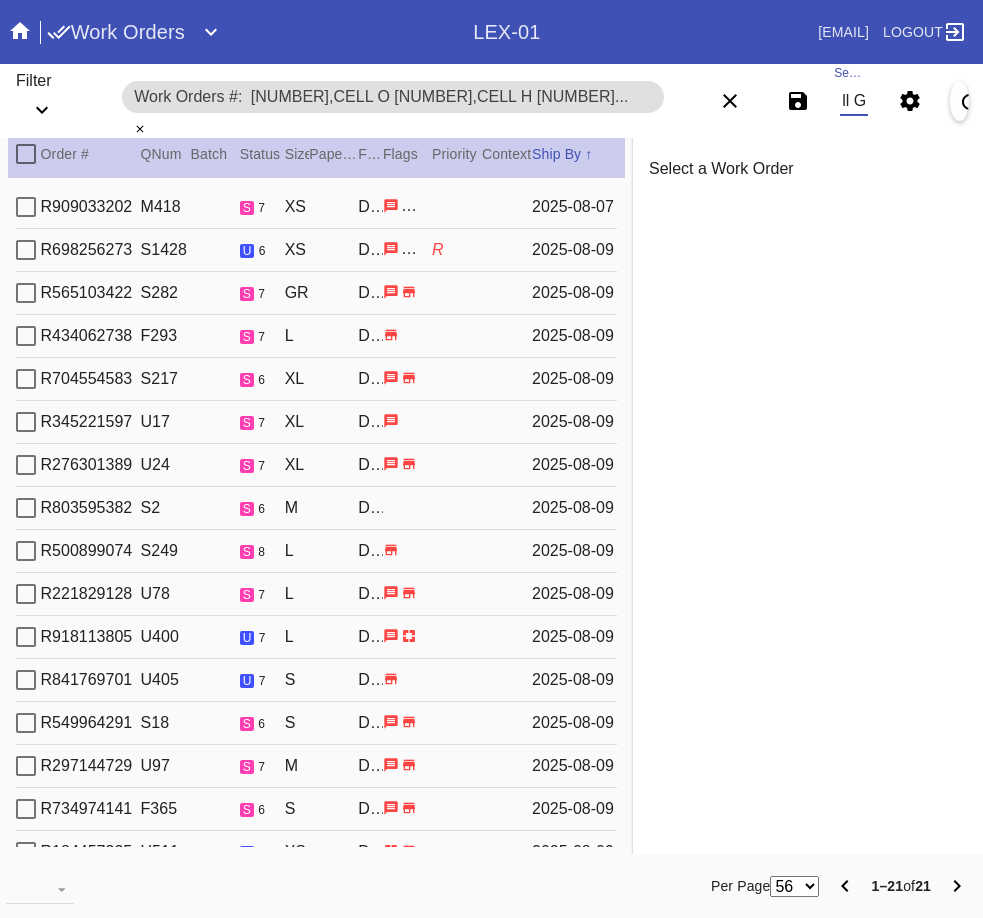 type on "W776995613282795,Cell O W645893295150555,Cell H W588176862731350,Cell A W455234302768173,Cell A W573522532056238,Cell H W112781361925317,Cell A W119373434489557,Cell C W330867866152829,Cell B W258485065352220,Cell O W452742951351282,Cell G W515669577959998,Cell H W197125206613036,Cell B W999010194817728,Cell E W291487282410032,Cell G W299181603852143,Cell D W906570647611097,Cell H W717194307979236,Cell D W151373799872022,Cell E W829340010558176,Cell H W517119663400184,Cell D W857434305658169,Cell G" 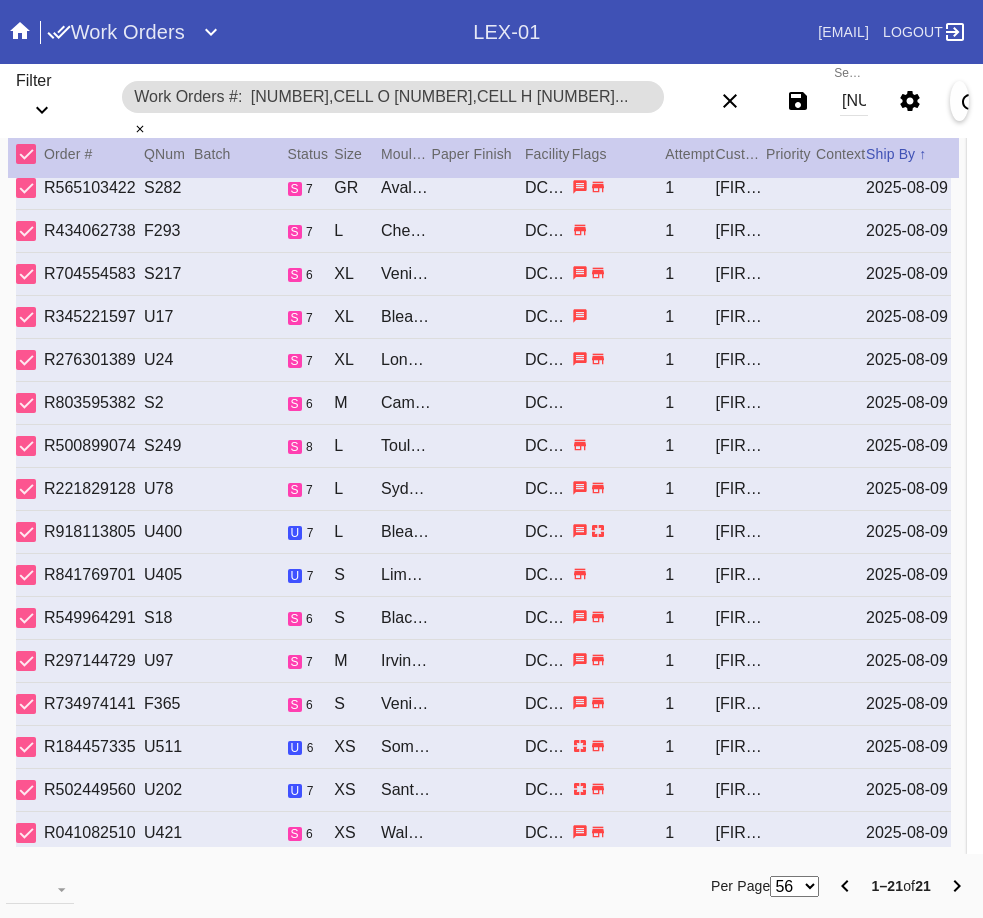 scroll, scrollTop: 250, scrollLeft: 0, axis: vertical 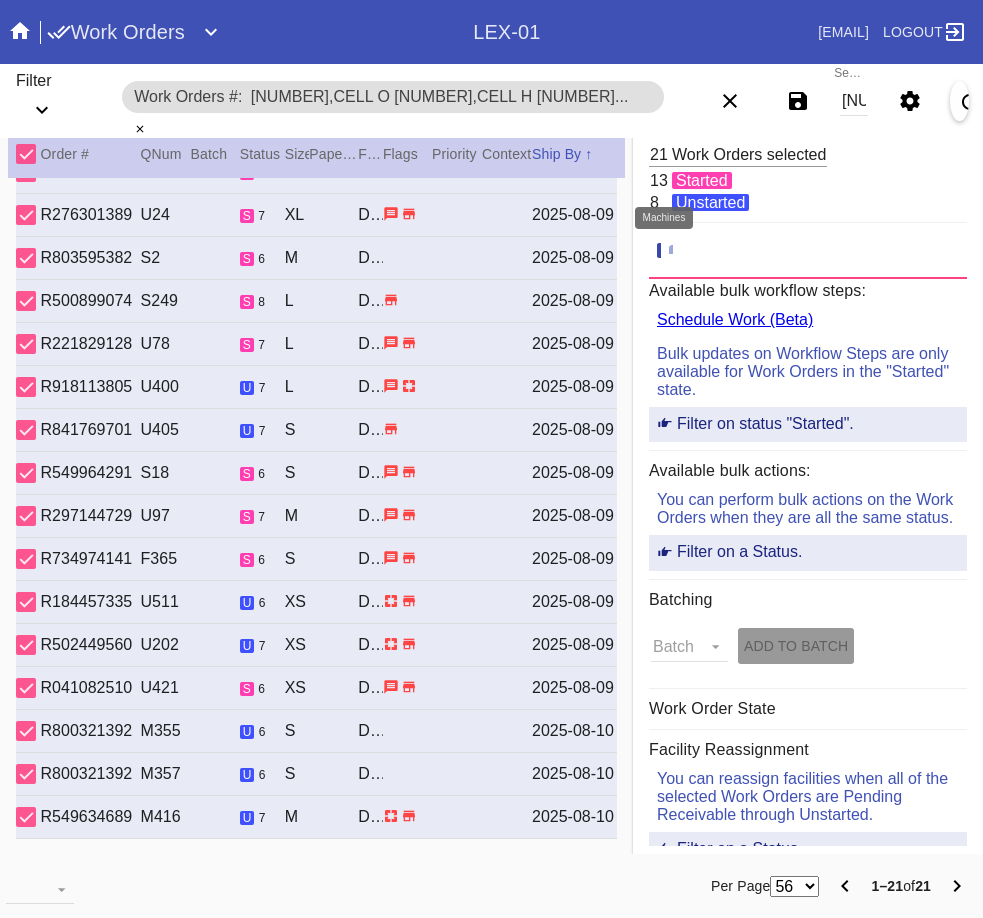 click 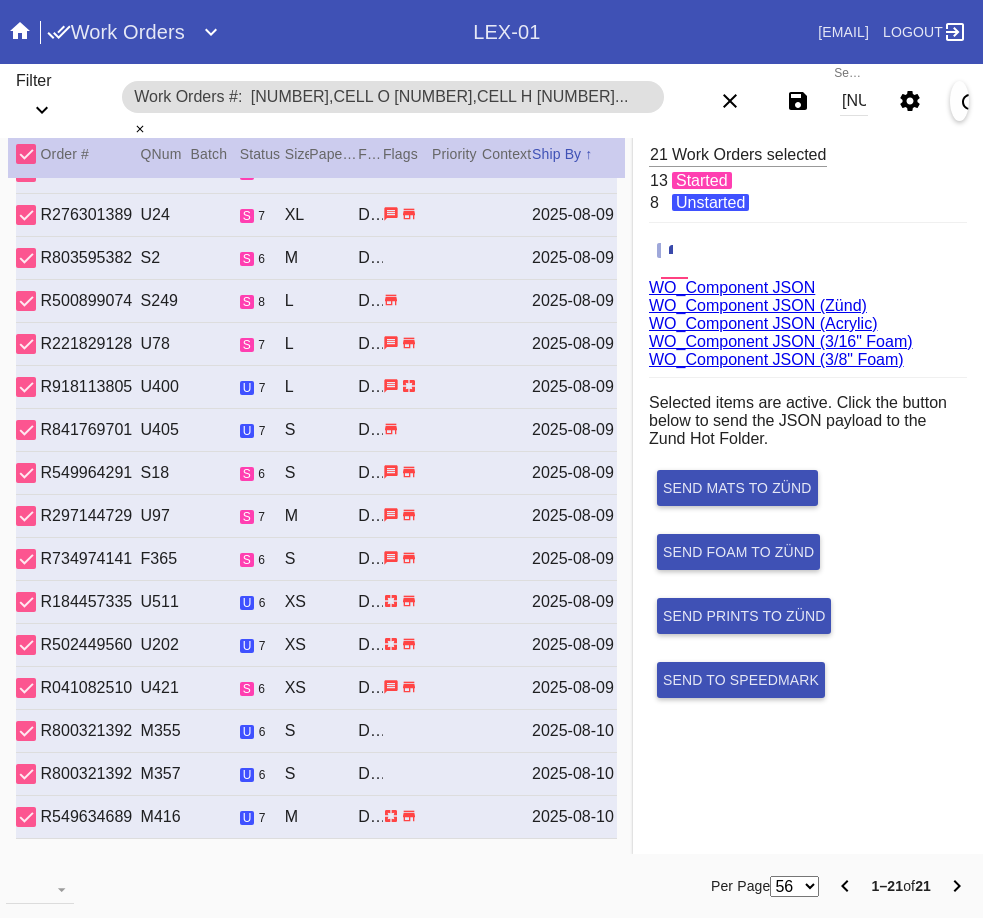 click on "WO_Component JSON (Acrylic)" at bounding box center [763, 323] 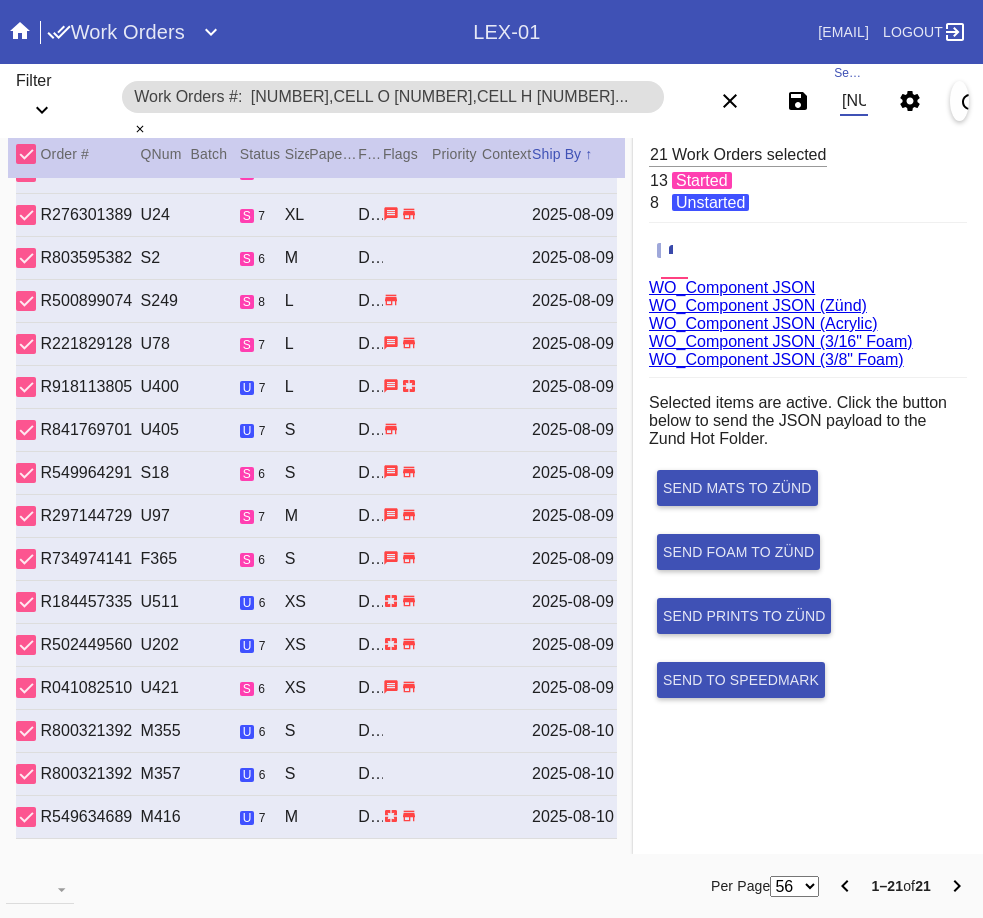 click on "W776995613282795,Cell O W645893295150555,Cell H W588176862731350,Cell A W455234302768173,Cell A W573522532056238,Cell H W112781361925317,Cell A W119373434489557,Cell C W330867866152829,Cell B W258485065352220,Cell O W452742951351282,Cell G W515669577959998,Cell H W197125206613036,Cell B W999010194817728,Cell E W291487282410032,Cell G W299181603852143,Cell D W906570647611097,Cell H W717194307979236,Cell D W151373799872022,Cell E W829340010558176,Cell H W517119663400184,Cell D W857434305658169,Cell G" at bounding box center [854, 101] 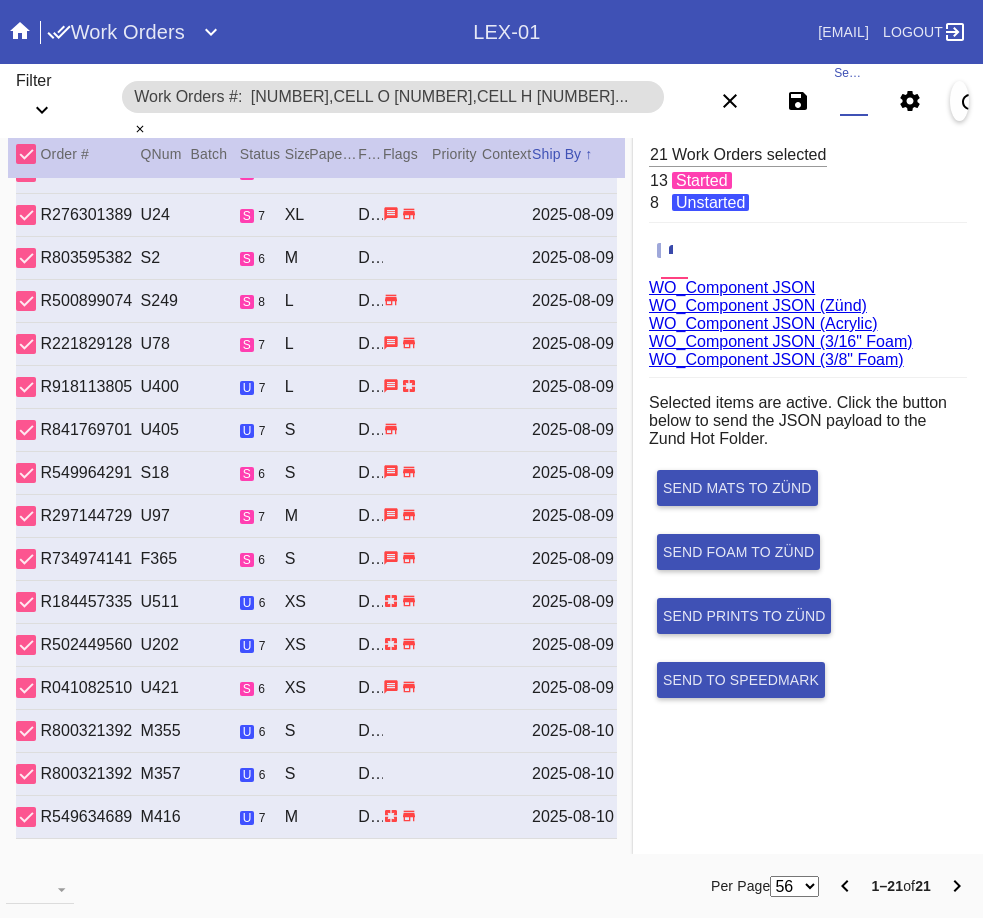 paste on "W743649158706365,Cell A W146545529675684,Cell E W351433588314349,Cell A W228929182370313,Cell D W742037594512796,Cell A W587872036504879,Cell H W738014123689817,Cell G W104979761456970,Cell A" 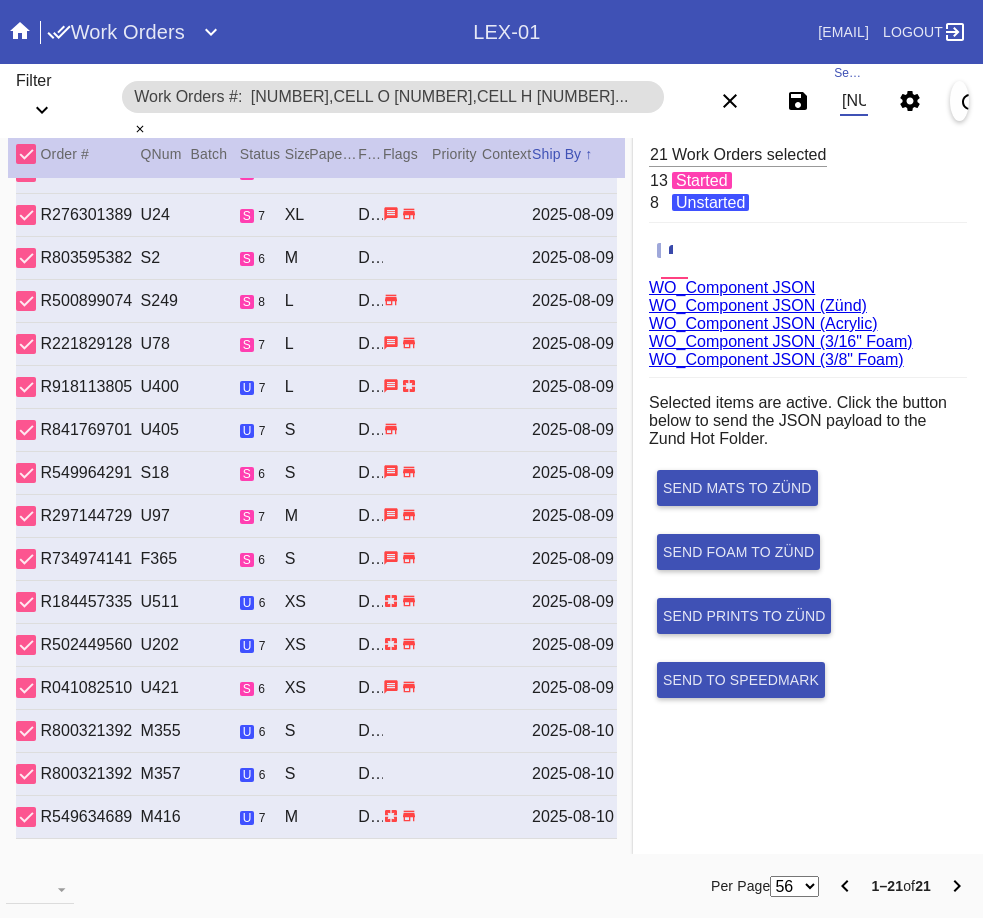 scroll, scrollTop: 0, scrollLeft: 1570, axis: horizontal 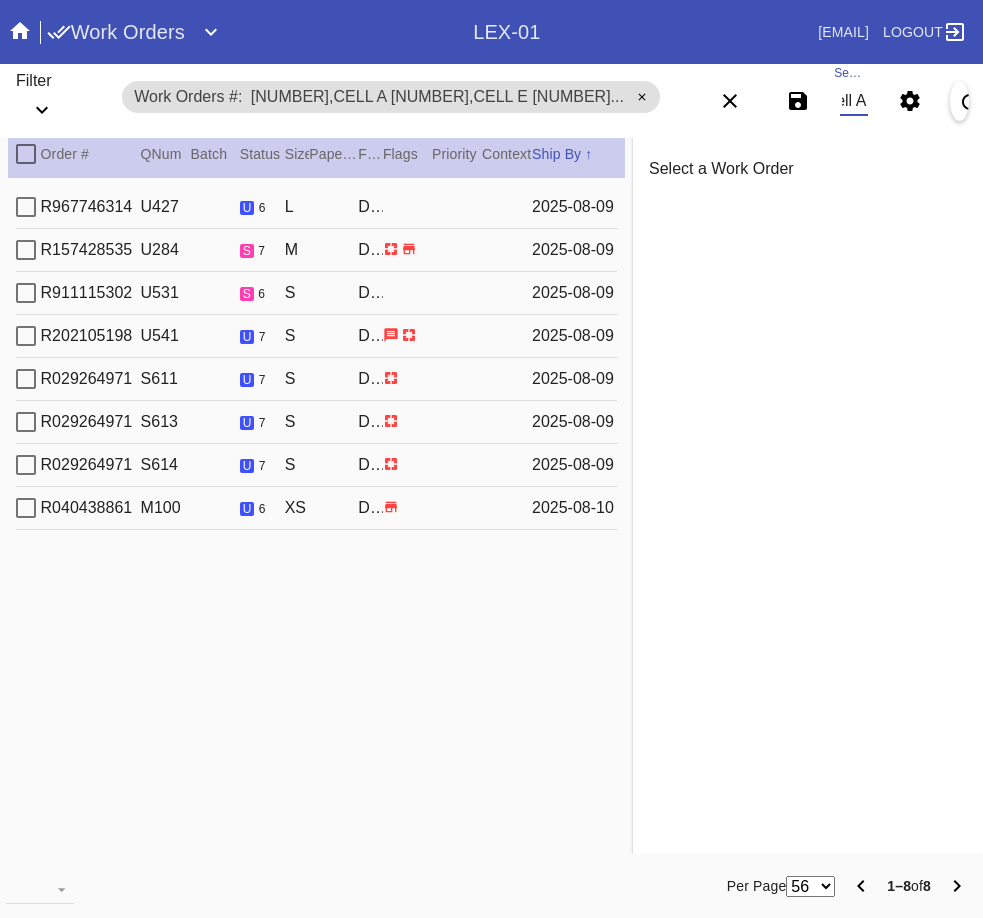 type on "W743649158706365,Cell A W146545529675684,Cell E W351433588314349,Cell A W228929182370313,Cell D W742037594512796,Cell A W587872036504879,Cell H W738014123689817,Cell G W104979761456970,Cell A" 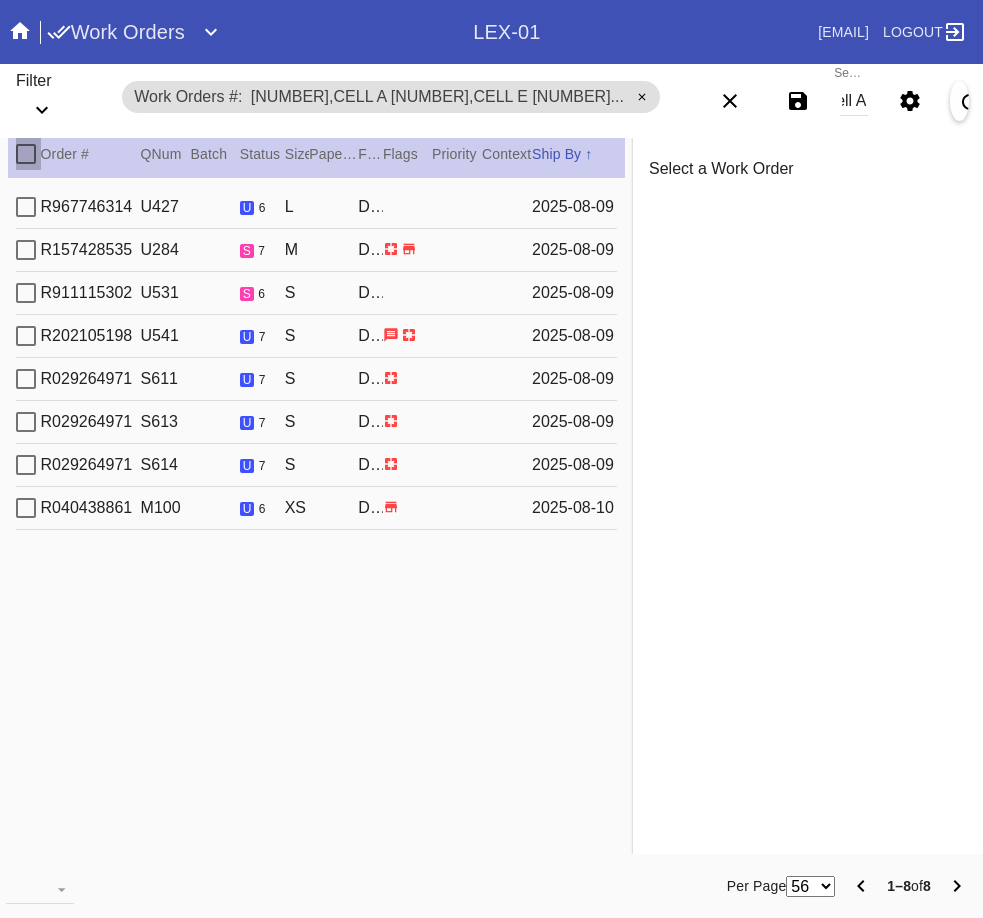 click at bounding box center [26, 154] 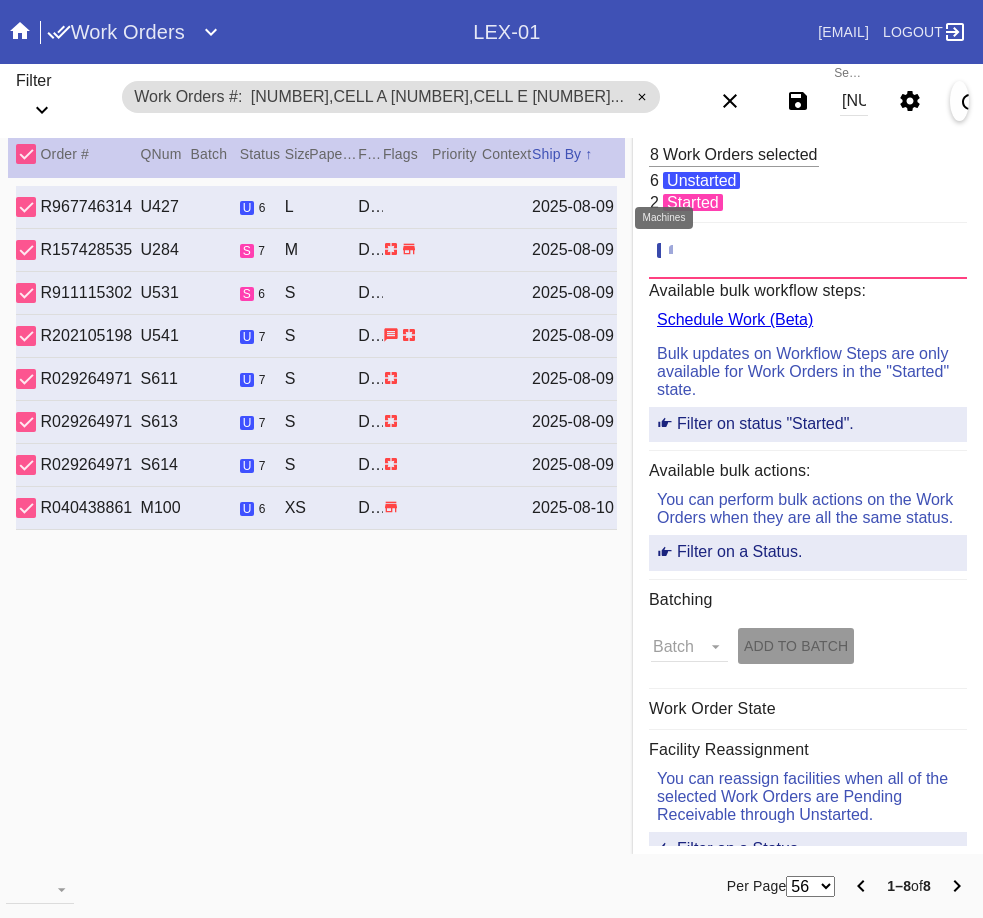 click 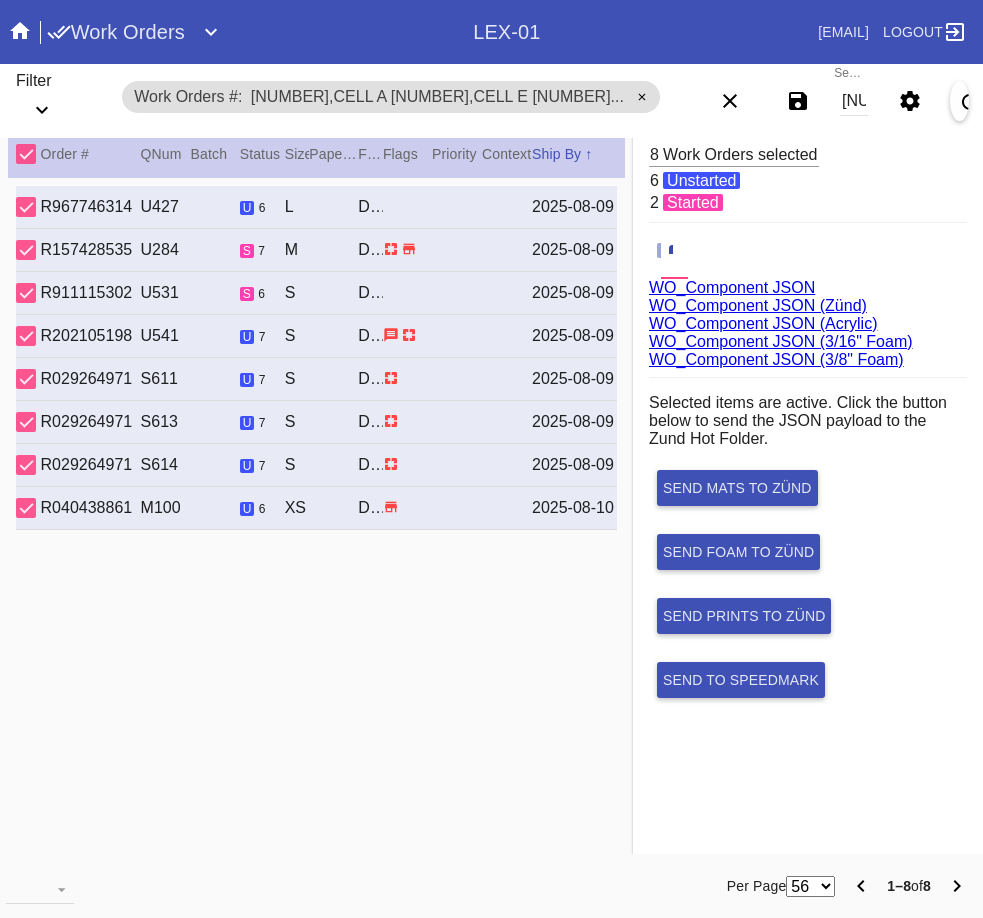 click on "WO_Component JSON (Acrylic)" at bounding box center [763, 323] 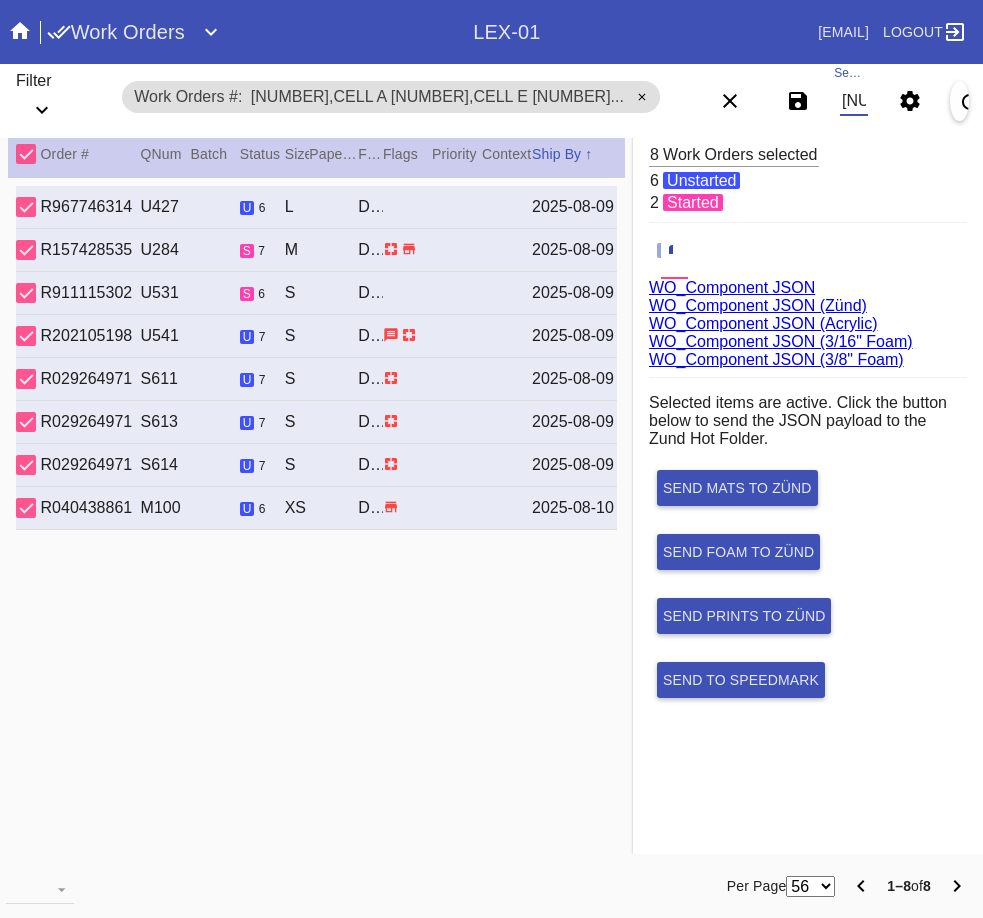 click on "W743649158706365,Cell A W146545529675684,Cell E W351433588314349,Cell A W228929182370313,Cell D W742037594512796,Cell A W587872036504879,Cell H W738014123689817,Cell G W104979761456970,Cell A" at bounding box center (854, 101) 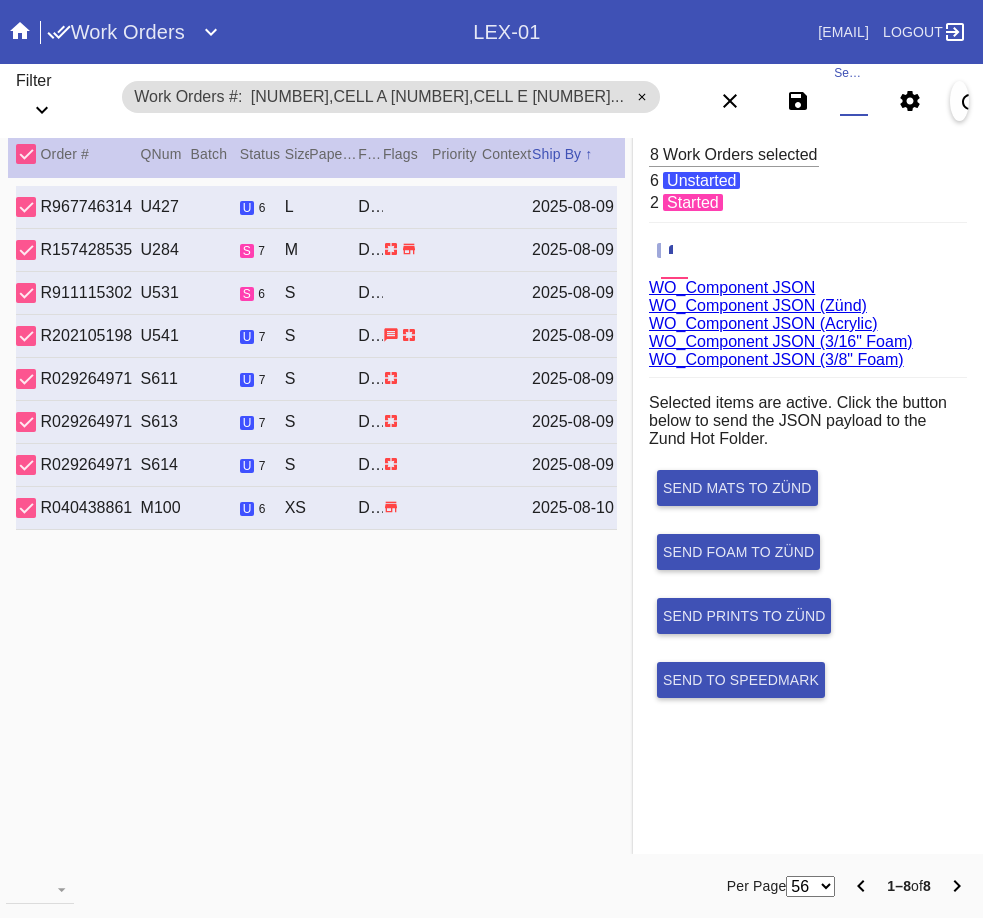 paste on "W743649158706365,Cell A W146545529675684,Cell E W351433588314349,Cell A W228929182370313,Cell D W524231647345161,Cell H W742037594512796,Cell A W587872036504879,Cell H W738014123689817,Cell G W104979761456970,Cell A W425856837927033,Cell G W465255038478812,Cell C W263793210632921,Cell A W381933355873290,Cell F W151230285121855,Cell D W165809793829375,Cell F W266815156772446,Cell F" 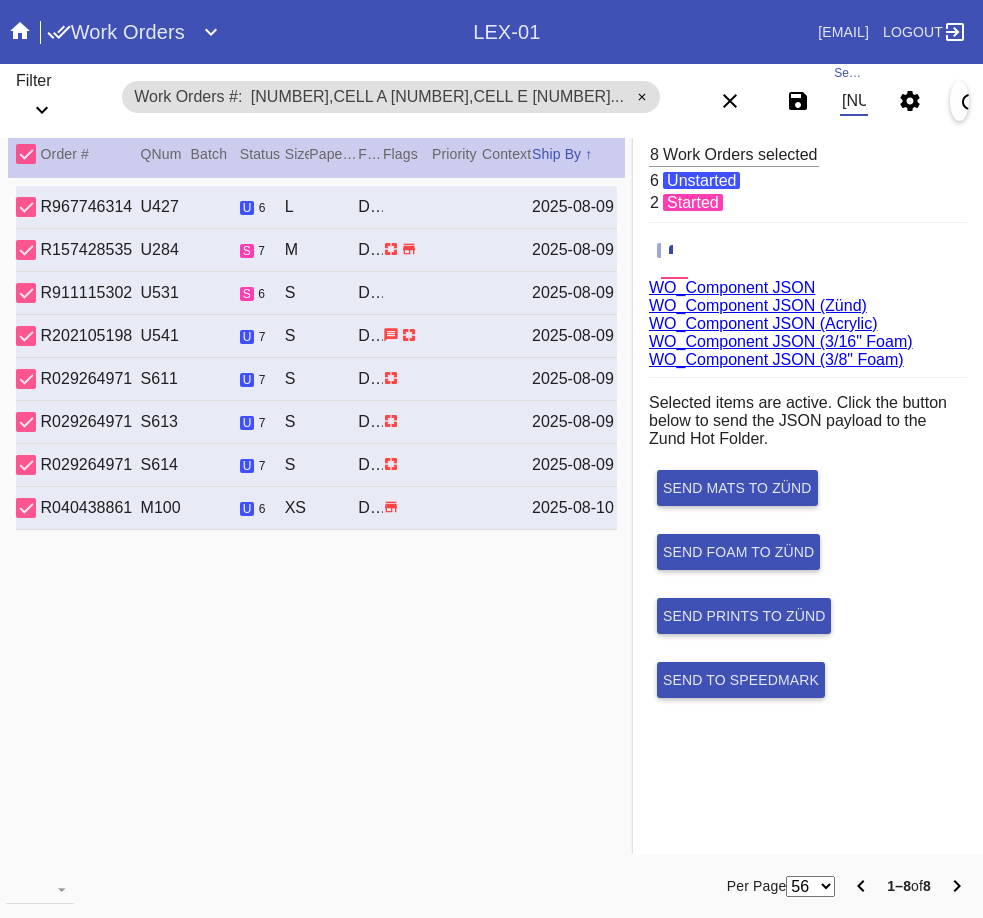 scroll, scrollTop: 0, scrollLeft: 3170, axis: horizontal 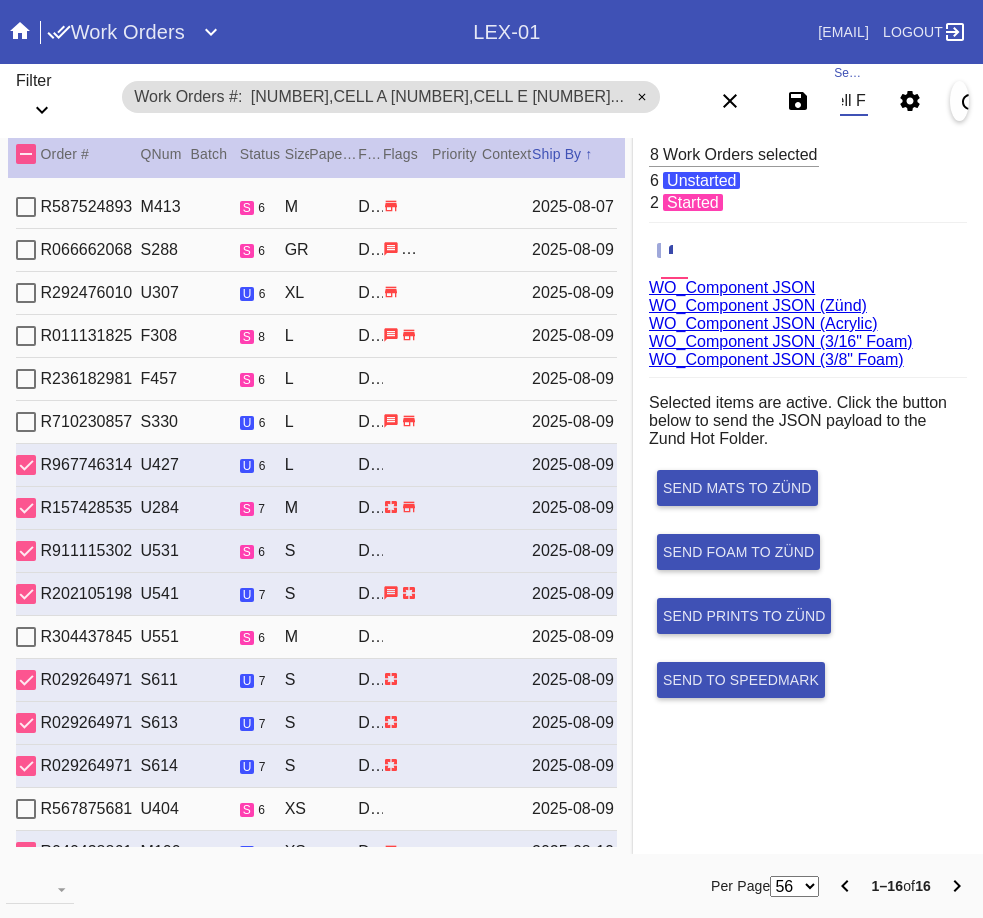 type on "W743649158706365,Cell A W146545529675684,Cell E W351433588314349,Cell A W228929182370313,Cell D W524231647345161,Cell H W742037594512796,Cell A W587872036504879,Cell H W738014123689817,Cell G W104979761456970,Cell A W425856837927033,Cell G W465255038478812,Cell C W263793210632921,Cell A W381933355873290,Cell F W151230285121855,Cell D W165809793829375,Cell F W266815156772446,Cell F" 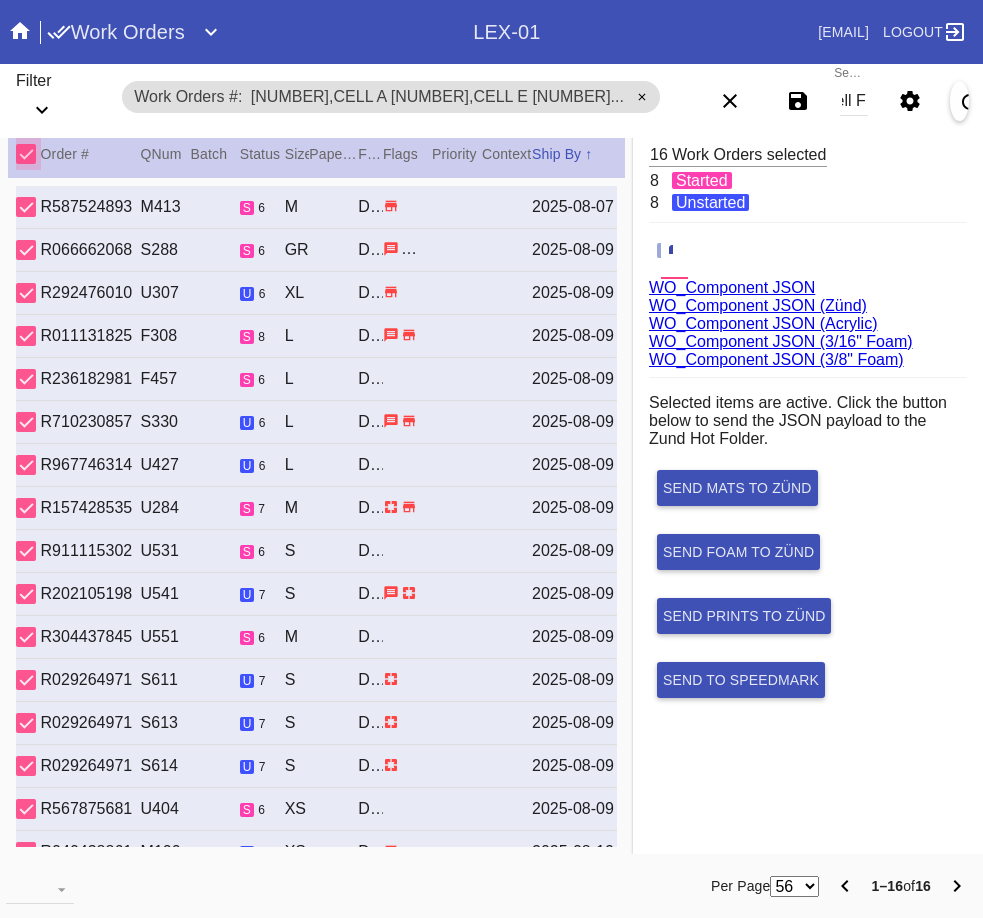 scroll, scrollTop: 0, scrollLeft: 0, axis: both 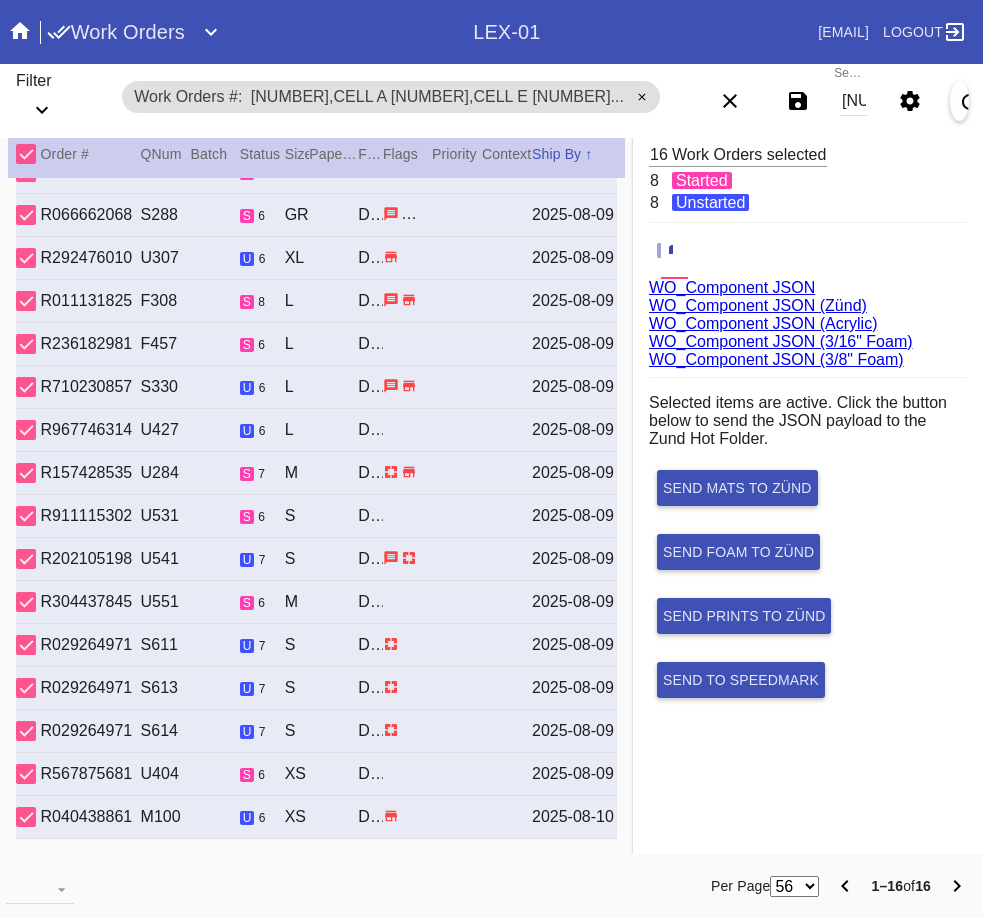 click on "WO_Component JSON (Acrylic)" at bounding box center [763, 323] 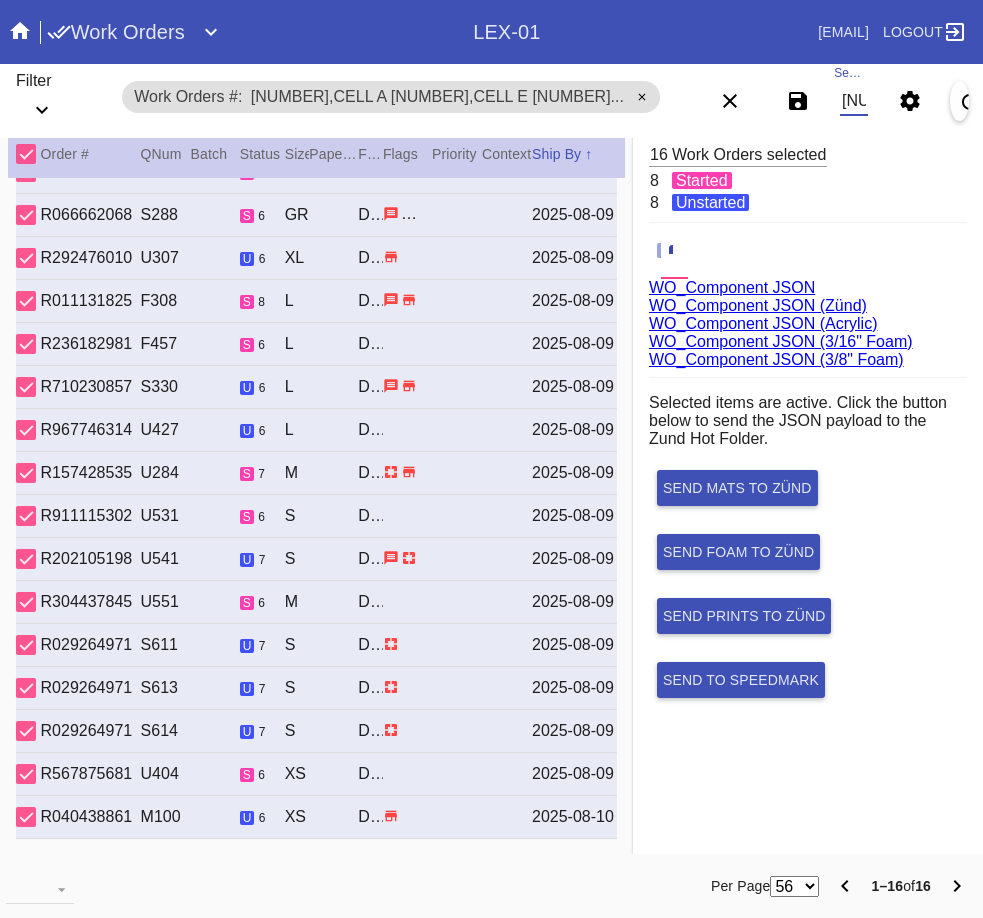 click on "W743649158706365,Cell A W146545529675684,Cell E W351433588314349,Cell A W228929182370313,Cell D W524231647345161,Cell H W742037594512796,Cell A W587872036504879,Cell H W738014123689817,Cell G W104979761456970,Cell A W425856837927033,Cell G W465255038478812,Cell C W263793210632921,Cell A W381933355873290,Cell F W151230285121855,Cell D W165809793829375,Cell F W266815156772446,Cell F" at bounding box center [854, 101] 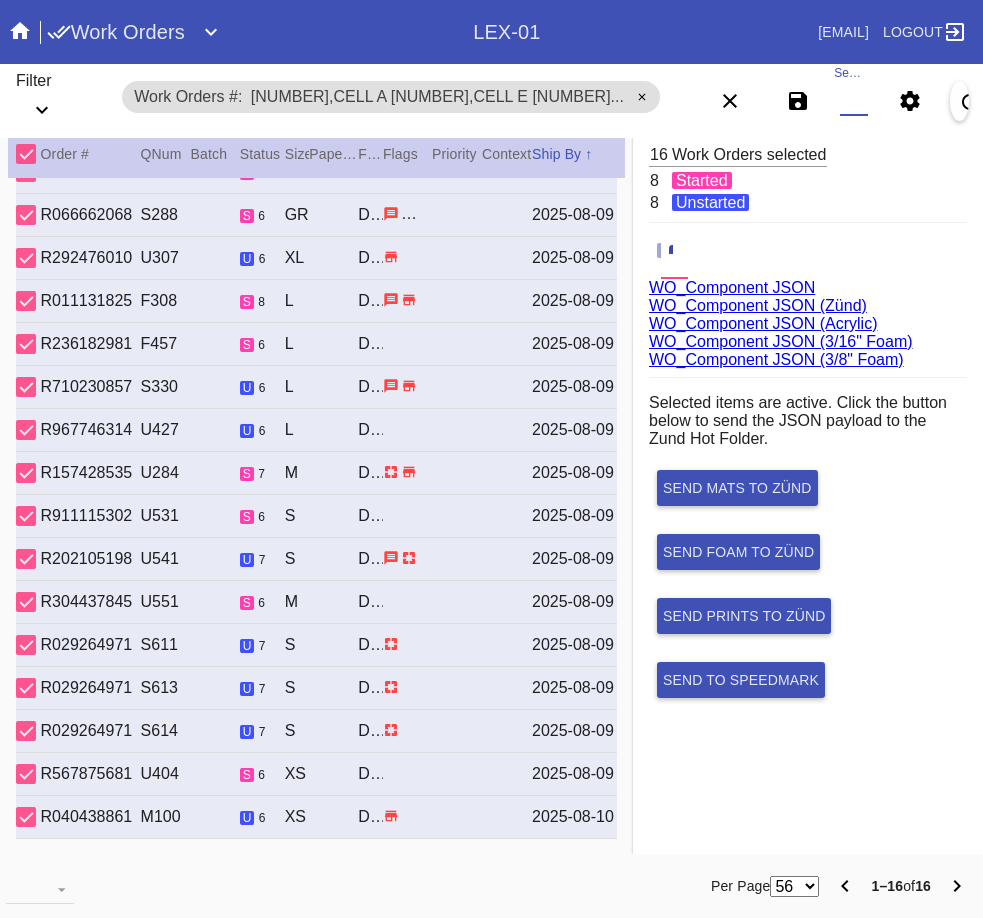 paste on "W524231647345161,Cell H" 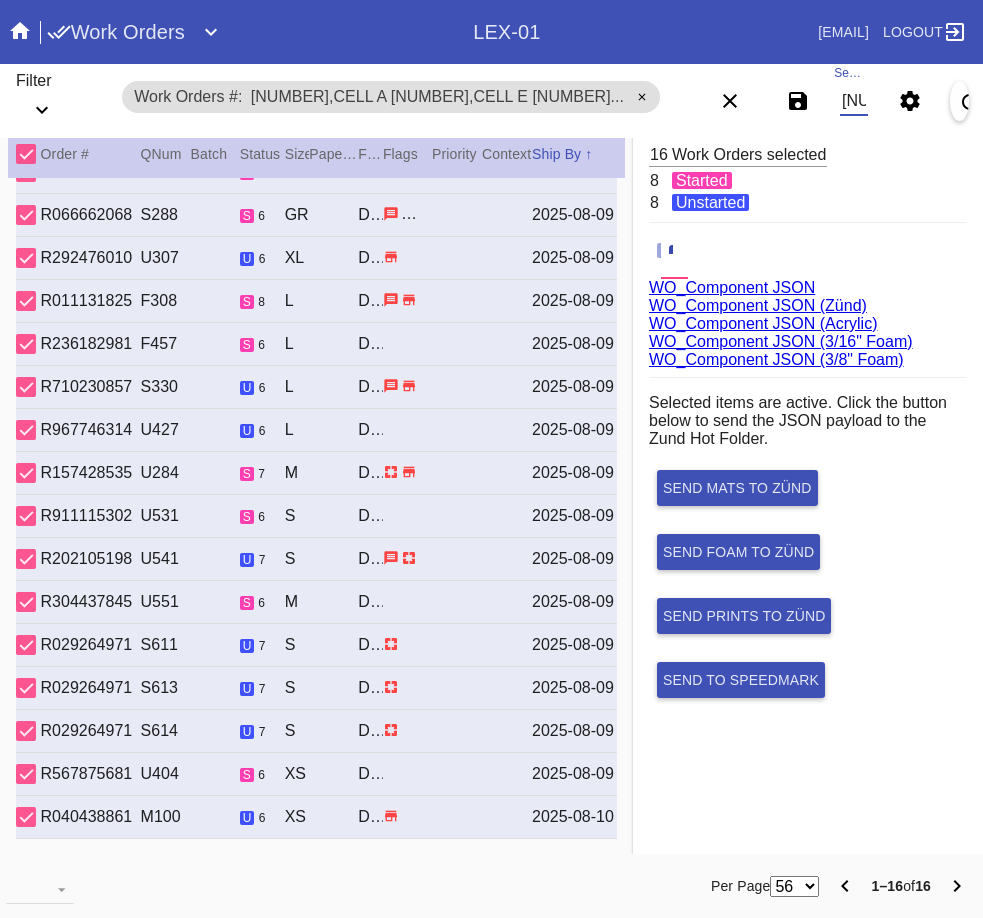 scroll, scrollTop: 0, scrollLeft: 173, axis: horizontal 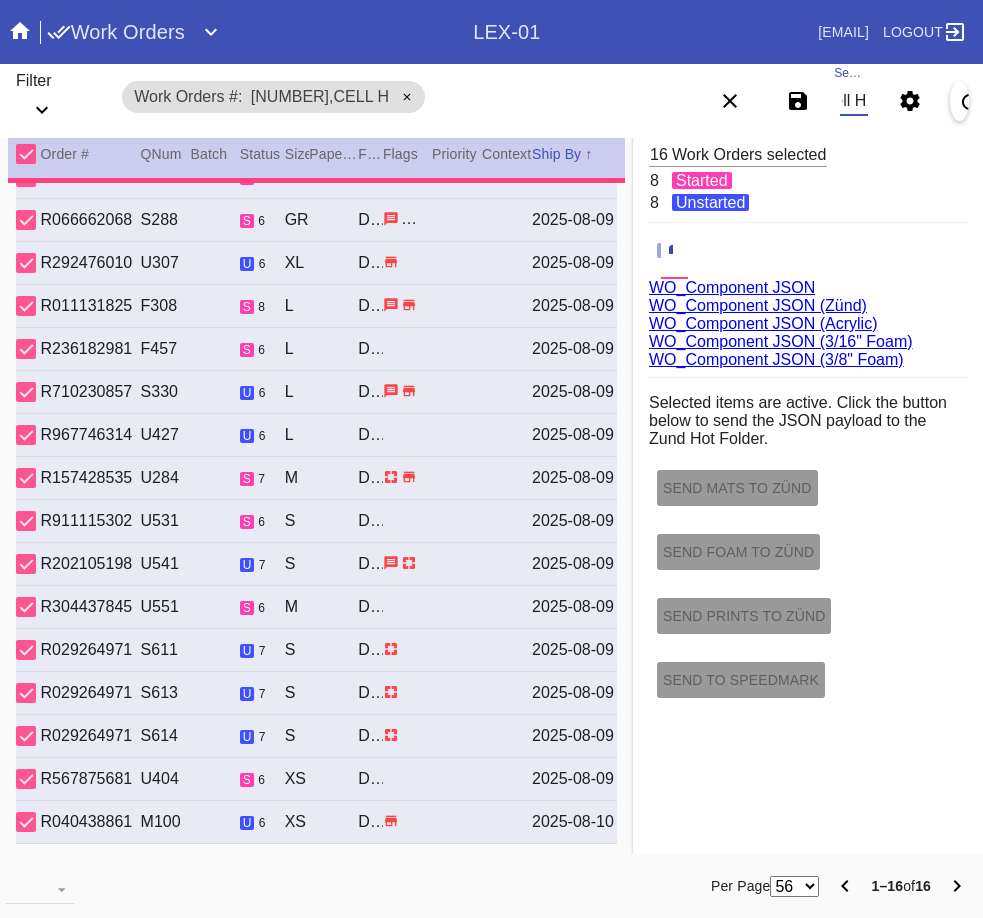 type on "2.5" 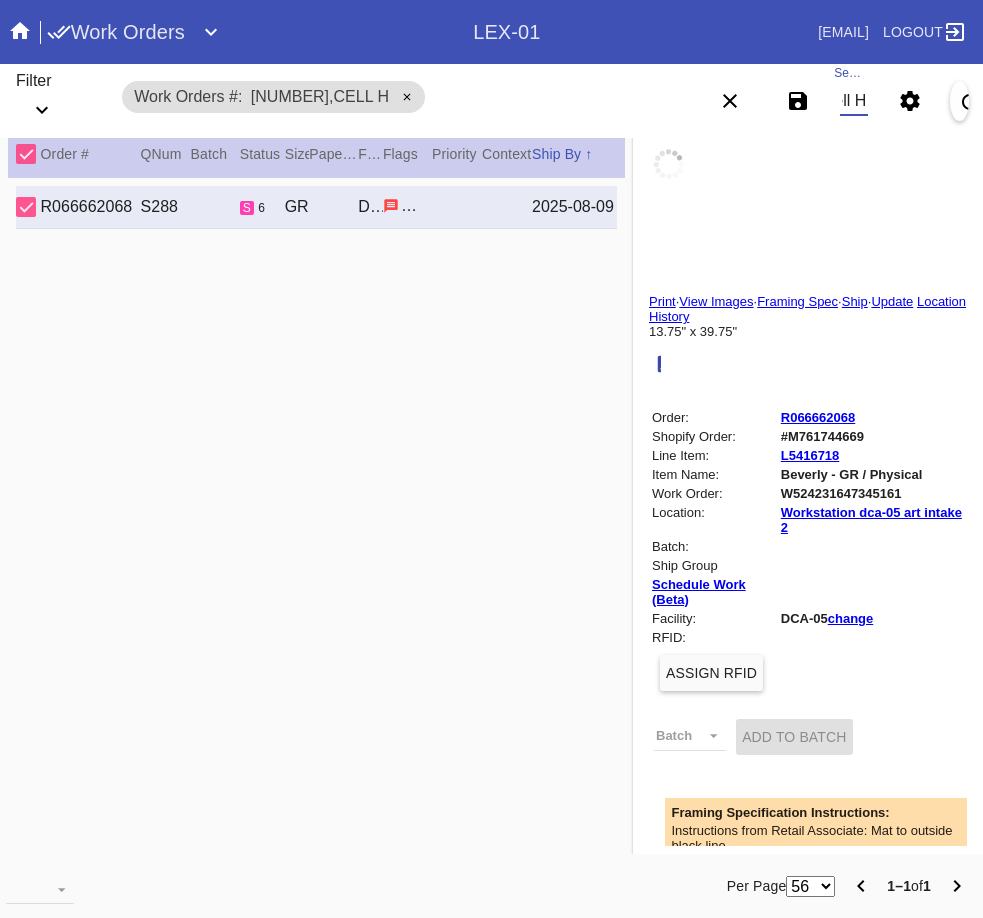 scroll, scrollTop: 0, scrollLeft: 0, axis: both 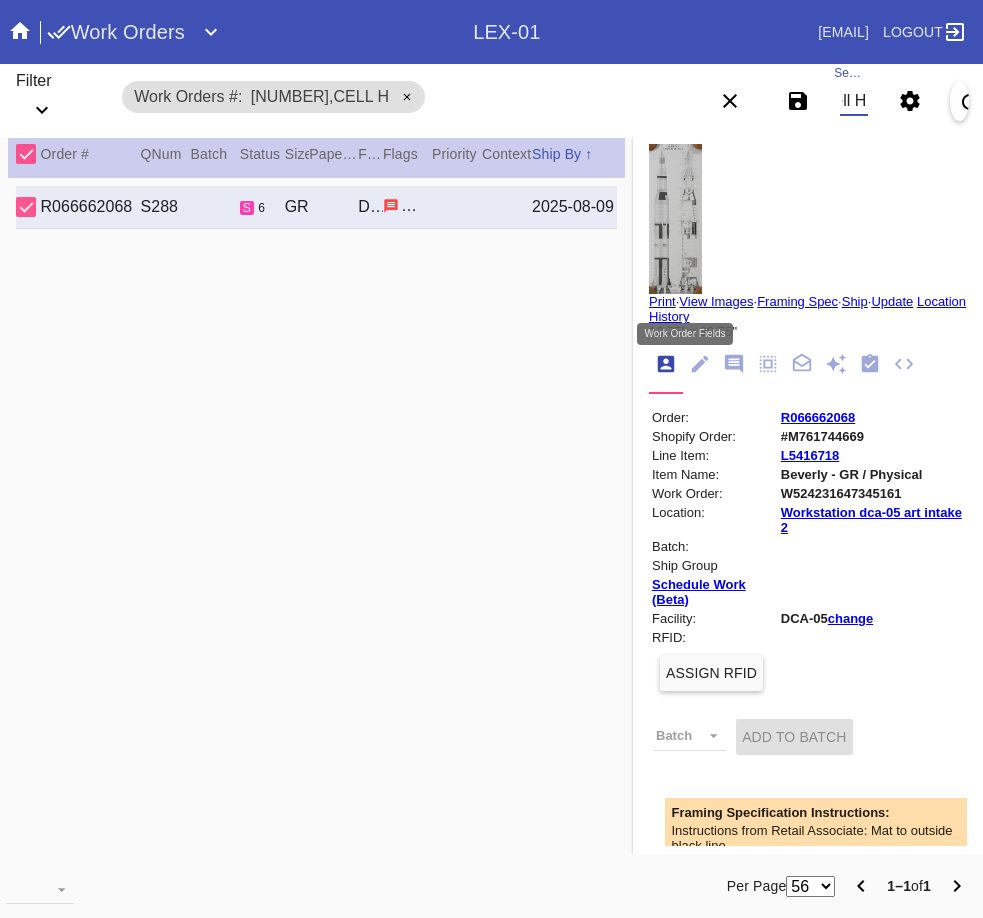 type on "W524231647345161,Cell H" 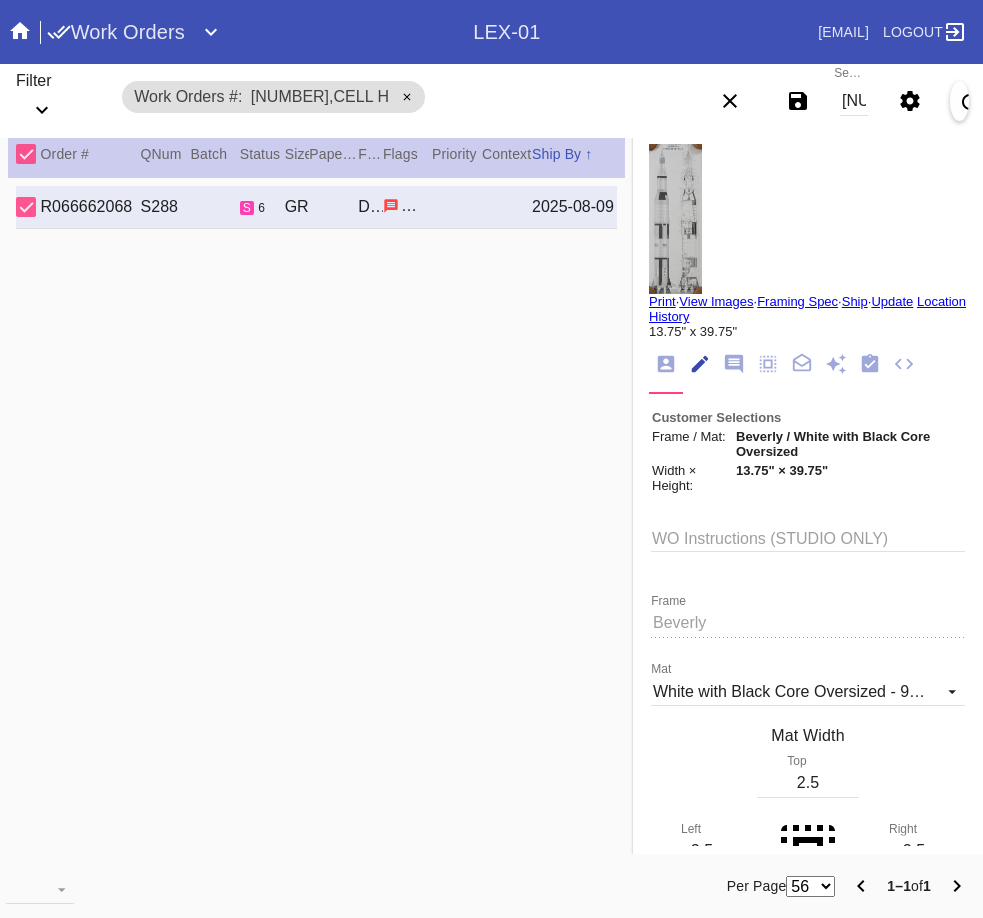 scroll, scrollTop: 74, scrollLeft: 0, axis: vertical 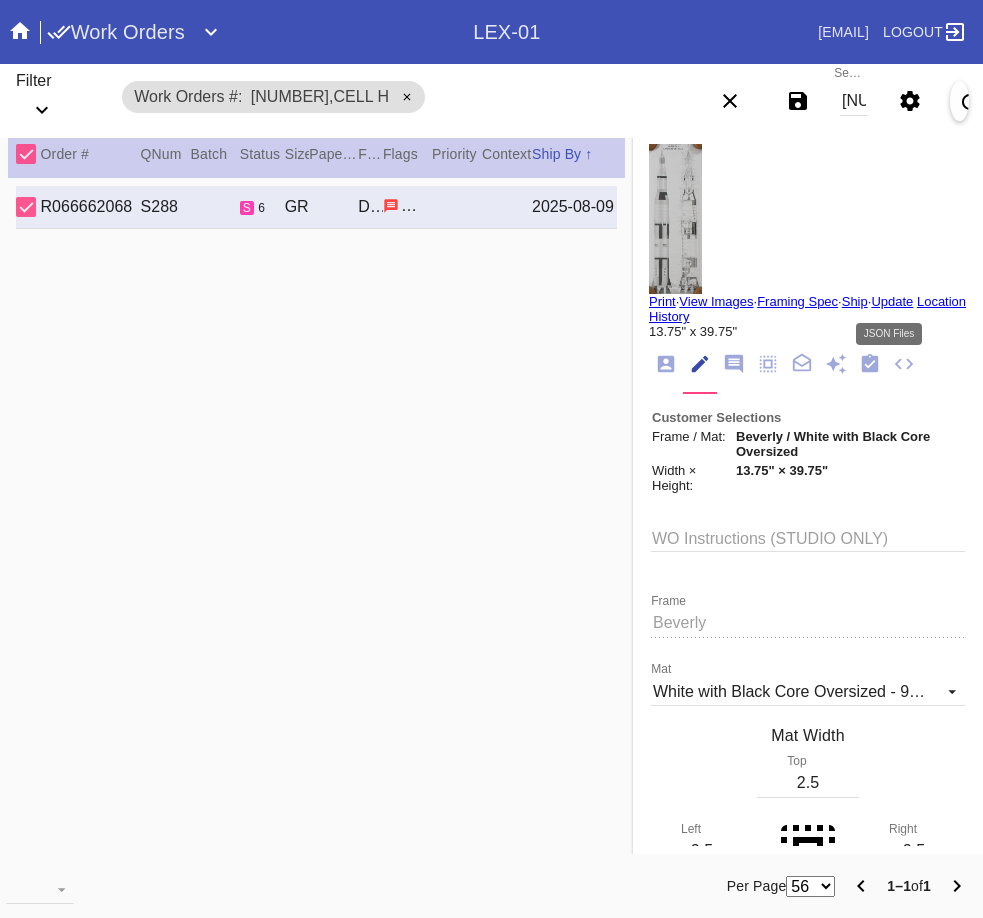 click 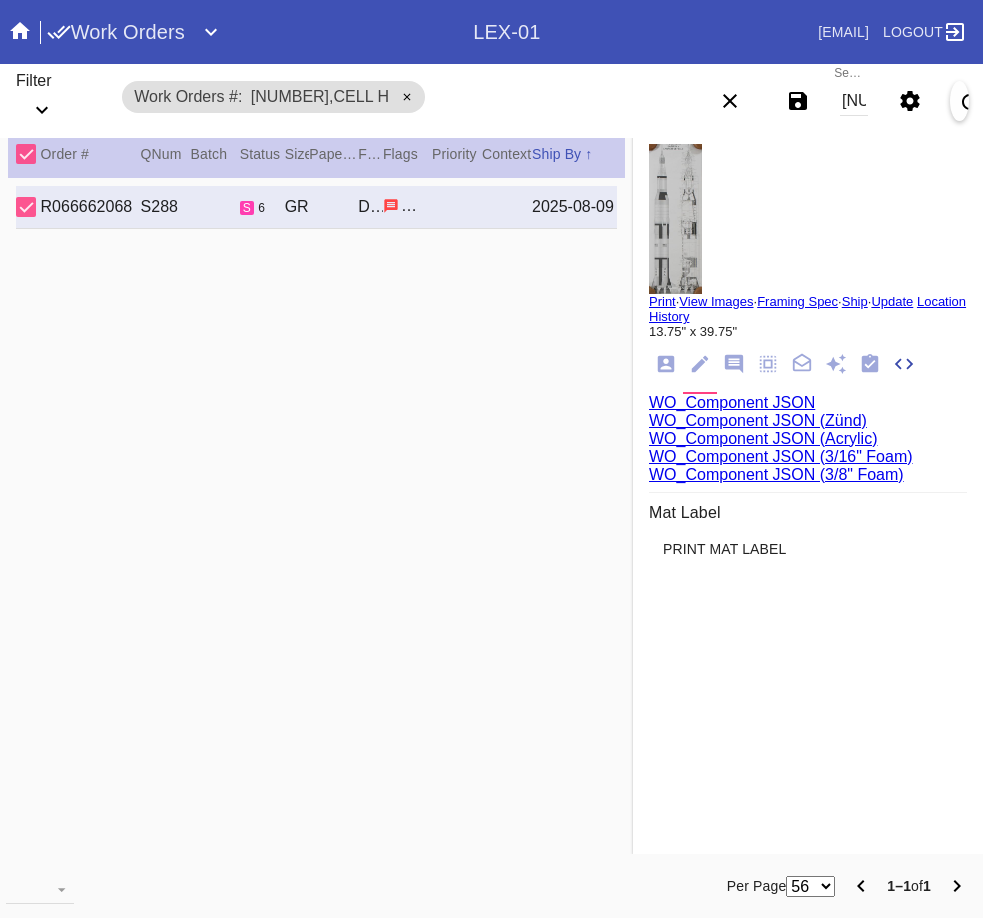 scroll, scrollTop: 370, scrollLeft: 0, axis: vertical 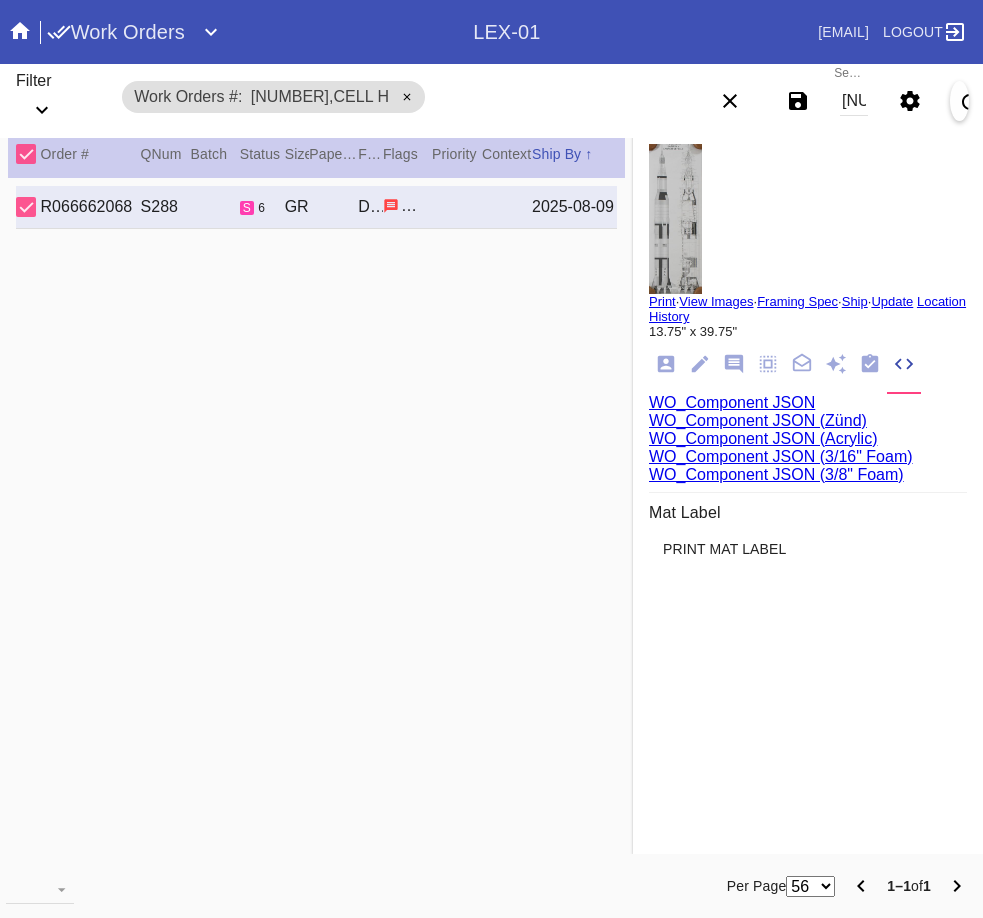click on "WO_Component JSON (Acrylic)" at bounding box center (763, 438) 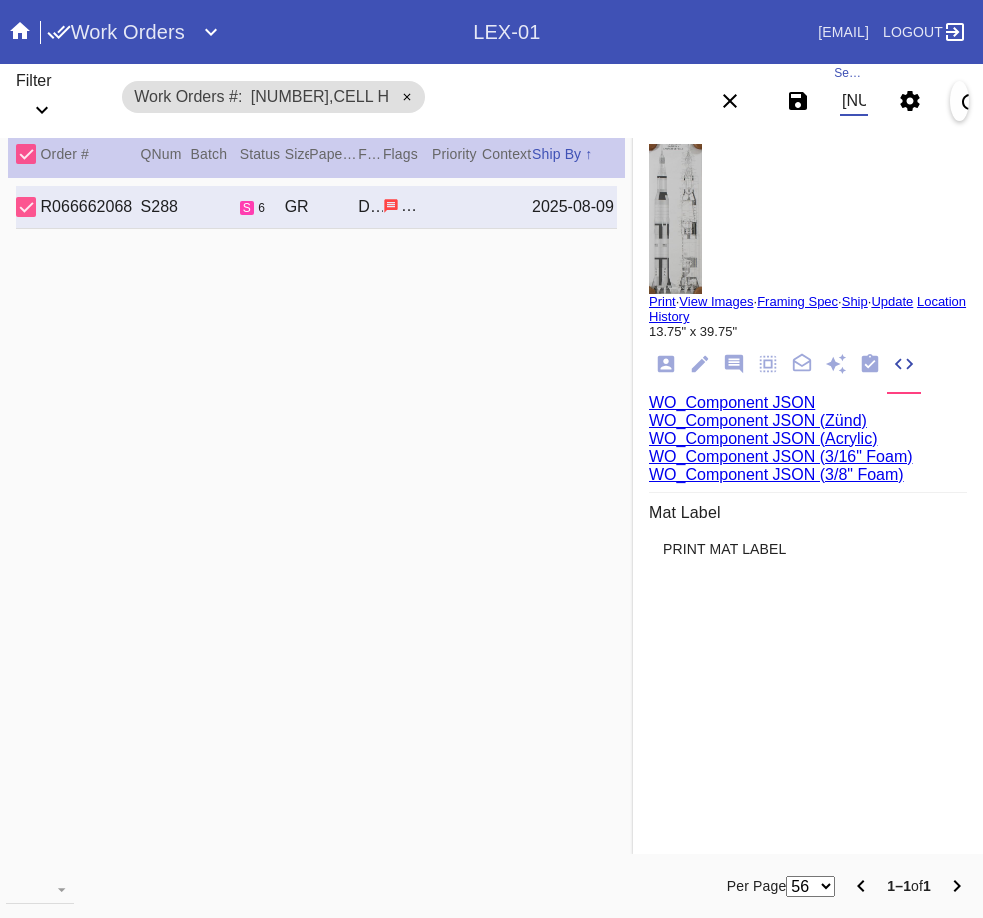 click on "W524231647345161,Cell H" at bounding box center [854, 101] 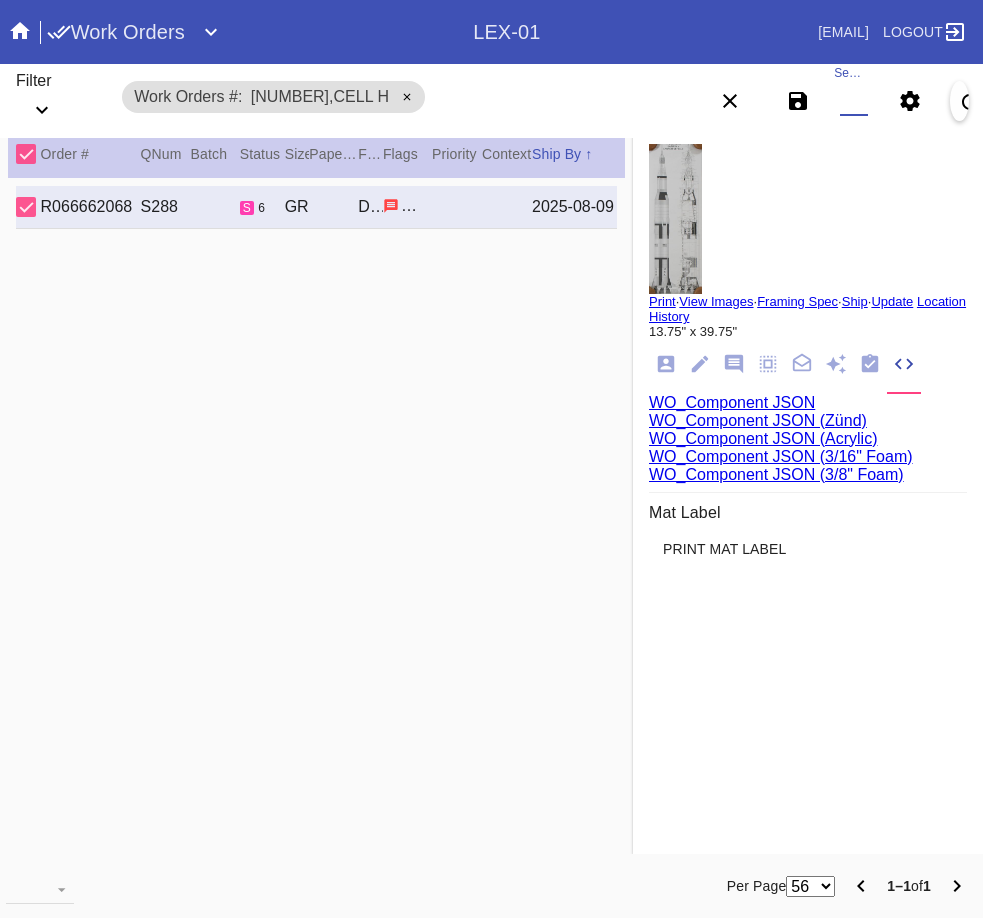 paste on "W735984489730803,Cell F W393683090260569,Cell F W981746430017679,Cell F W728884170363370,Cell H W620179463377672,Cell C W151230285121855,Cell D W165809793829375,Cell F W465255038478812,Cell C W351433588314349,Cell A W263793210632921,Cell A W146545529675684,Cell E W587872036504879,Cell H" 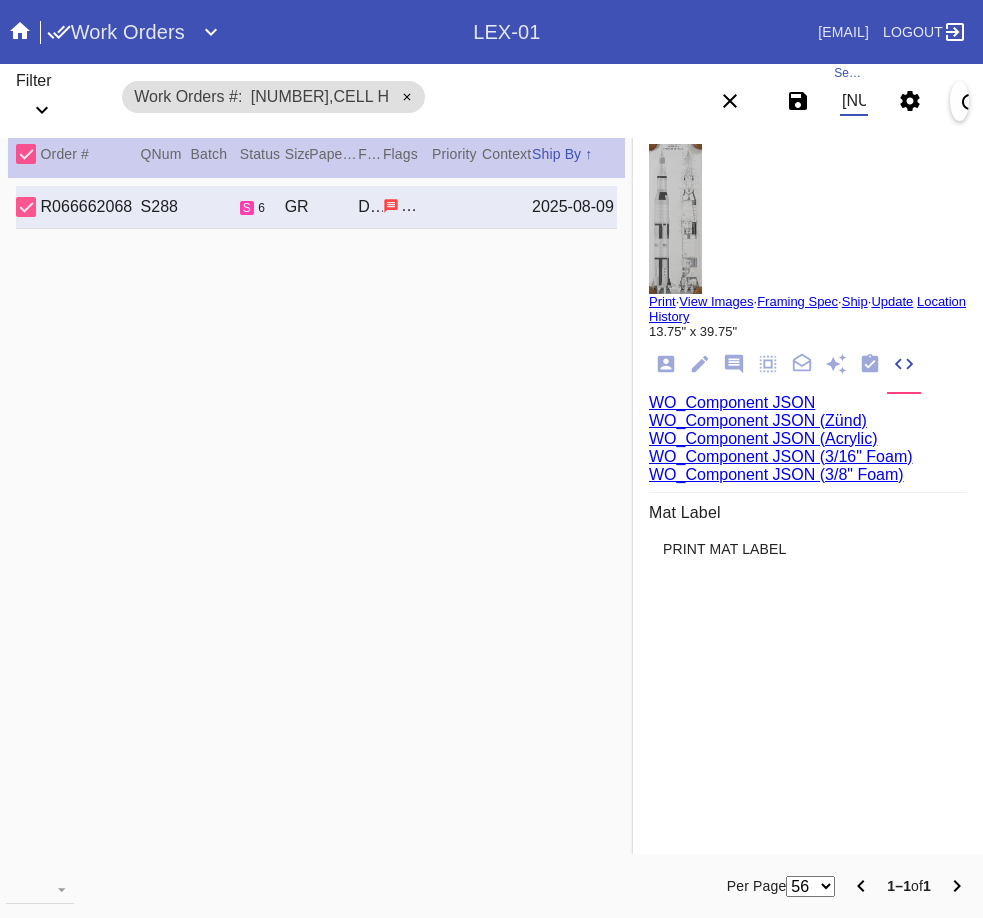 scroll, scrollTop: 0, scrollLeft: 2371, axis: horizontal 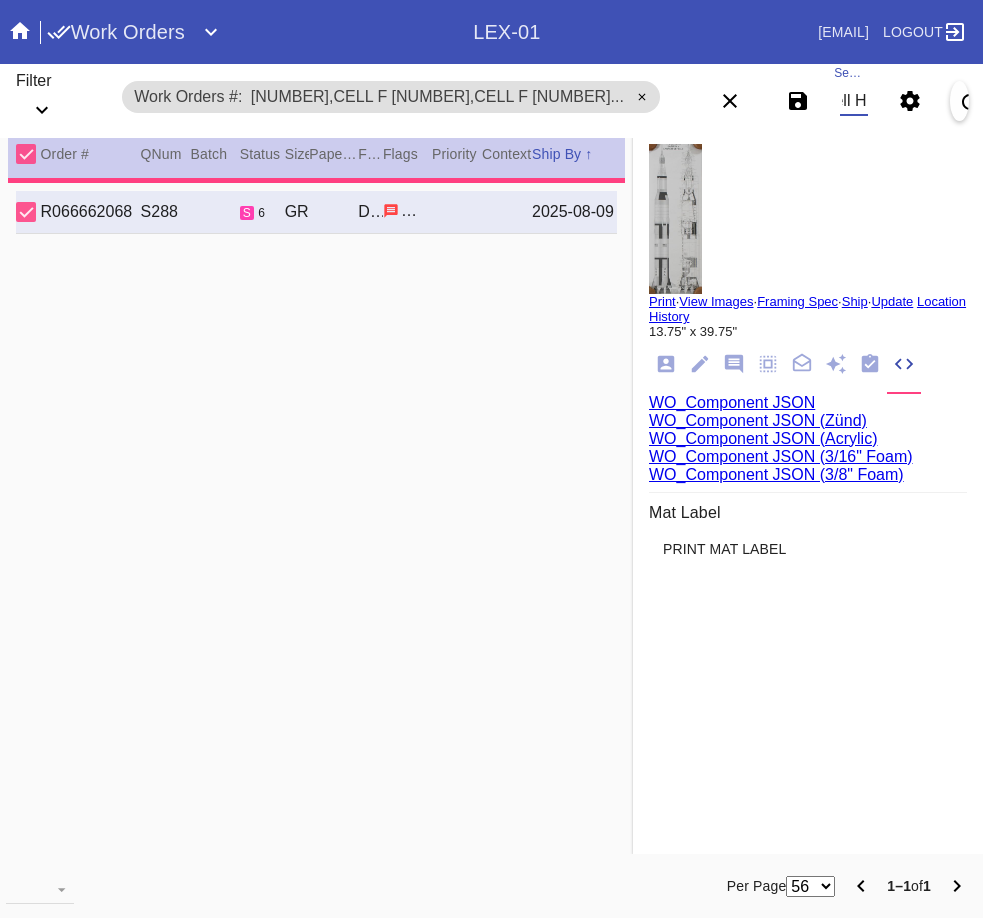 type 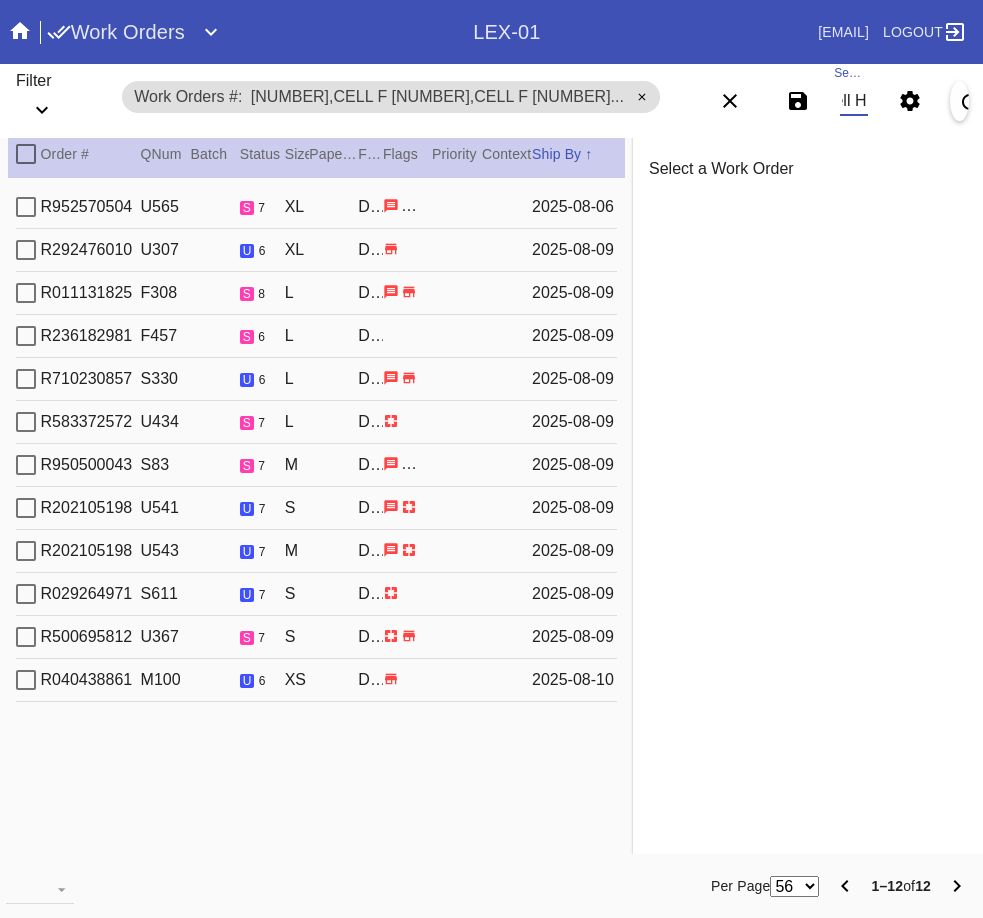type on "W735984489730803,Cell F W393683090260569,Cell F W981746430017679,Cell F W728884170363370,Cell H W620179463377672,Cell C W151230285121855,Cell D W165809793829375,Cell F W465255038478812,Cell C W351433588314349,Cell A W263793210632921,Cell A W146545529675684,Cell E W587872036504879,Cell H" 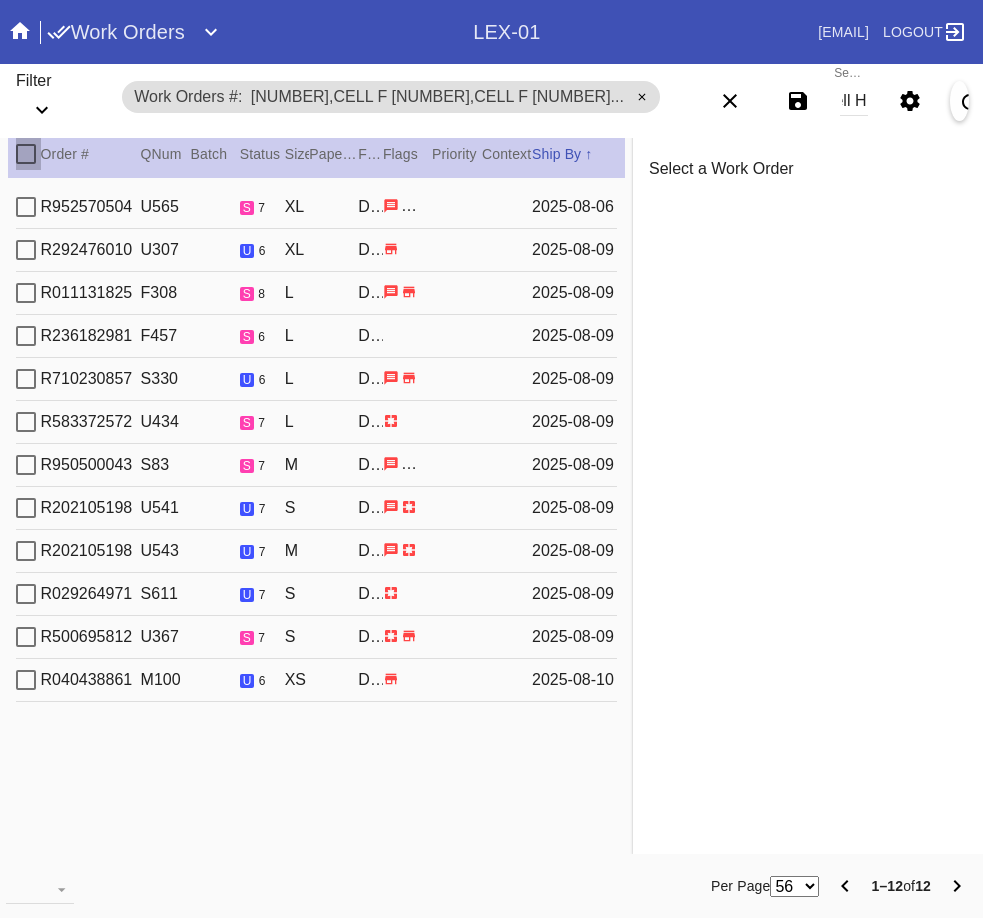 click at bounding box center [26, 154] 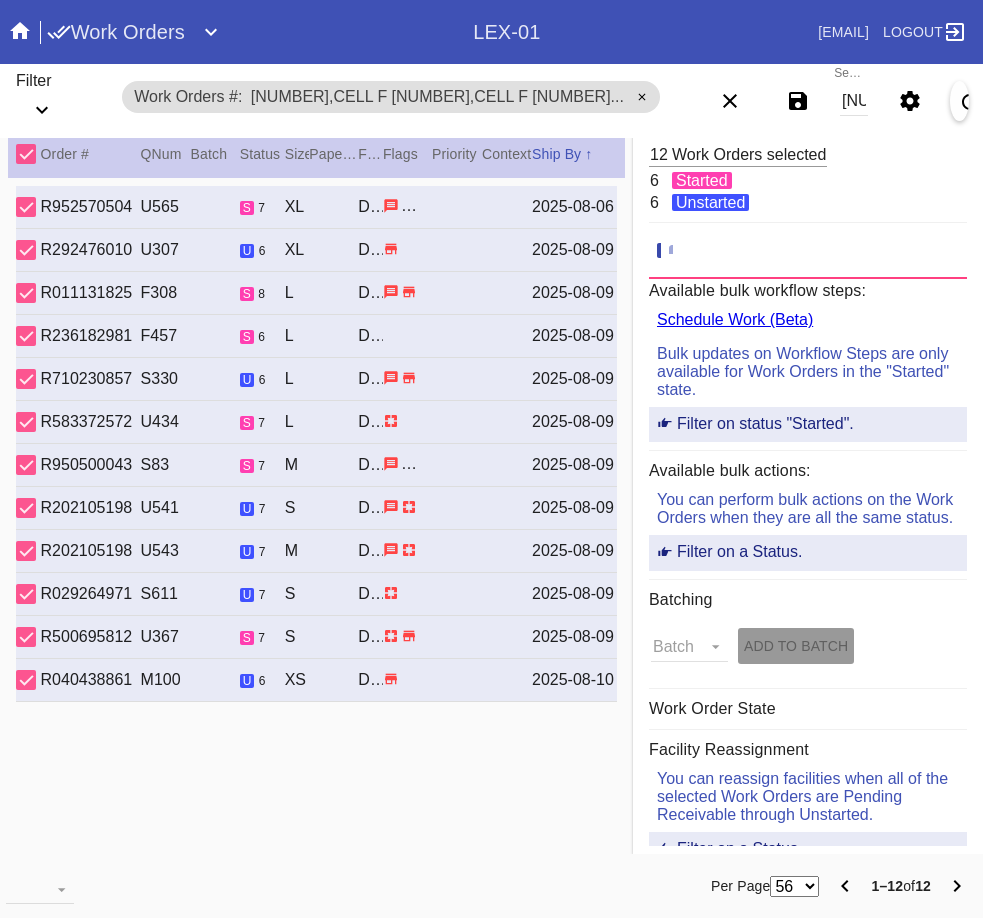 click 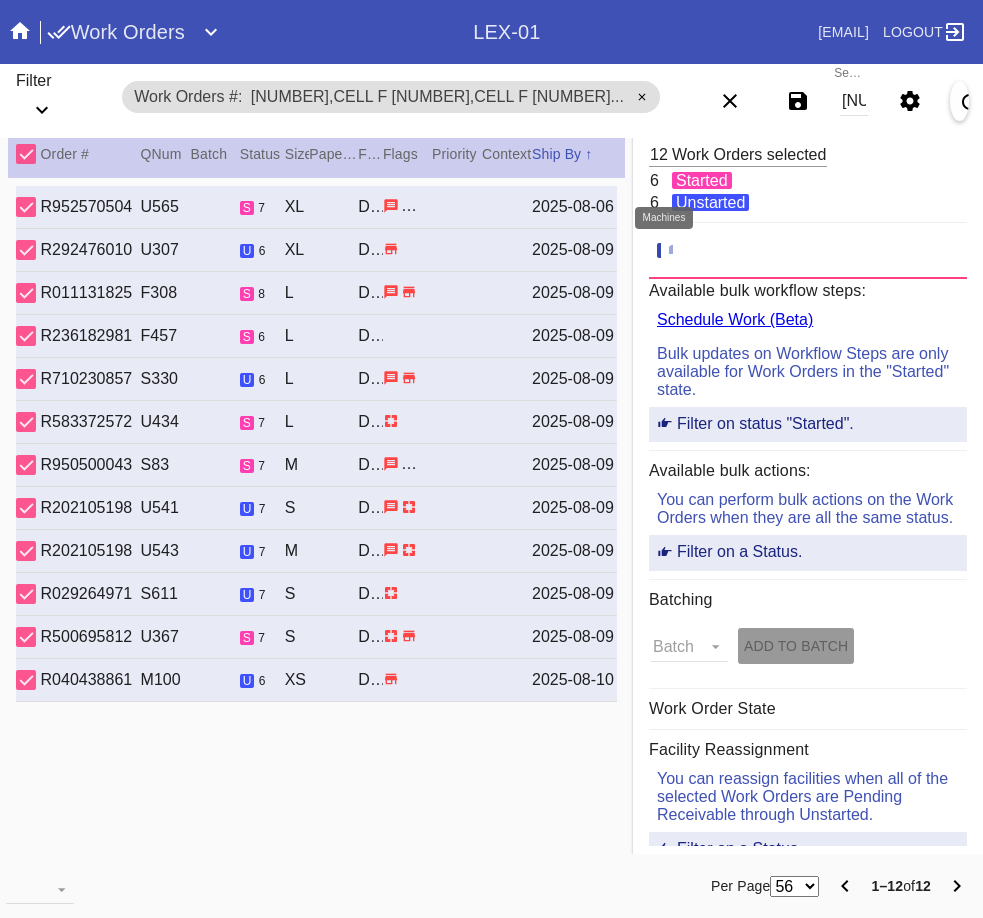 click 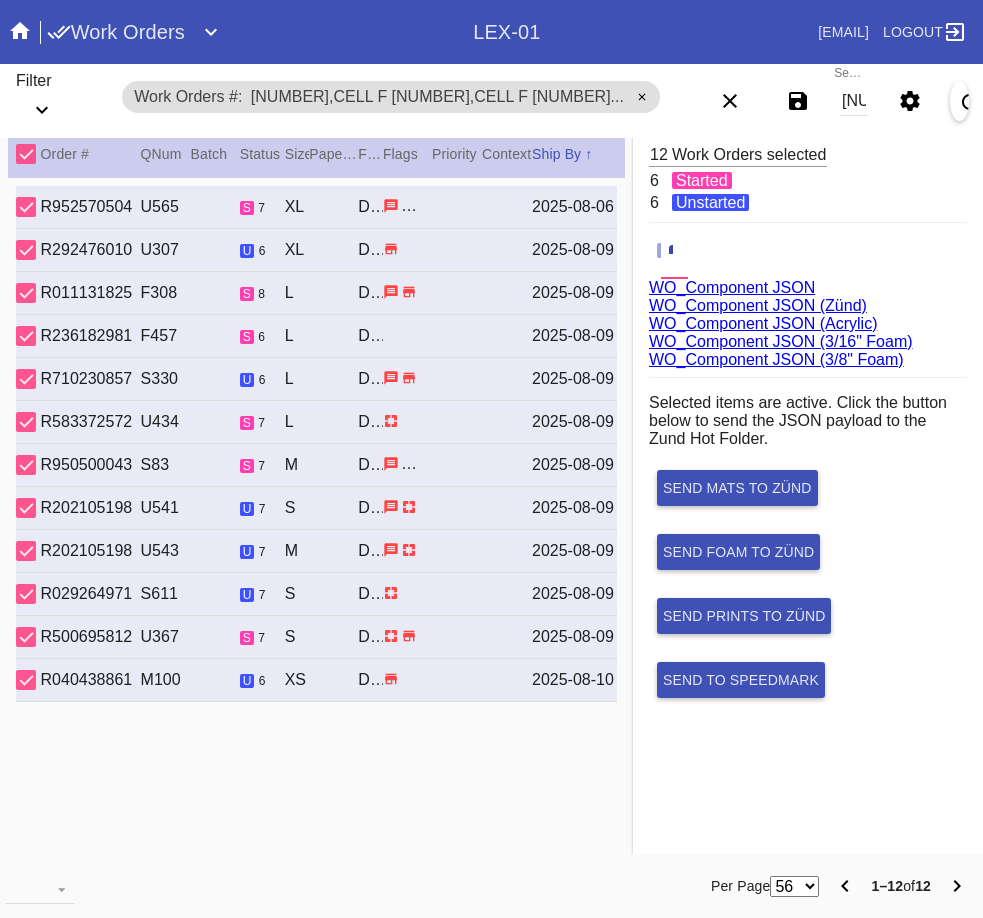 click on "WO_Component JSON (Acrylic)" at bounding box center [763, 323] 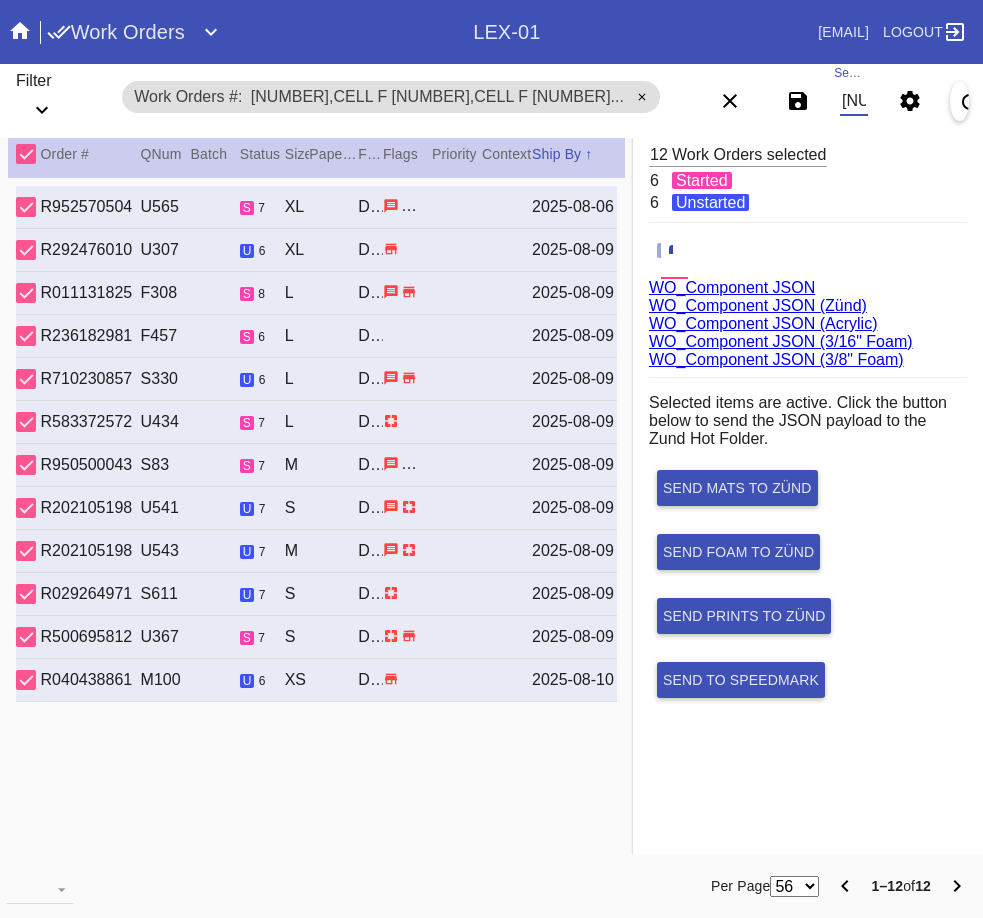 click on "W735984489730803,Cell F W393683090260569,Cell F W981746430017679,Cell F W728884170363370,Cell H W620179463377672,Cell C W151230285121855,Cell D W165809793829375,Cell F W465255038478812,Cell C W351433588314349,Cell A W263793210632921,Cell A W146545529675684,Cell E W587872036504879,Cell H" at bounding box center [854, 101] 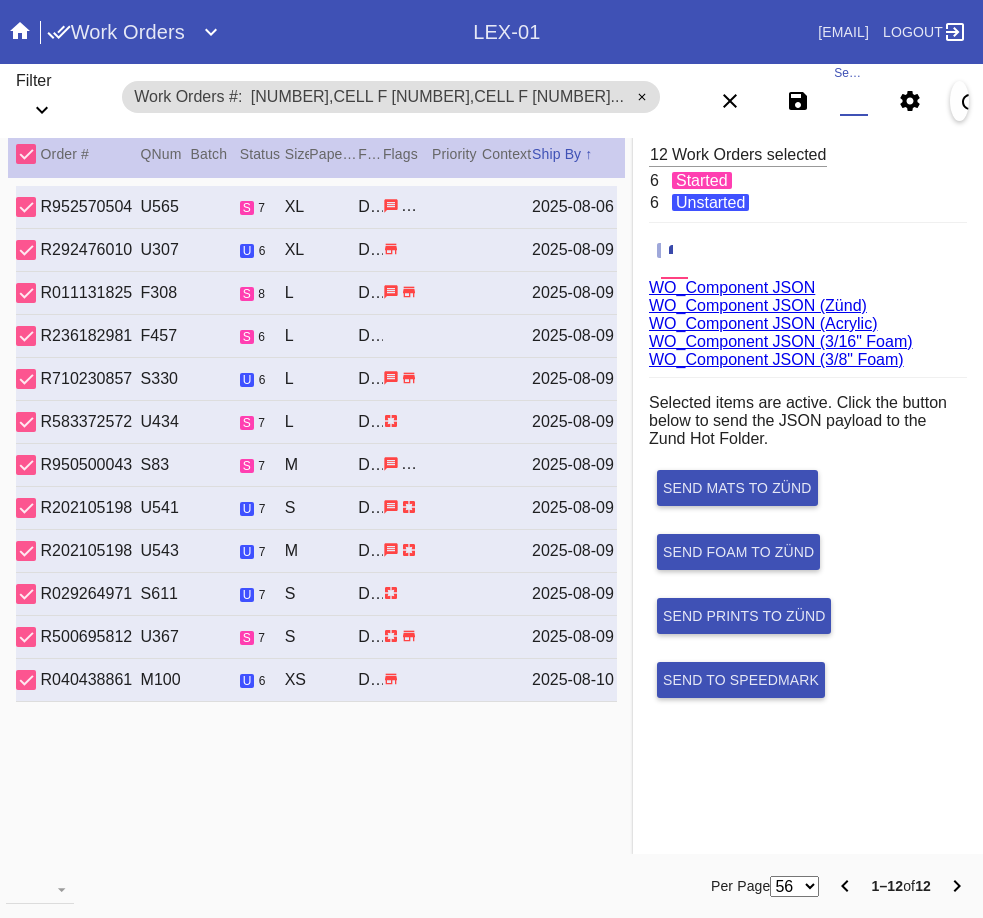 paste on "W437791604092390,Cell G W483406190438129,Cell C W628940755971672,Cell E W330867866152829,Cell B W995890007555527,Cell B W850057625450162,Cell E W697057893409902,Cell O W291838739594588,Cell B W558840962035762,Cell E W947515818559329,Cell B W875159743631721,Cell B W394758155057580,Cell D W768599089462684,Cell D" 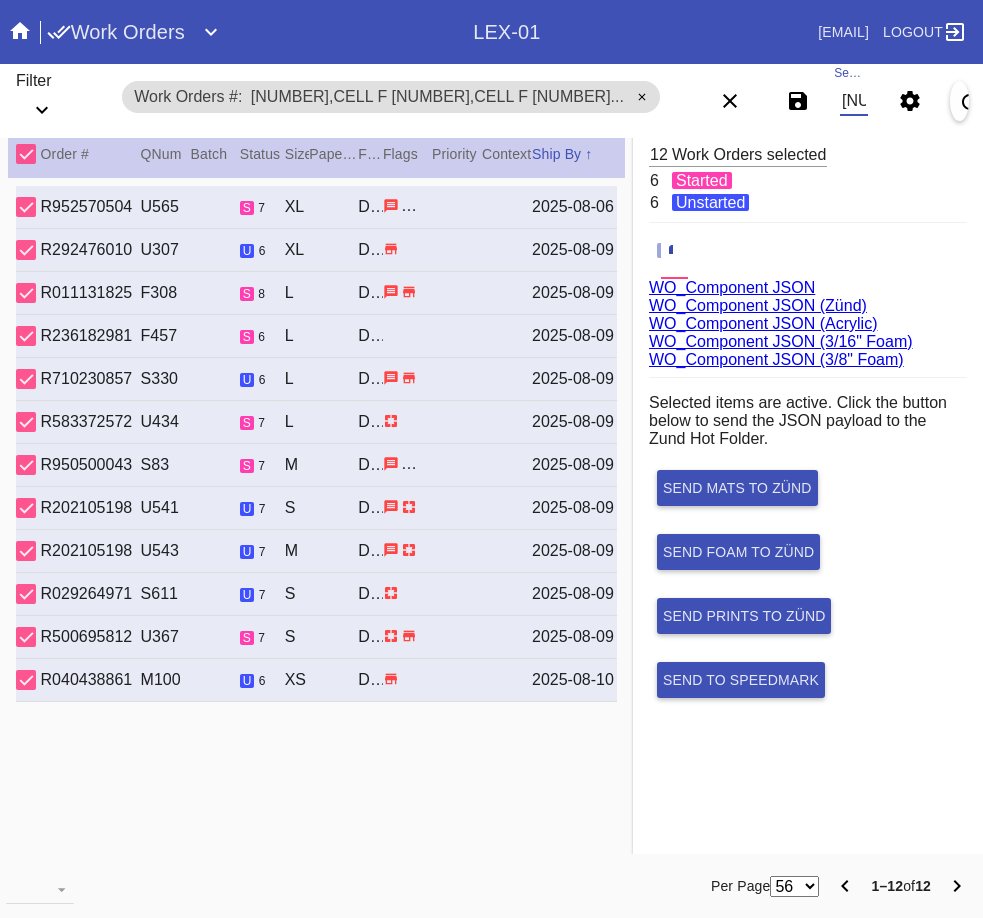 scroll, scrollTop: 0, scrollLeft: 2580, axis: horizontal 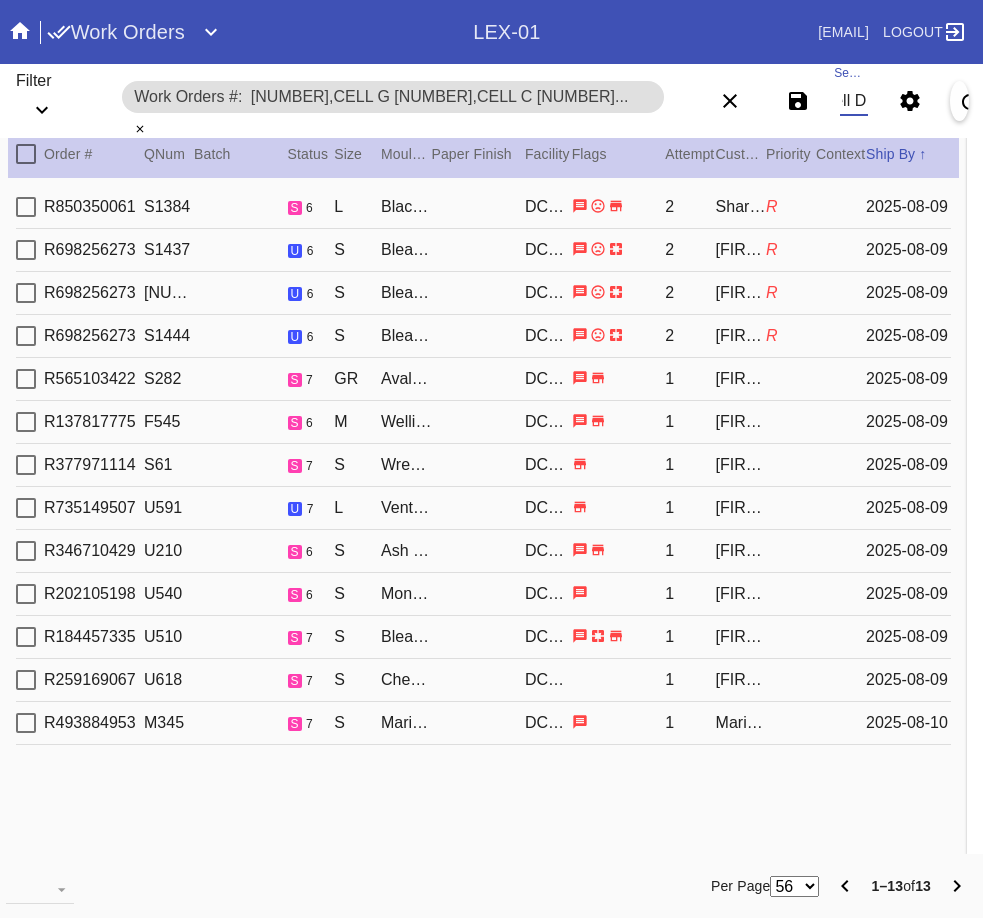 type on "W437791604092390,Cell G W483406190438129,Cell C W628940755971672,Cell E W330867866152829,Cell B W995890007555527,Cell B W850057625450162,Cell E W697057893409902,Cell O W291838739594588,Cell B W558840962035762,Cell E W947515818559329,Cell B W875159743631721,Cell B W394758155057580,Cell D W768599089462684,Cell D" 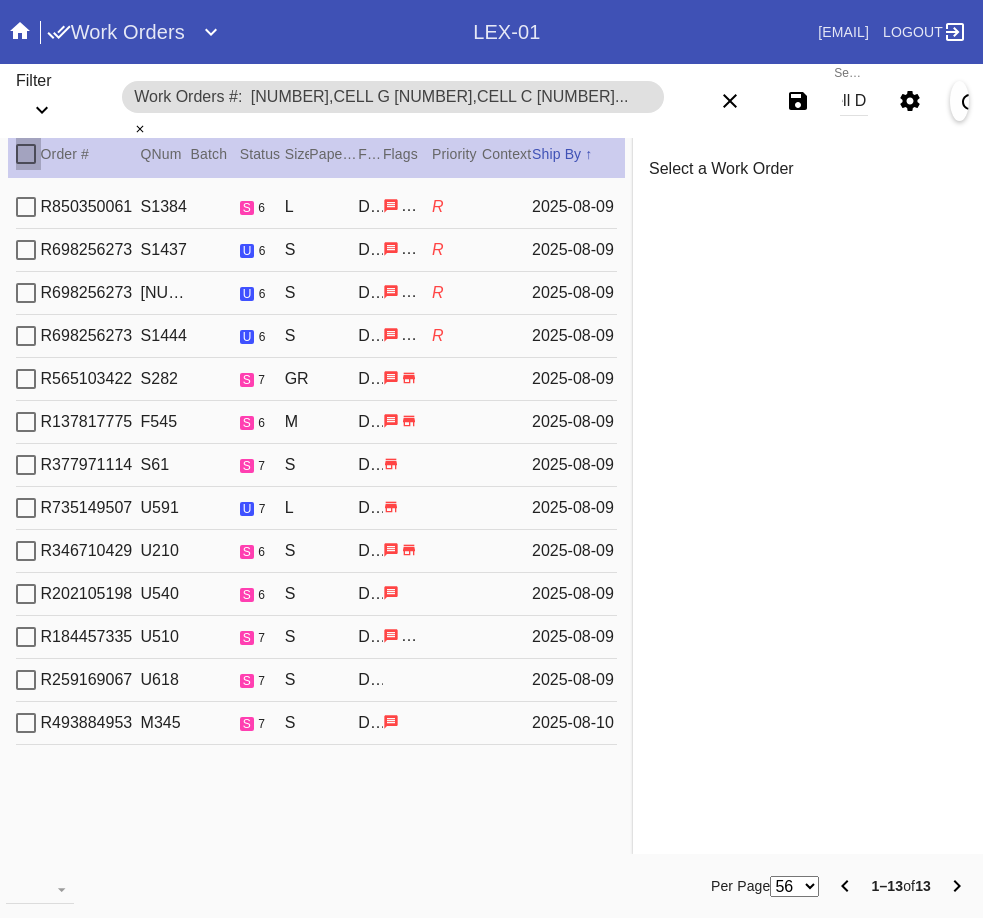 click at bounding box center (26, 154) 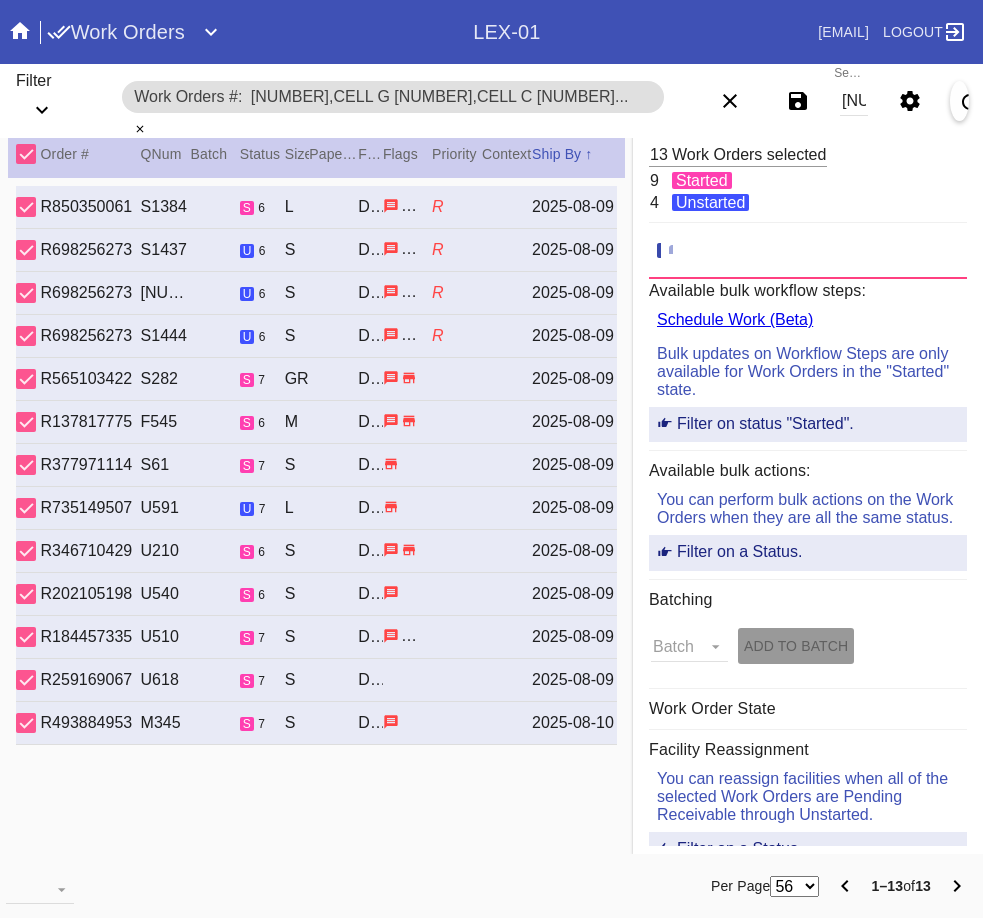 click 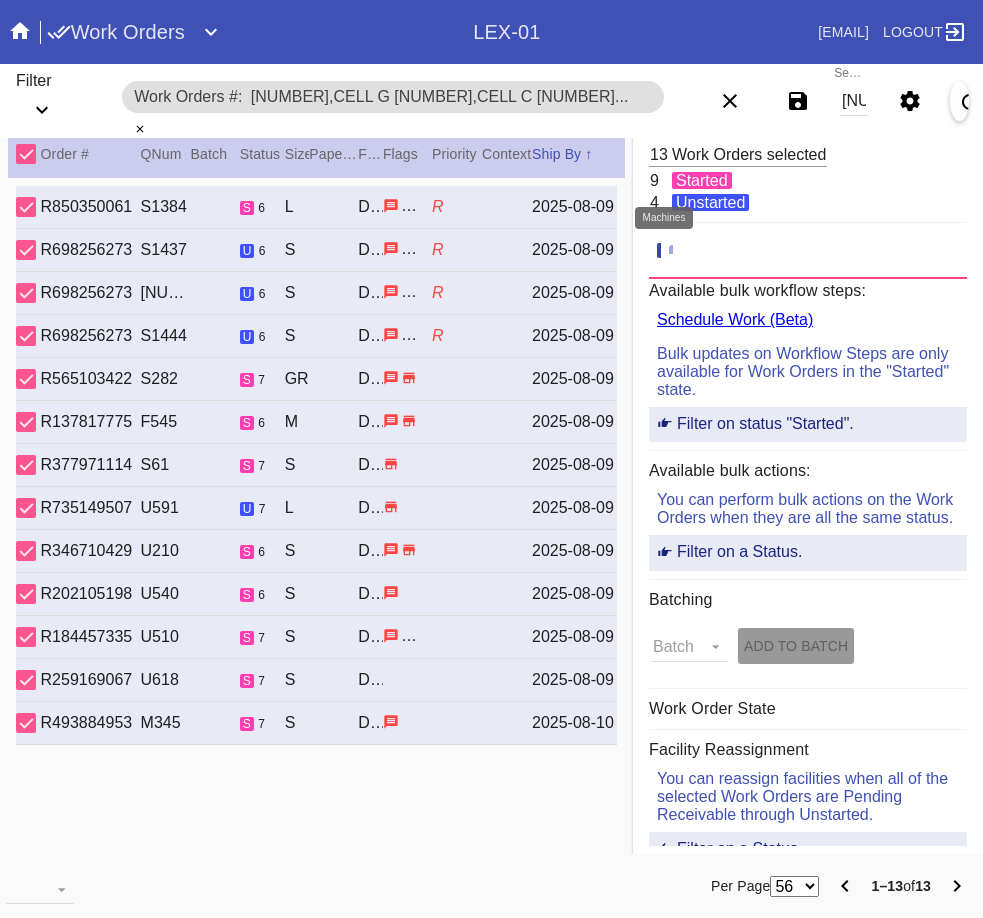 click 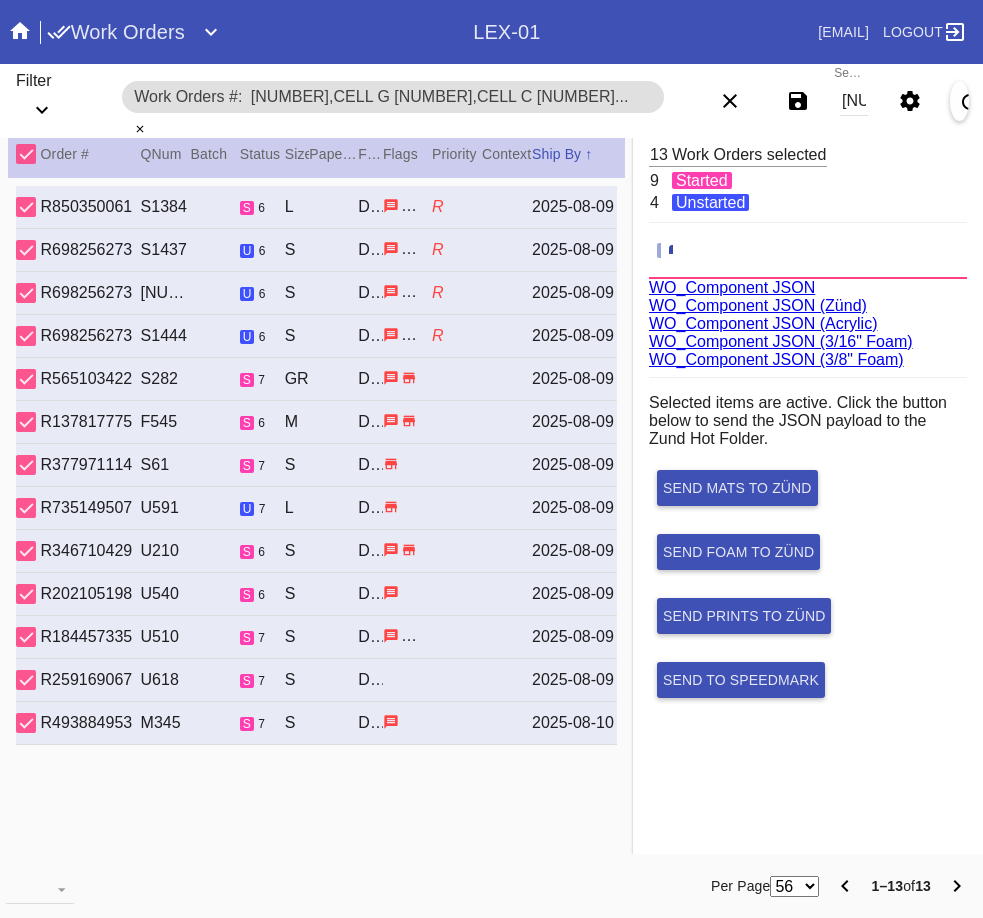 scroll, scrollTop: 75, scrollLeft: 0, axis: vertical 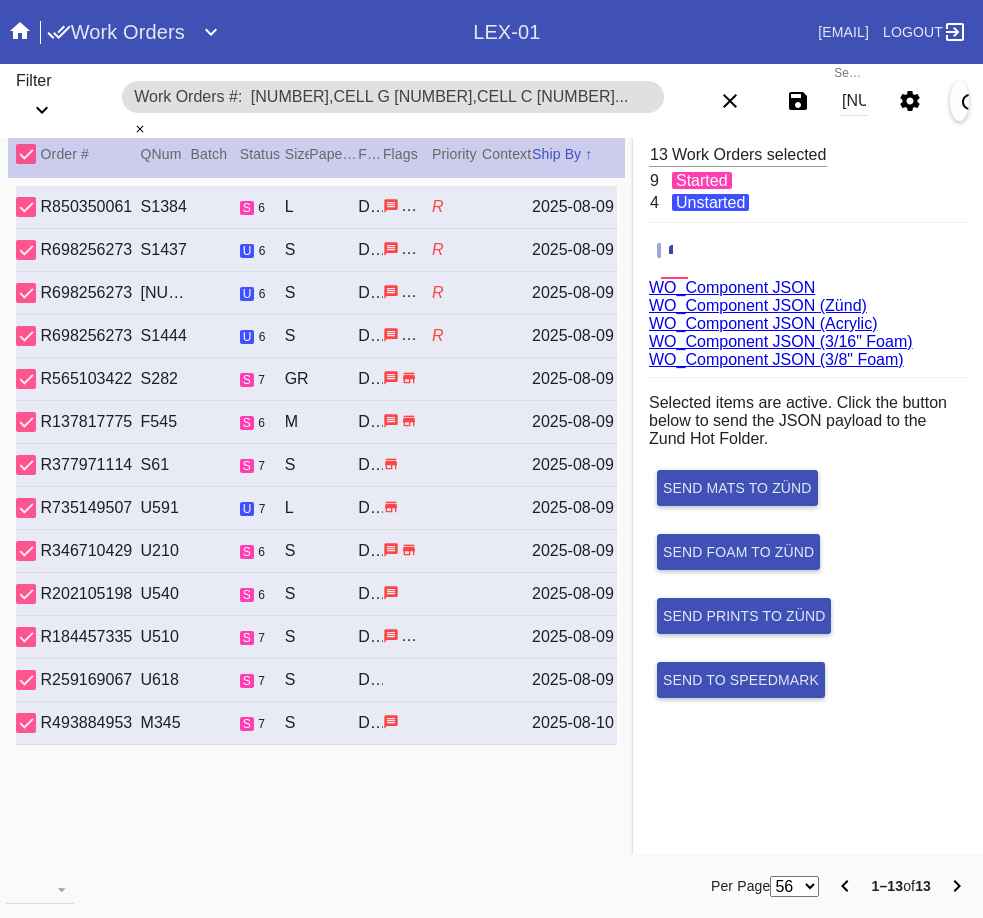 click on "WO_Component JSON (Acrylic)" at bounding box center (763, 323) 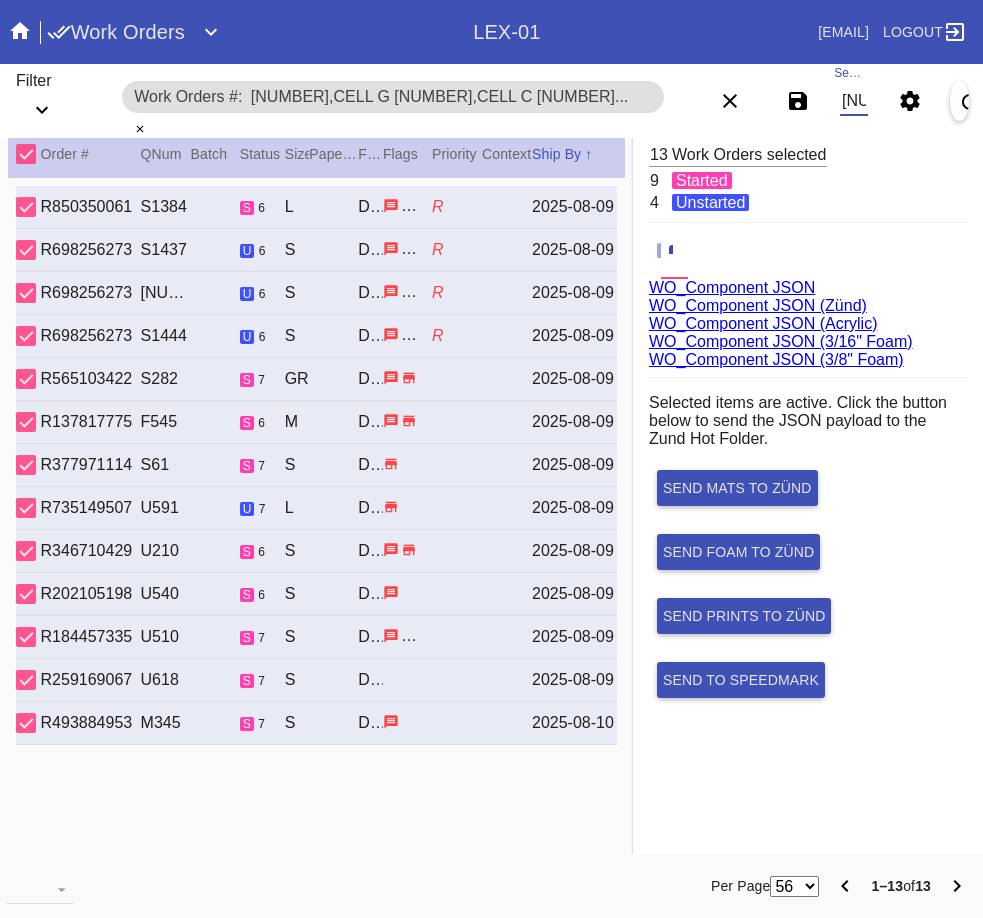 click on "W437791604092390,Cell G W483406190438129,Cell C W628940755971672,Cell E W330867866152829,Cell B W995890007555527,Cell B W850057625450162,Cell E W697057893409902,Cell O W291838739594588,Cell B W558840962035762,Cell E W947515818559329,Cell B W875159743631721,Cell B W394758155057580,Cell D W768599089462684,Cell D" at bounding box center (854, 101) 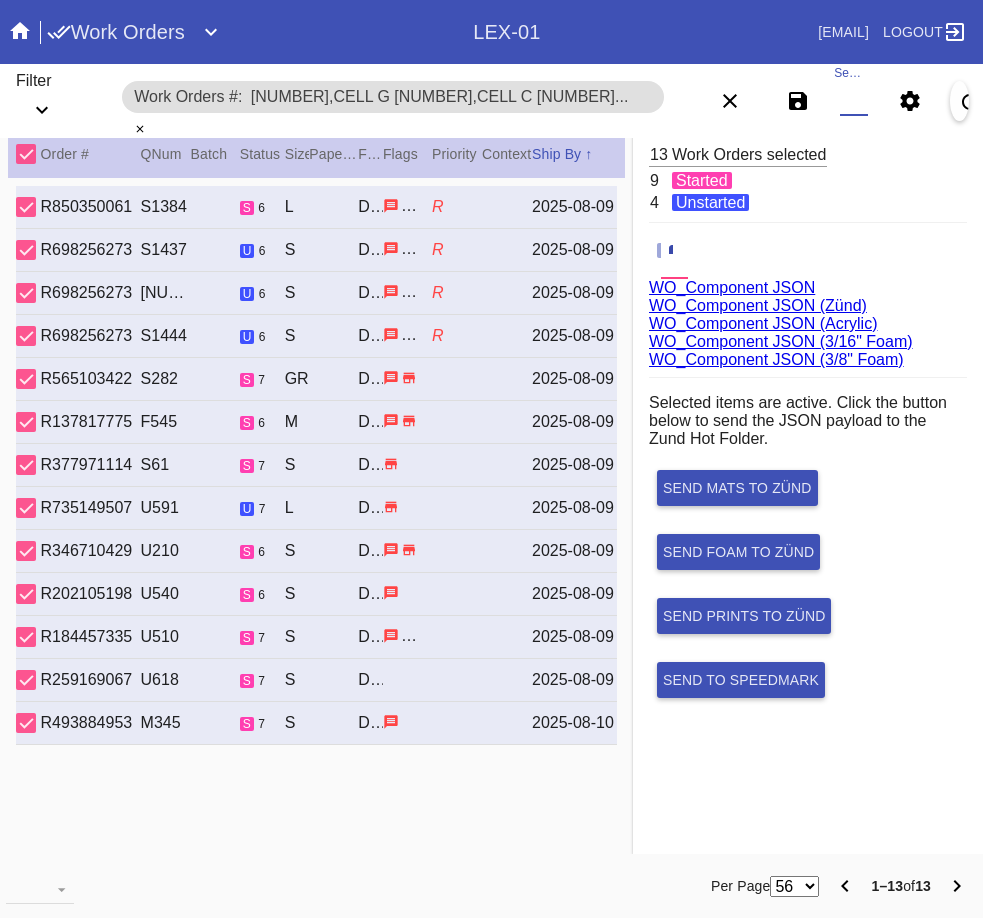paste on "W924401716825860,Cell E W230947196368417,Cell D W230947196368417,Cell D W991368561308975,Cell G W202523954335307,Cell H W910043771689133,Cell A W455405718985012,Cell H W593341476128540,Cell C W388237530739094,Cell G W942240927823700,Cell C W914615263874642,Cell E" 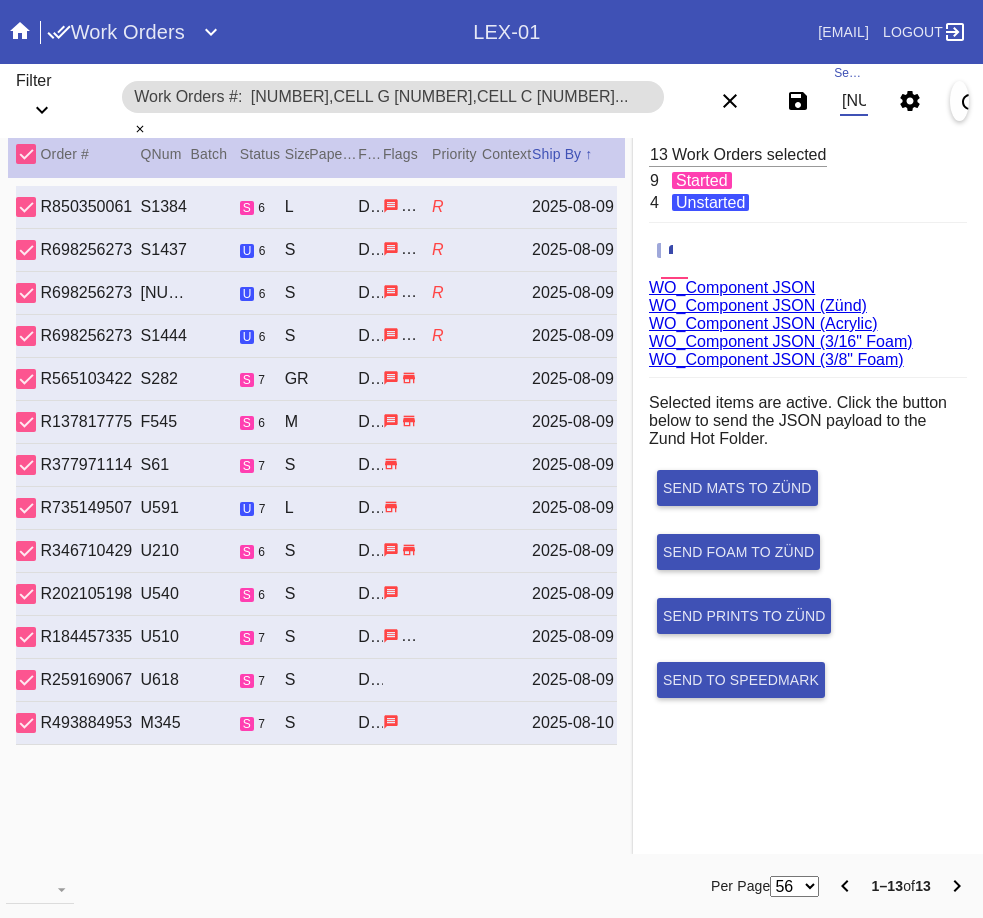 scroll, scrollTop: 0, scrollLeft: 2180, axis: horizontal 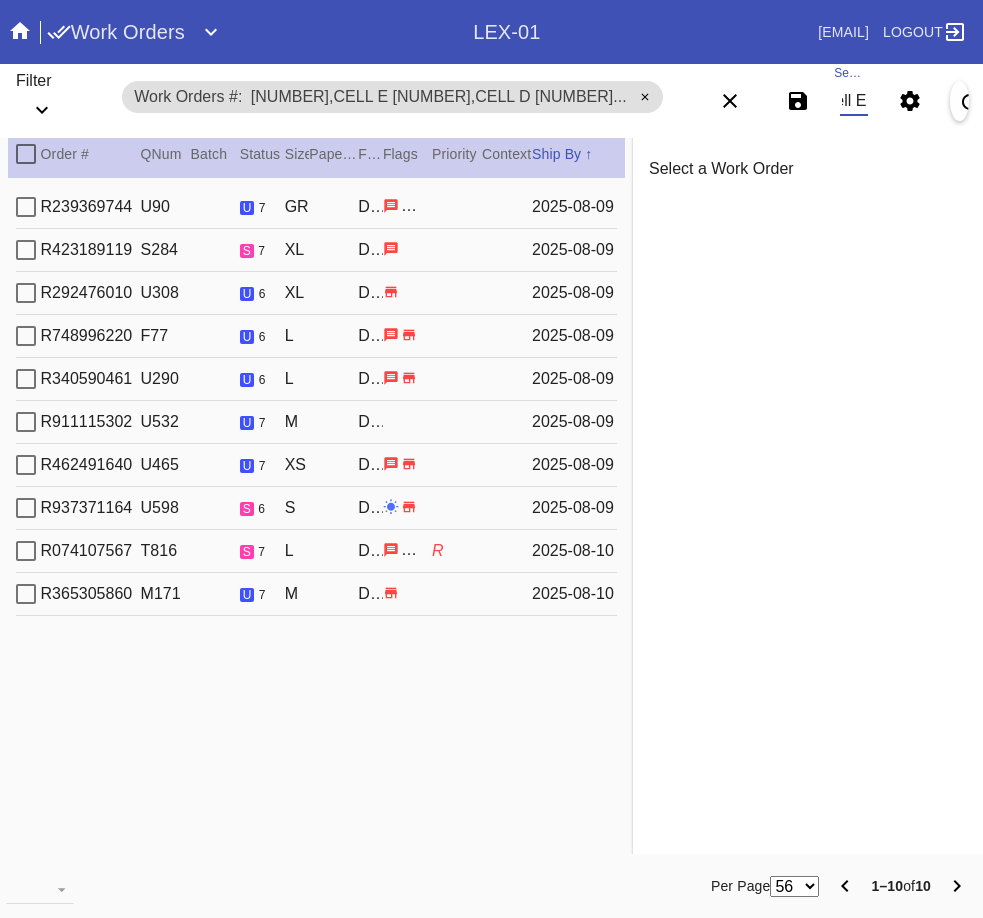 click at bounding box center [26, 154] 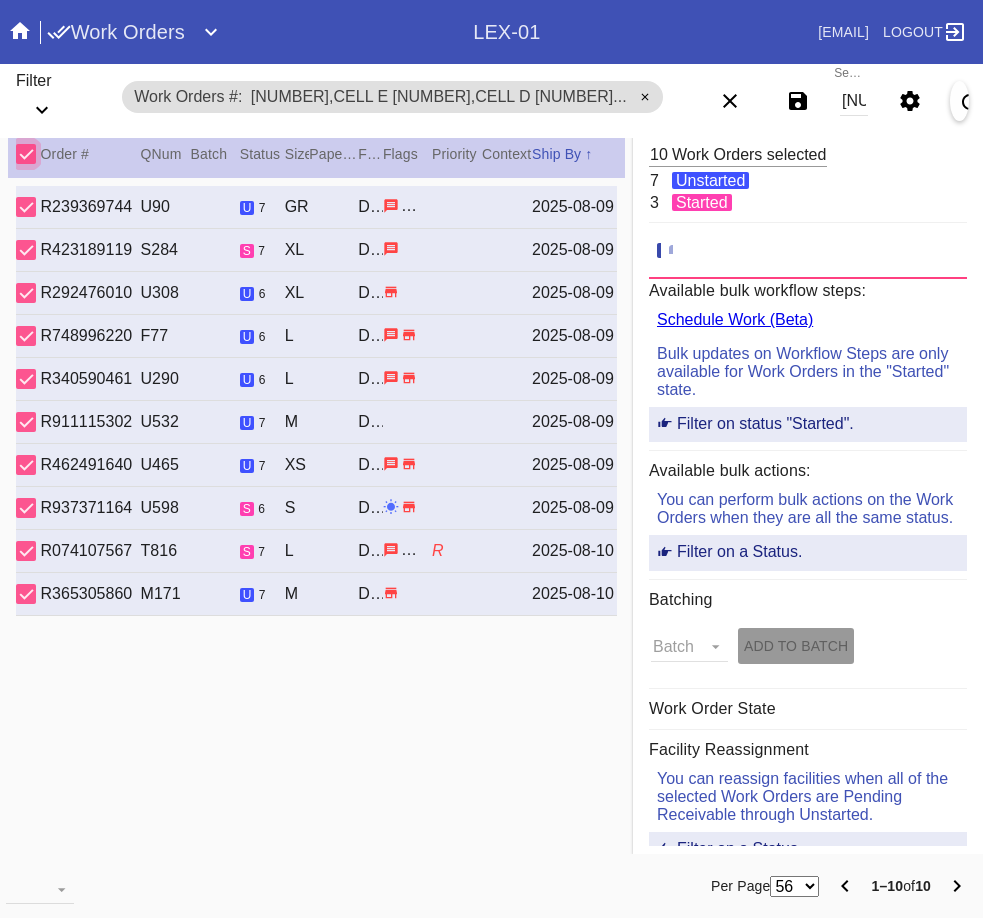click on "W924401716825860,Cell E W230947196368417,Cell D W230947196368417,Cell D W991368561308975,Cell G W202523954335307,Cell H W910043771689133,Cell A W455405718985012,Cell H W593341476128540,Cell C W388237530739094,Cell G W942240927823700,Cell C W914615263874642,Cell E" at bounding box center [854, 101] 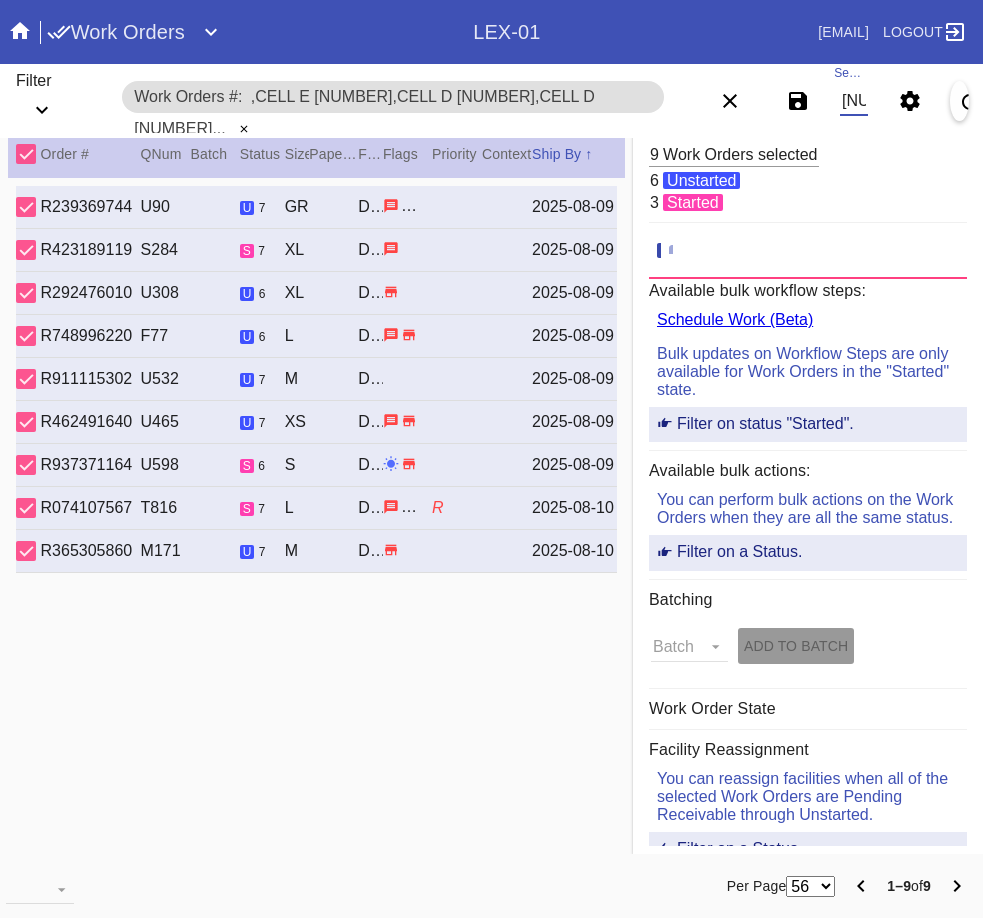 scroll, scrollTop: 0, scrollLeft: 2182, axis: horizontal 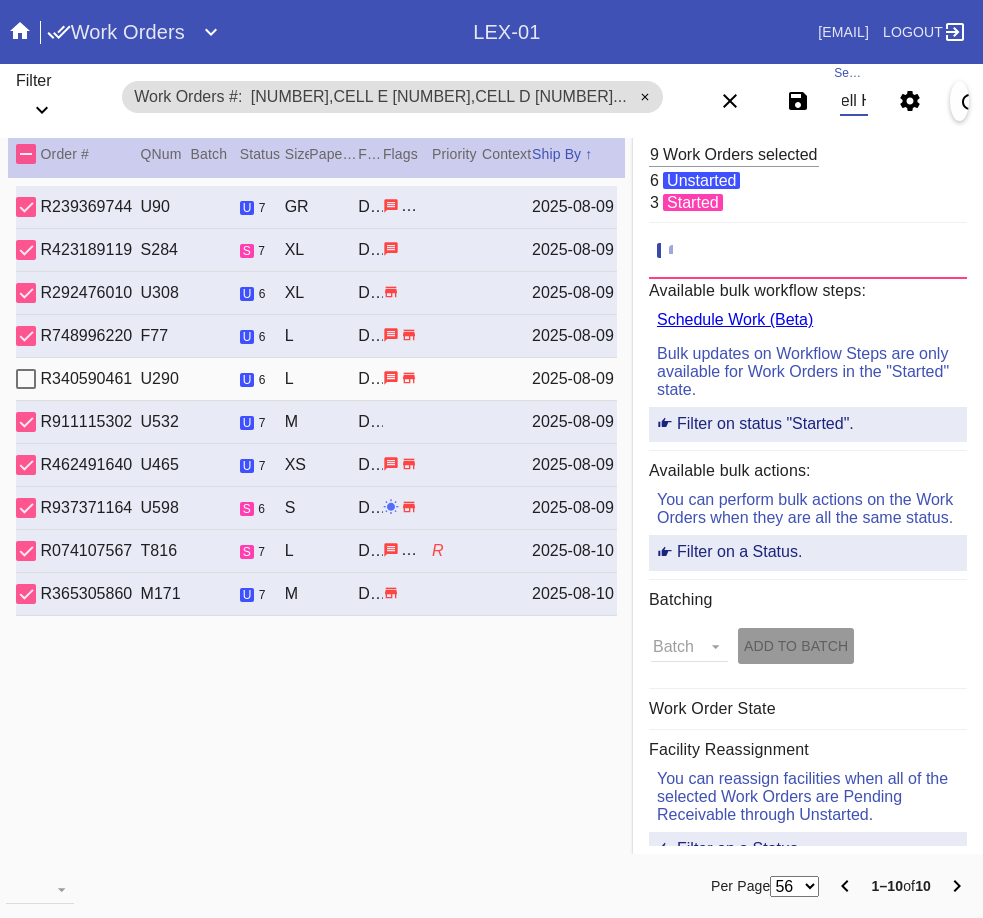 type on "W924401716825860,Cell E W230947196368417,Cell D W230947196368417,Cell D W991368561308975,Cell G W202523954335307,Cell H W910043771689133,Cell A W455405718985012,Cell H W593341476128540,Cell C W388237530739094,Cell G W942240927823700,Cell C W914615263874642,Cell E,Cell E W230947196368417,Cell D W230947196368417,Cell D W991368561308975,Cell G W202523954335307,Cell H W910043771689133,Cell A W455405718985012,Cell H W593341476128540,Cell C W388237530739094,Cell G W942240927823700,Cell C W914615263874642,Cell E" 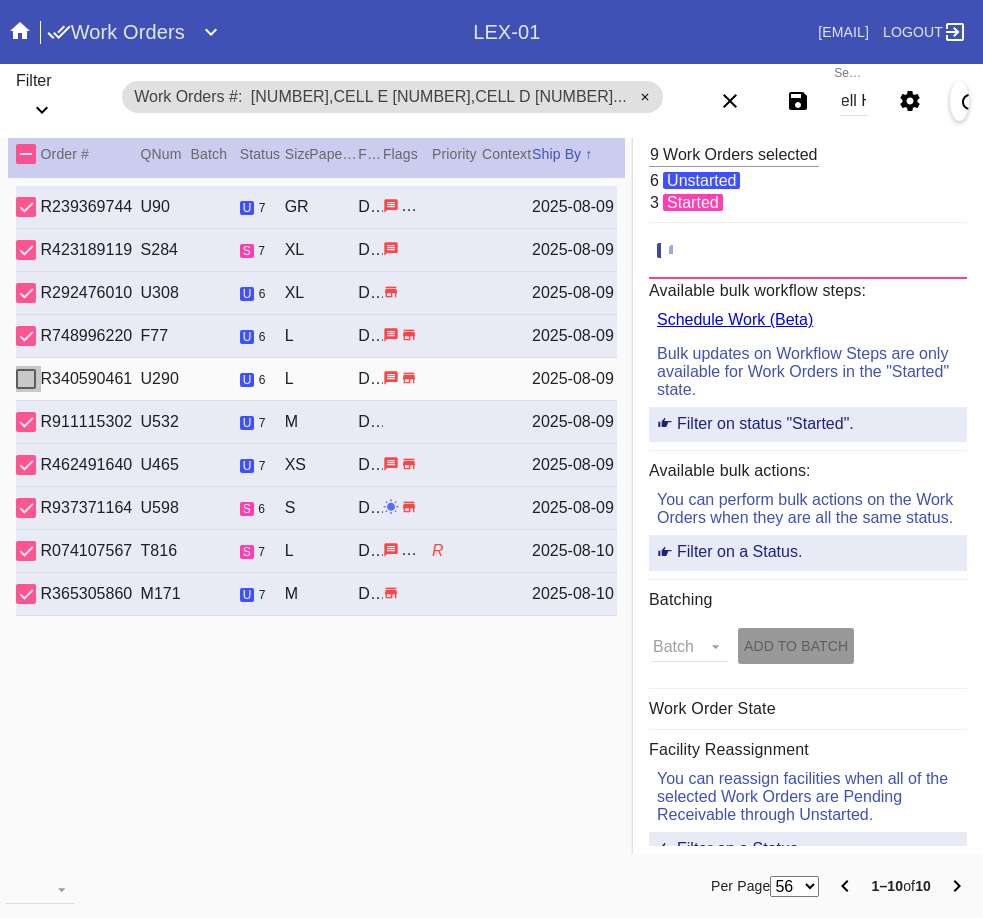 click at bounding box center (26, 379) 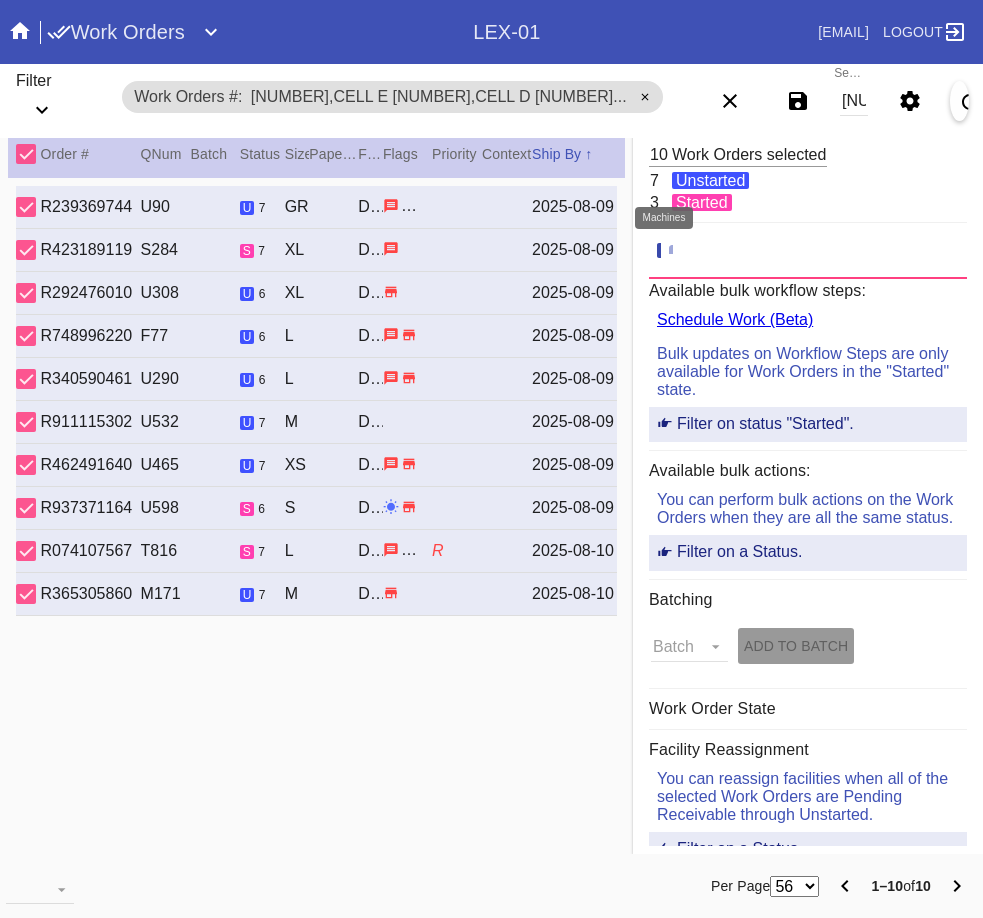 click 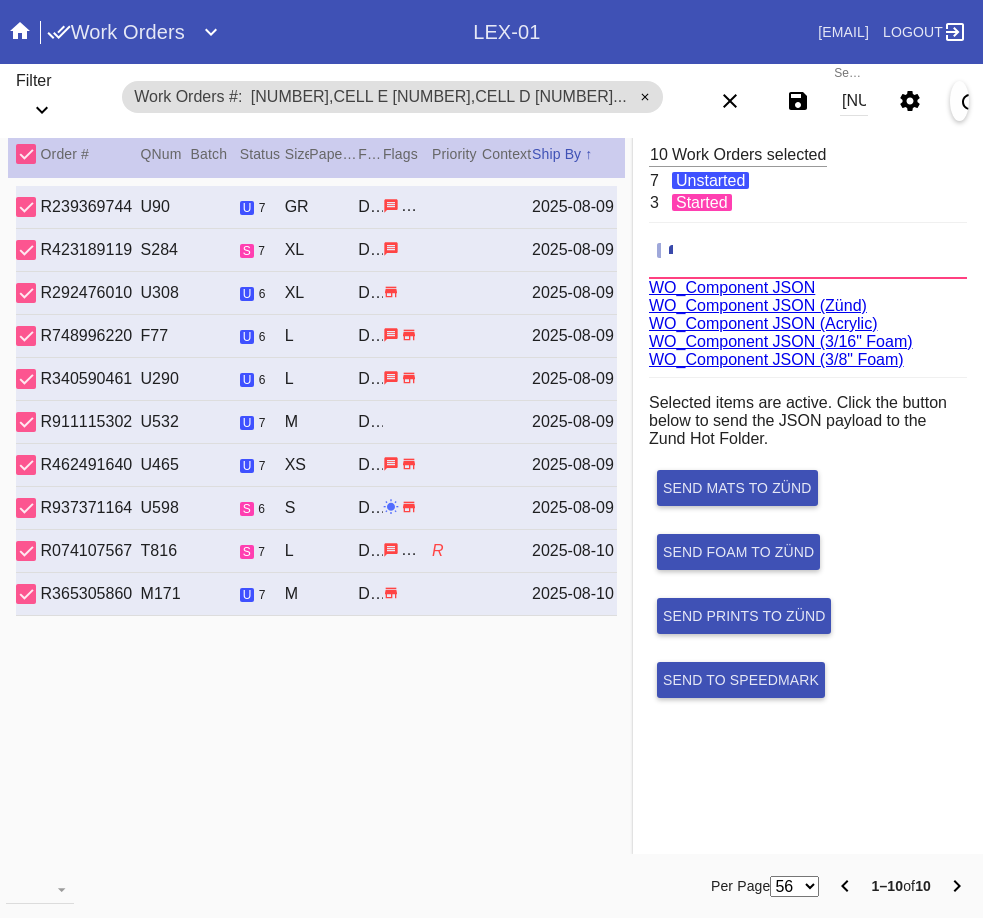scroll, scrollTop: 75, scrollLeft: 0, axis: vertical 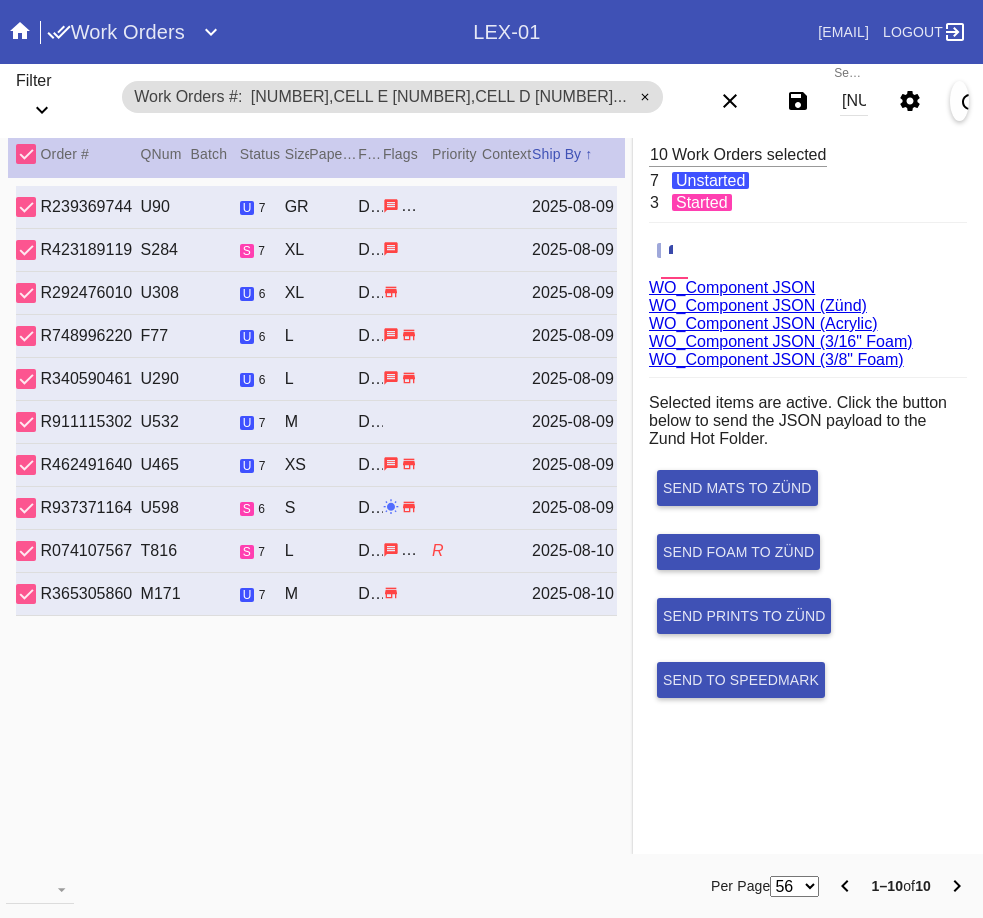 click on "WO_Component JSON (Acrylic)" at bounding box center (763, 323) 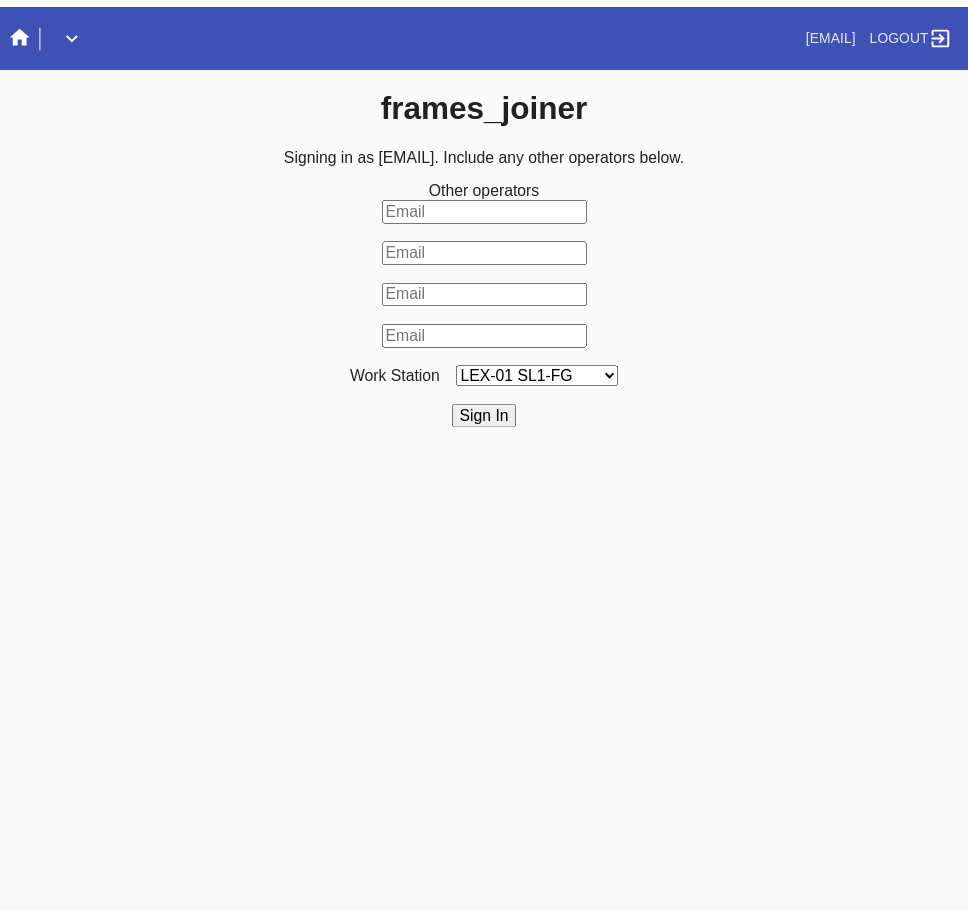 scroll, scrollTop: 0, scrollLeft: 0, axis: both 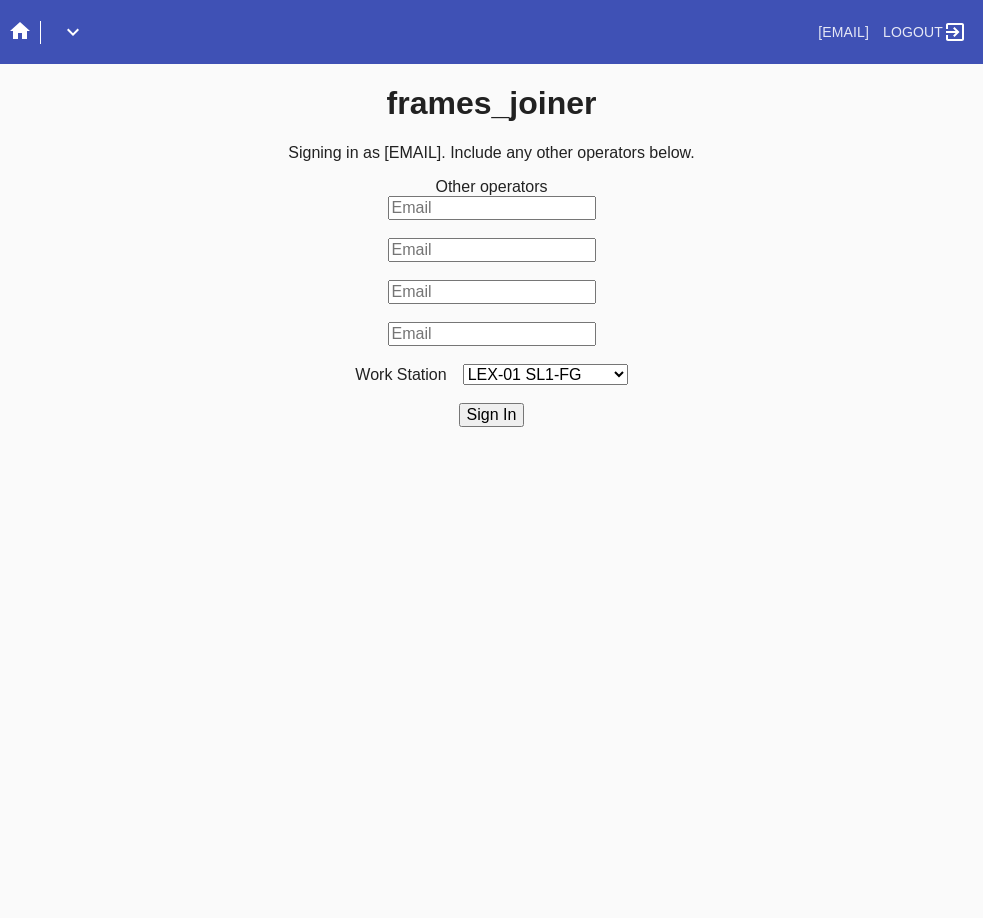 click on "LEX-01 SL1-FG
LEX-01 SL2-FG
LAS-01 Saw Line 1
LEX-01 SL3-FG
LEX-01 Saw 4
LAS-01 Saw Line 2
ELP-01 Saw Line 1
ELP-01 Saw Line 2
LEX-03 Saw 1
LEX-03 Saw 2
DCA-05 Saw Line A" at bounding box center [545, 374] 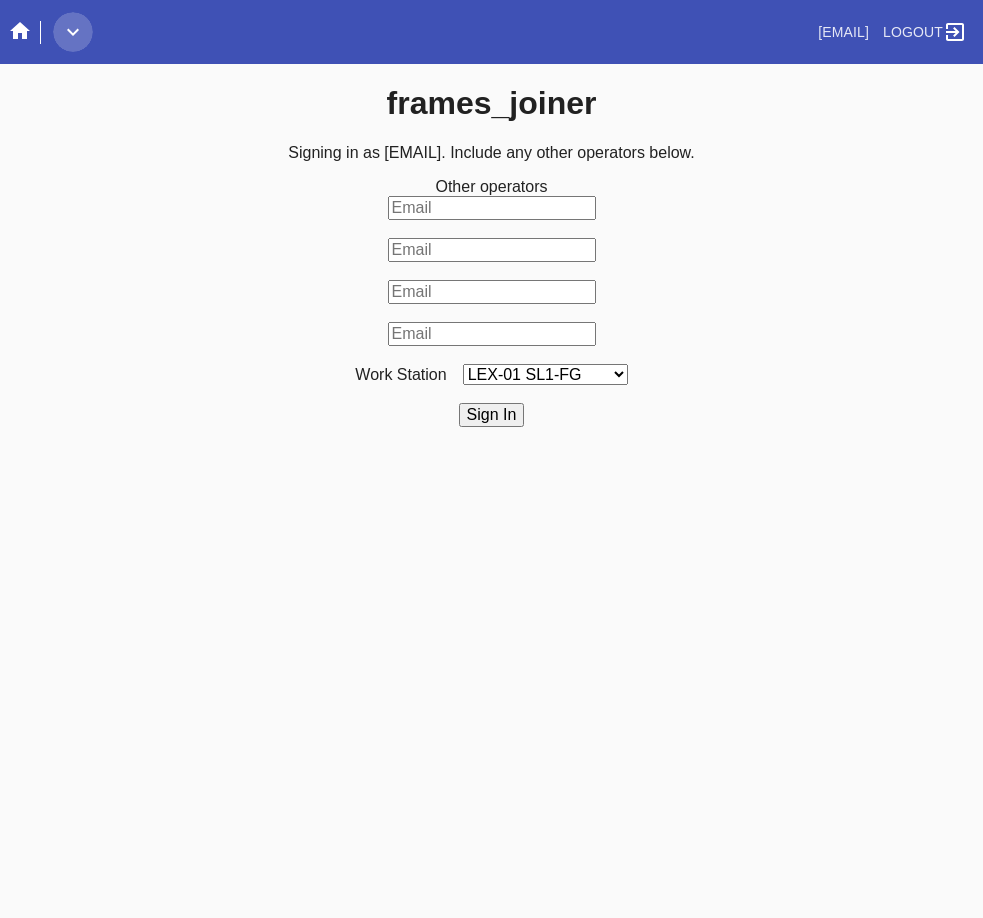 click at bounding box center (73, 32) 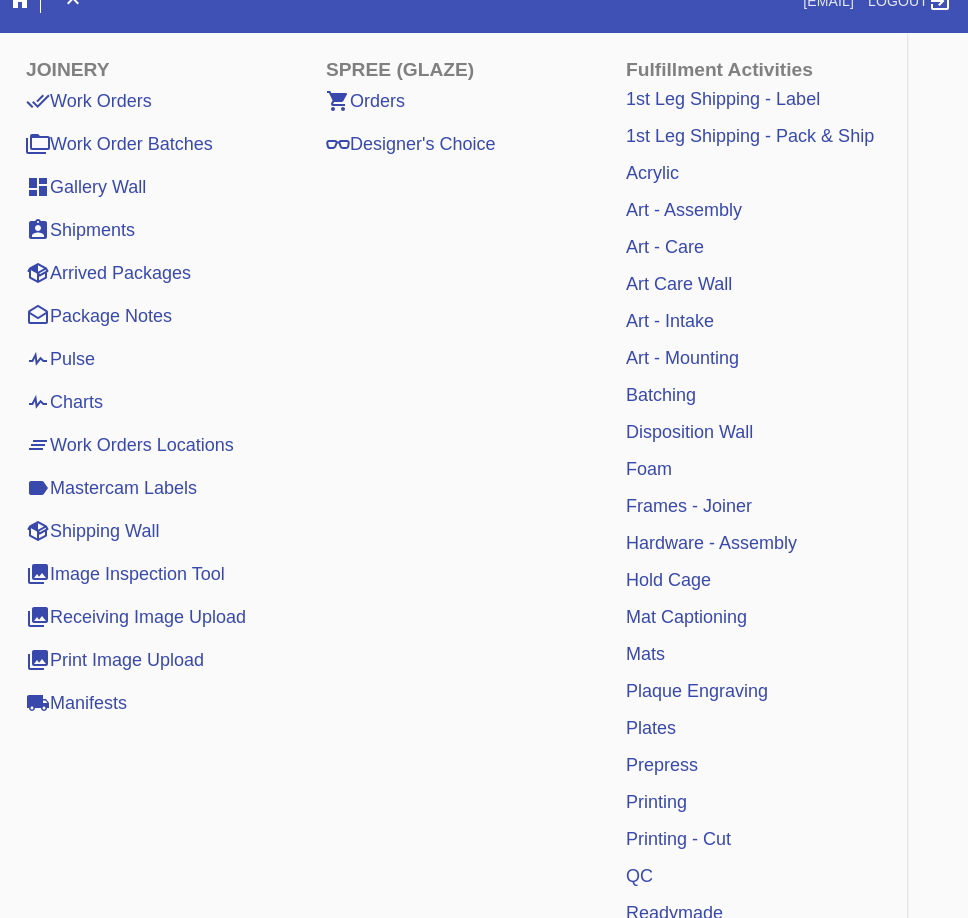 scroll, scrollTop: 0, scrollLeft: 0, axis: both 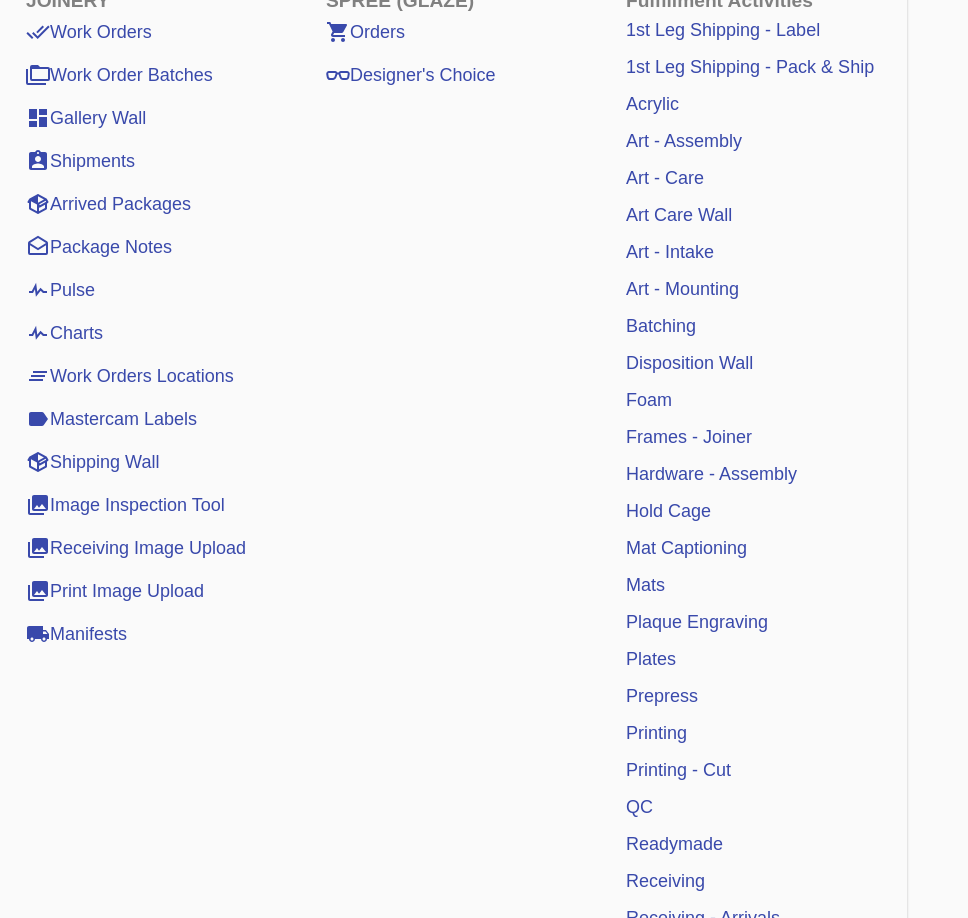 click on "Acrylic" at bounding box center [652, 104] 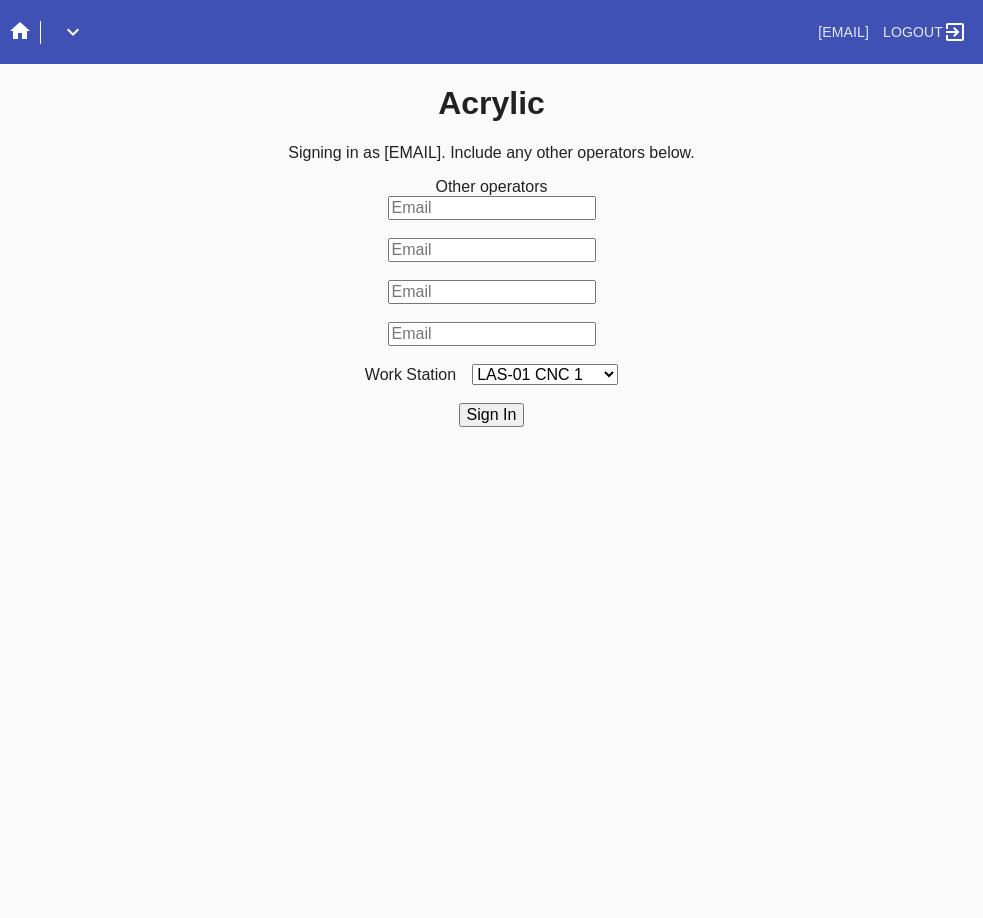 scroll, scrollTop: 0, scrollLeft: 0, axis: both 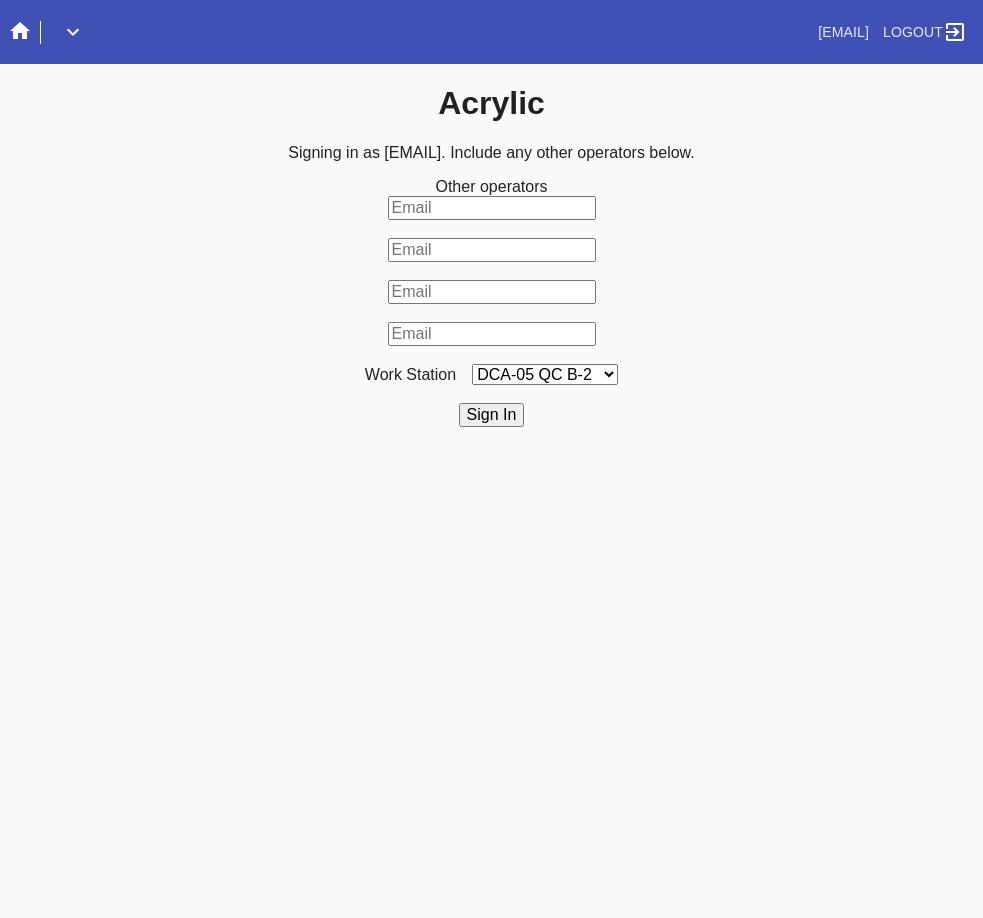 click on "LAS-01 CNC 1
LEX-01 CNC-P1
LEX-01 CNC-P2
LEX-01 CNC-P3
ELP-01 CNC 1
ELP-01 CNC 2
DCA-05 QC B-2
LEX-03 Acrylic 1
LEX-03 Acrylic 2
DCA-05 Acrylic A" at bounding box center (545, 374) 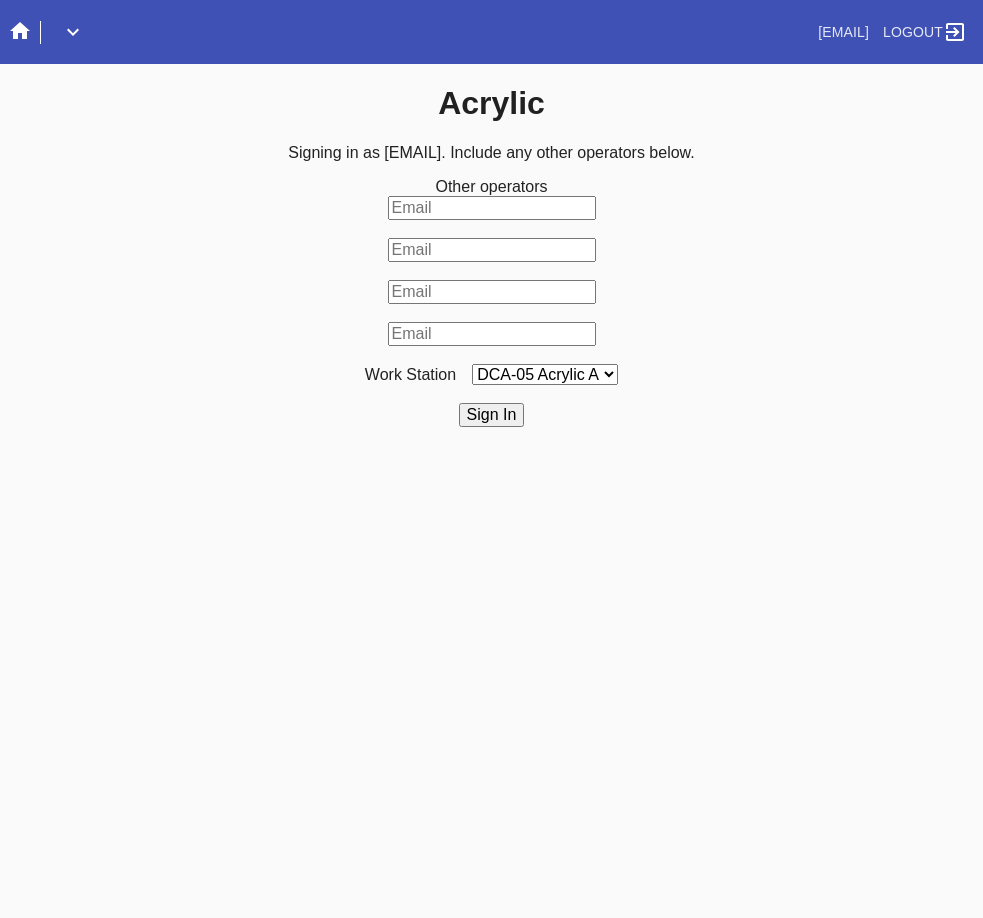 click on "LAS-01 CNC 1
LEX-01 CNC-P1
LEX-01 CNC-P2
LEX-01 CNC-P3
ELP-01 CNC 1
ELP-01 CNC 2
DCA-05 QC B-2
LEX-03 Acrylic 1
LEX-03 Acrylic 2
DCA-05 Acrylic A" at bounding box center (545, 374) 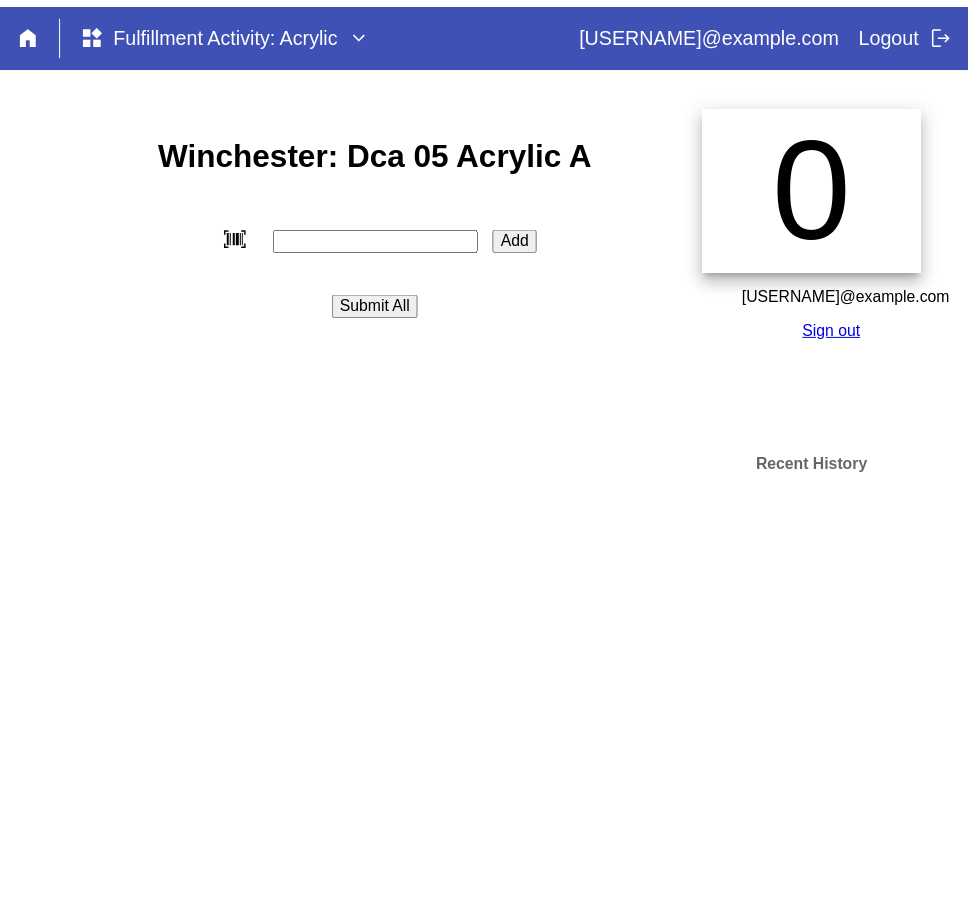 scroll, scrollTop: 0, scrollLeft: 0, axis: both 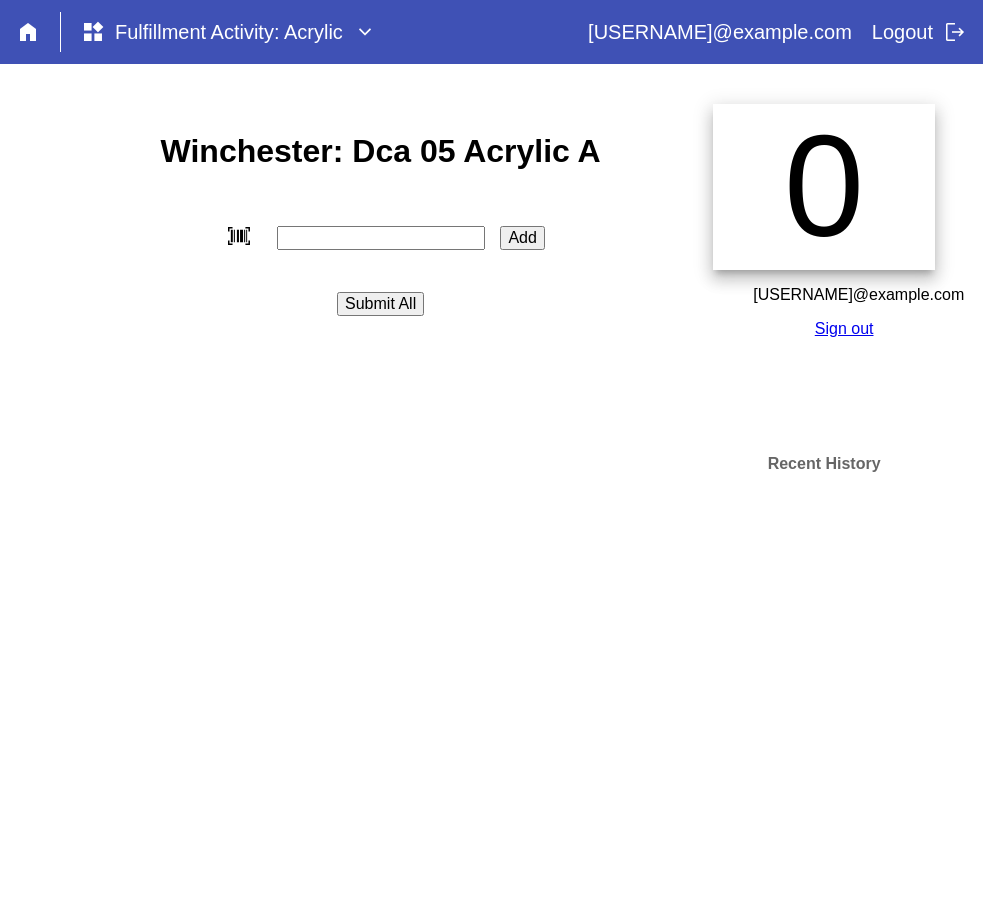 click on "widgets Fulfillment Activity: Acrylic" at bounding box center [212, 32] 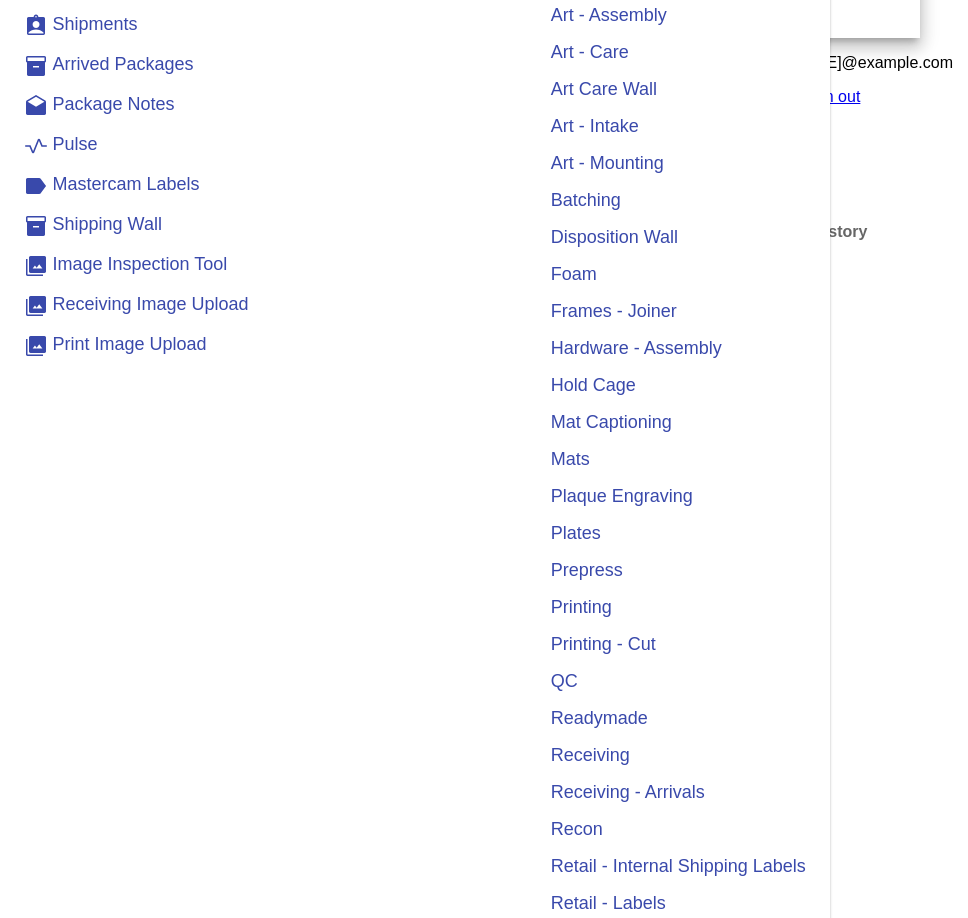scroll, scrollTop: 200, scrollLeft: 0, axis: vertical 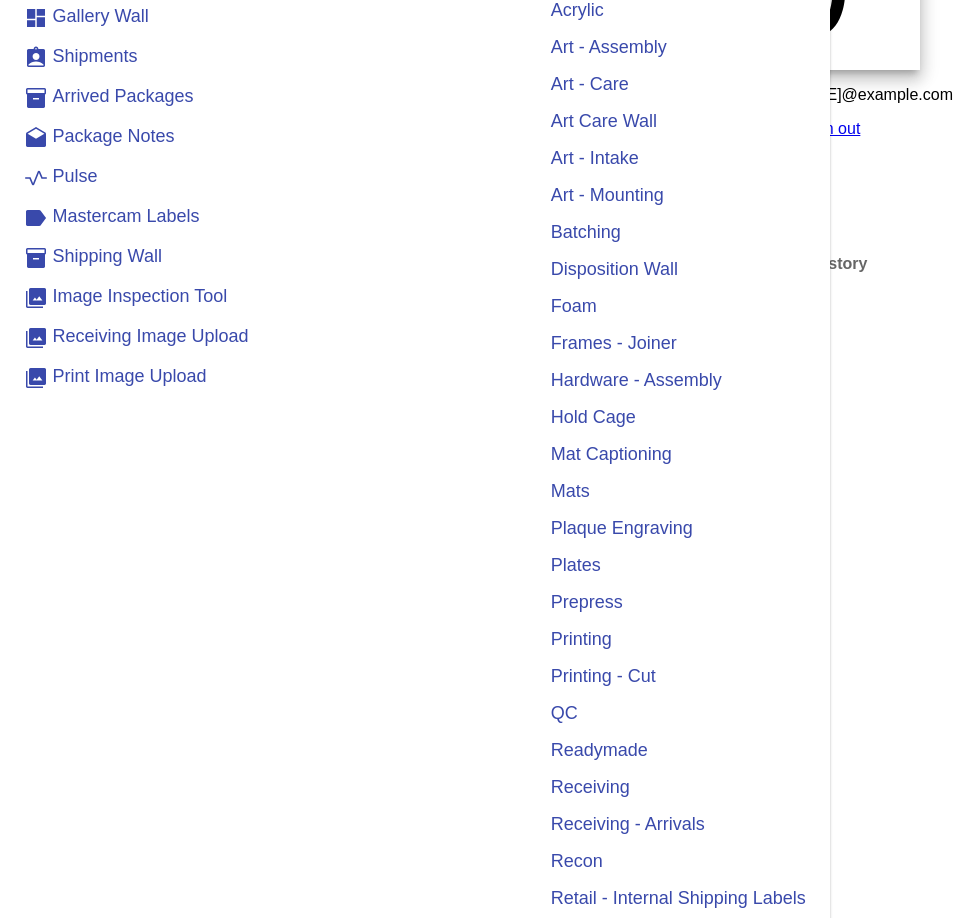 click on "label Mastercam Labels" at bounding box center [136, 218] 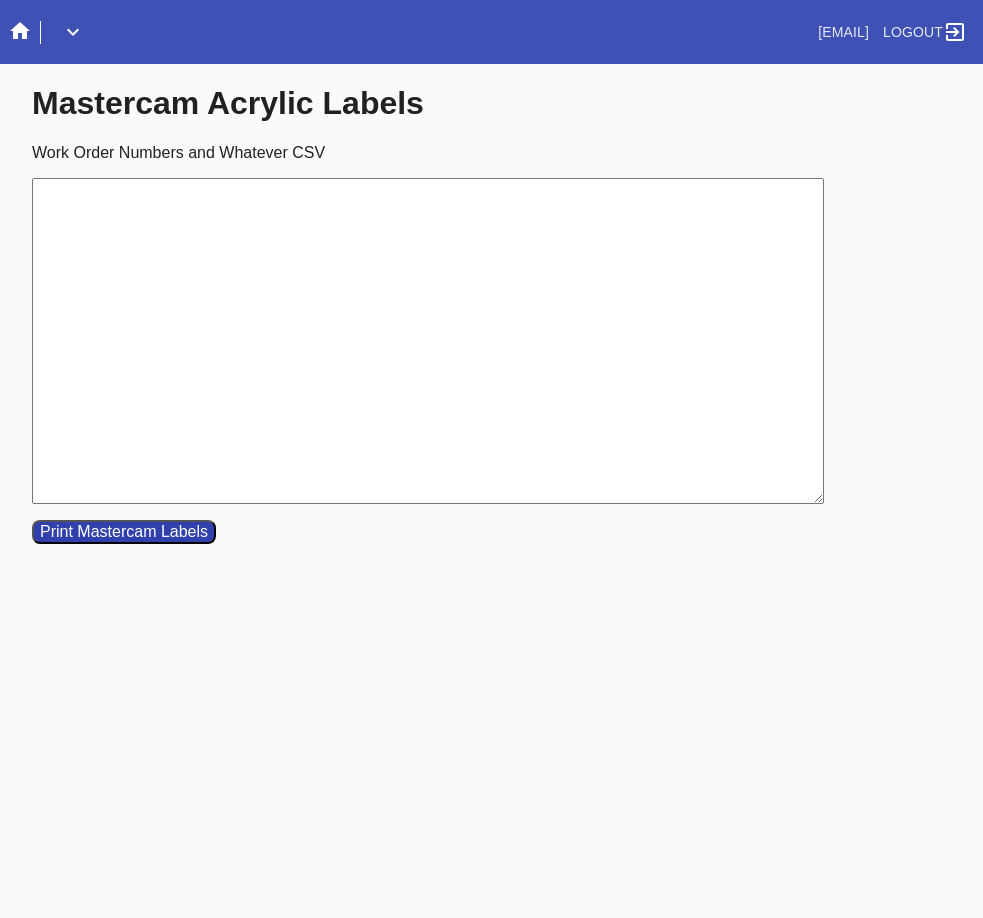 scroll, scrollTop: 0, scrollLeft: 0, axis: both 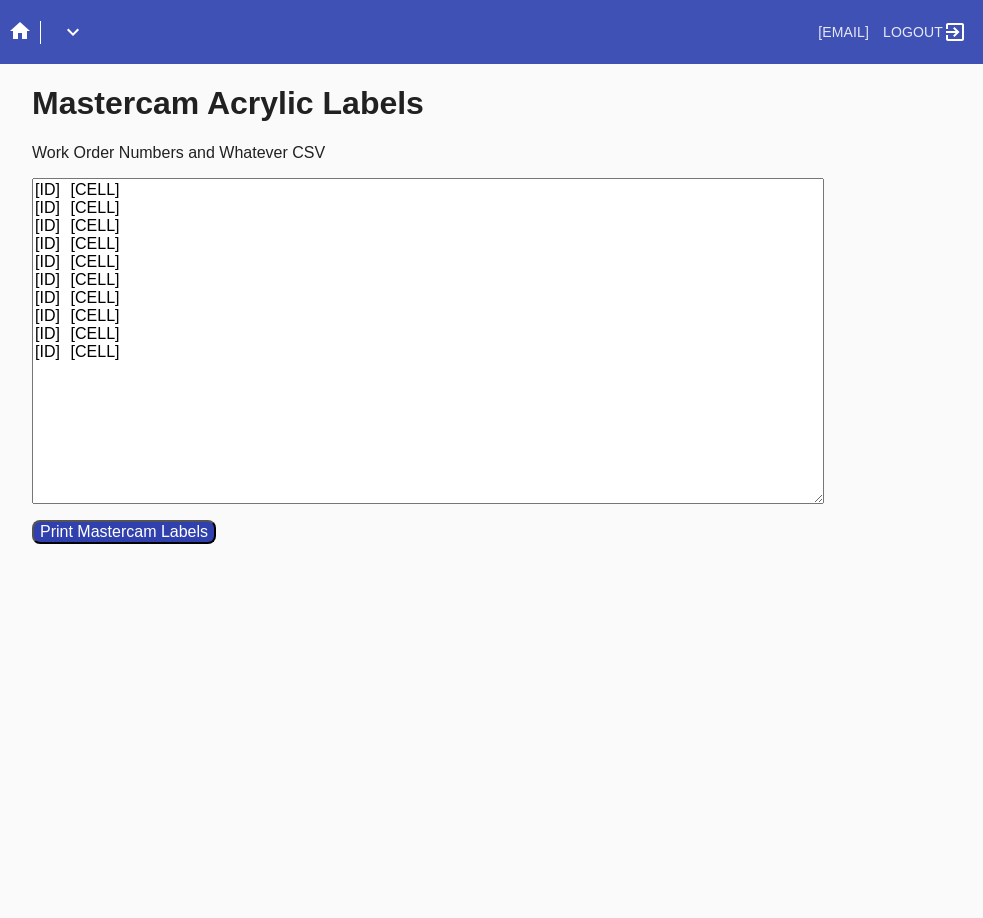 click on "[ID]	[CELL]
[ID]	[CELL]
[ID]	[CELL]
[ID]	[CELL]
[ID]	[CELL]
[ID]	[CELL]
[ID]	[CELL]
[ID]	[CELL]
[ID]	[CELL]
[ID]	[CELL]" at bounding box center [428, 341] 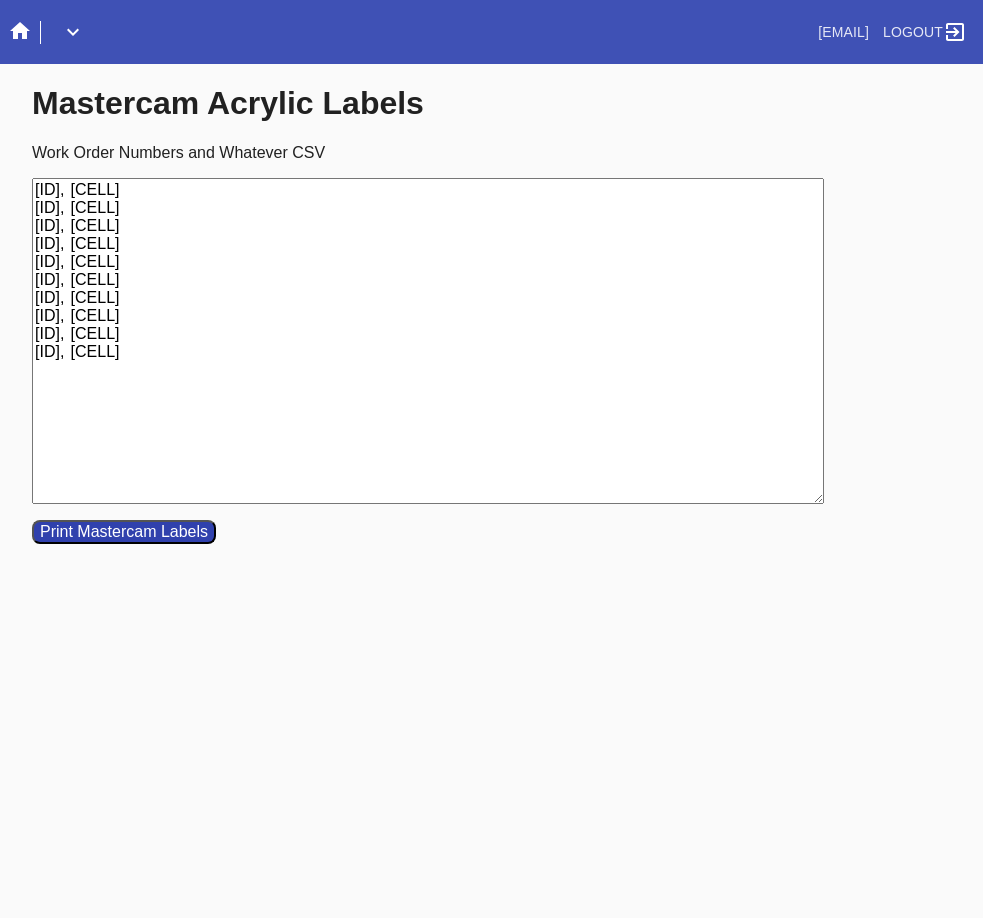 click on "[ID],	[CELL]
[ID],	[CELL]
[ID],	[CELL]
[ID],	[CELL]
[ID],	[CELL]
[ID],	[CELL]
[ID],	[CELL]
[ID],	[CELL]
[ID],	[CELL]
[ID],	[CELL]" at bounding box center [428, 341] 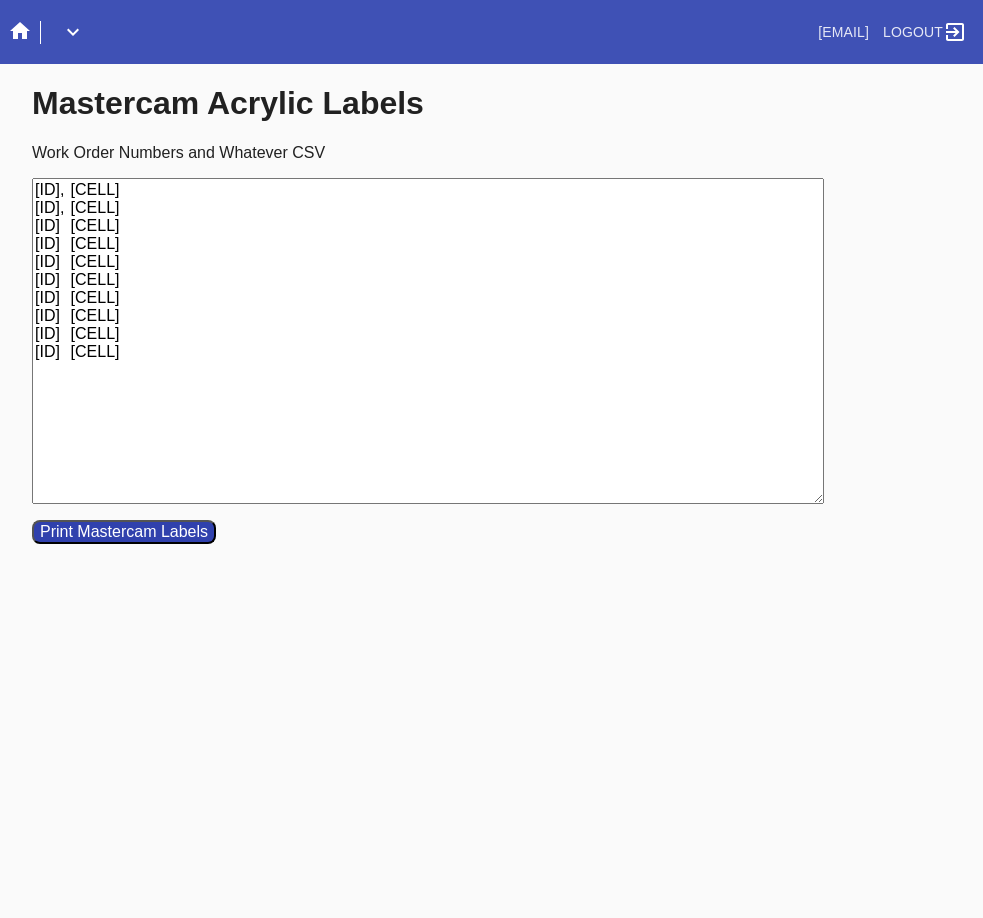 click on "[ID],	[CELL]
[ID],	[CELL]
[ID]	[CELL]
[ID]	[CELL]
[ID]	[CELL]
[ID]	[CELL]
[ID]	[CELL]
[ID]	[CELL]
[ID]	[CELL]
[ID]	[CELL]" at bounding box center (428, 341) 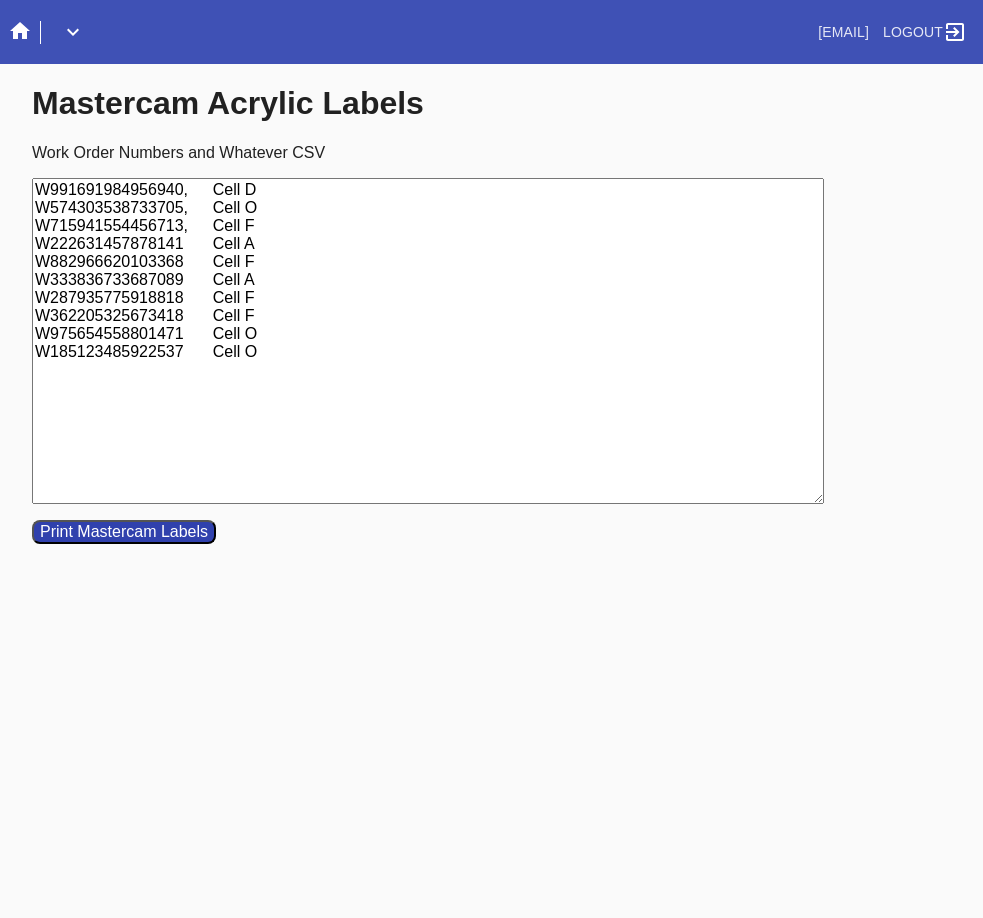 click on "W991691984956940,	Cell D
W574303538733705,	Cell O
W715941554456713,	Cell F
W222631457878141	Cell A
W882966620103368	Cell F
W333836733687089	Cell A
W287935775918818	Cell F
W362205325673418	Cell F
W975654558801471	Cell O
W185123485922537	Cell O" at bounding box center (428, 341) 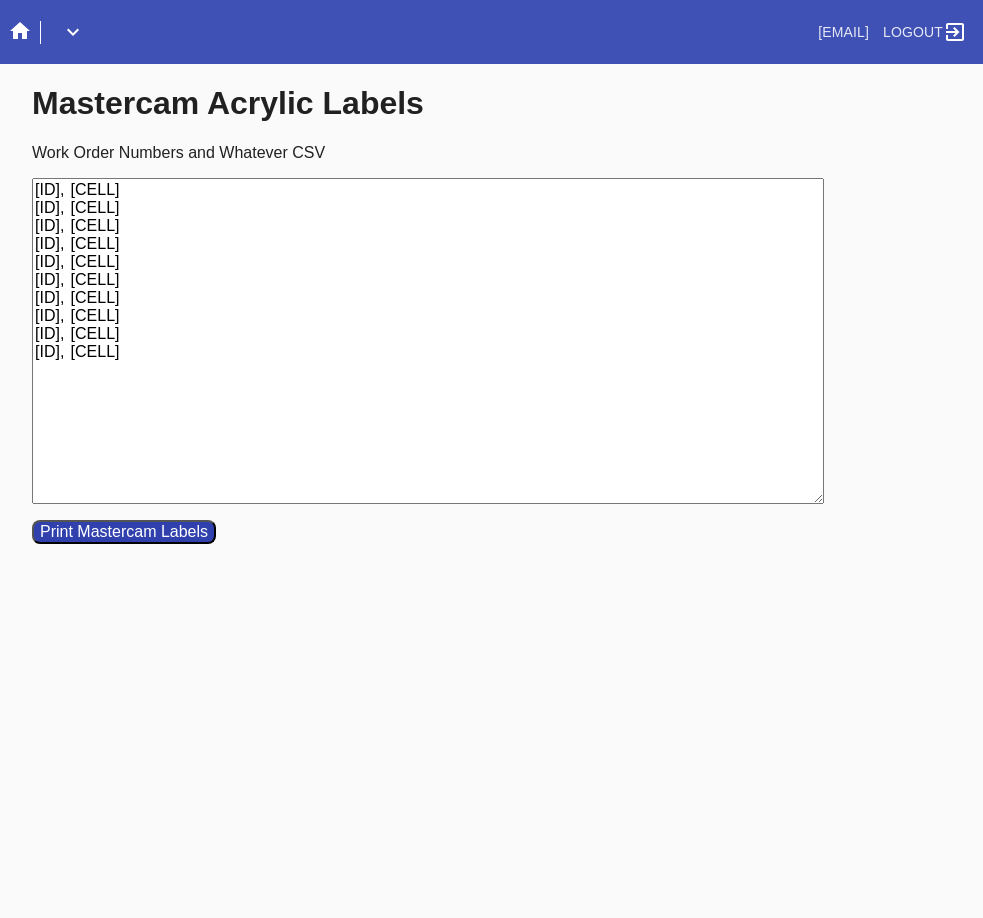 click on "[ID],	[CELL]
[ID],	[CELL]
[ID],	[CELL]
[ID],	[CELL]
[ID],	[CELL]
[ID],	[CELL]
[ID],	[CELL]
[ID],	[CELL]
[ID],	[CELL]
[ID],	[CELL]" at bounding box center (428, 341) 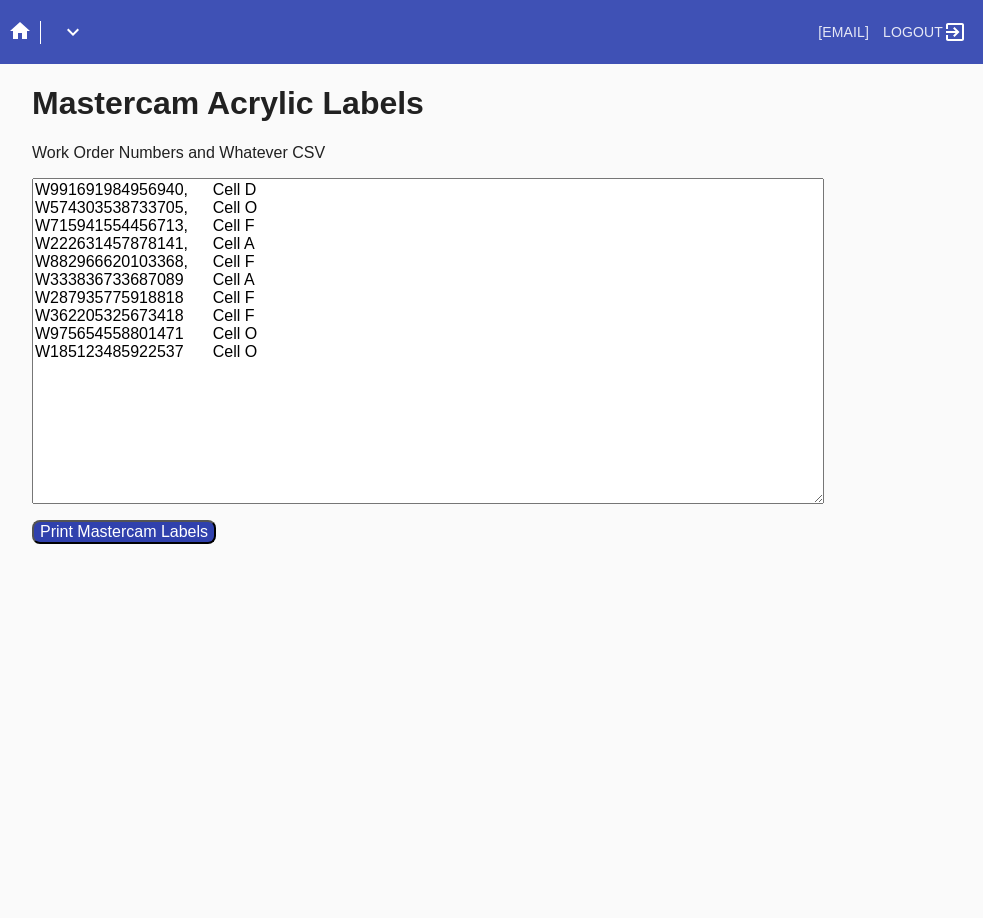 click on "W991691984956940,	Cell D
W574303538733705,	Cell O
W715941554456713,	Cell F
W222631457878141,	Cell A
W882966620103368,	Cell F
W333836733687089	Cell A
W287935775918818	Cell F
W362205325673418	Cell F
W975654558801471	Cell O
W185123485922537	Cell O" at bounding box center [428, 341] 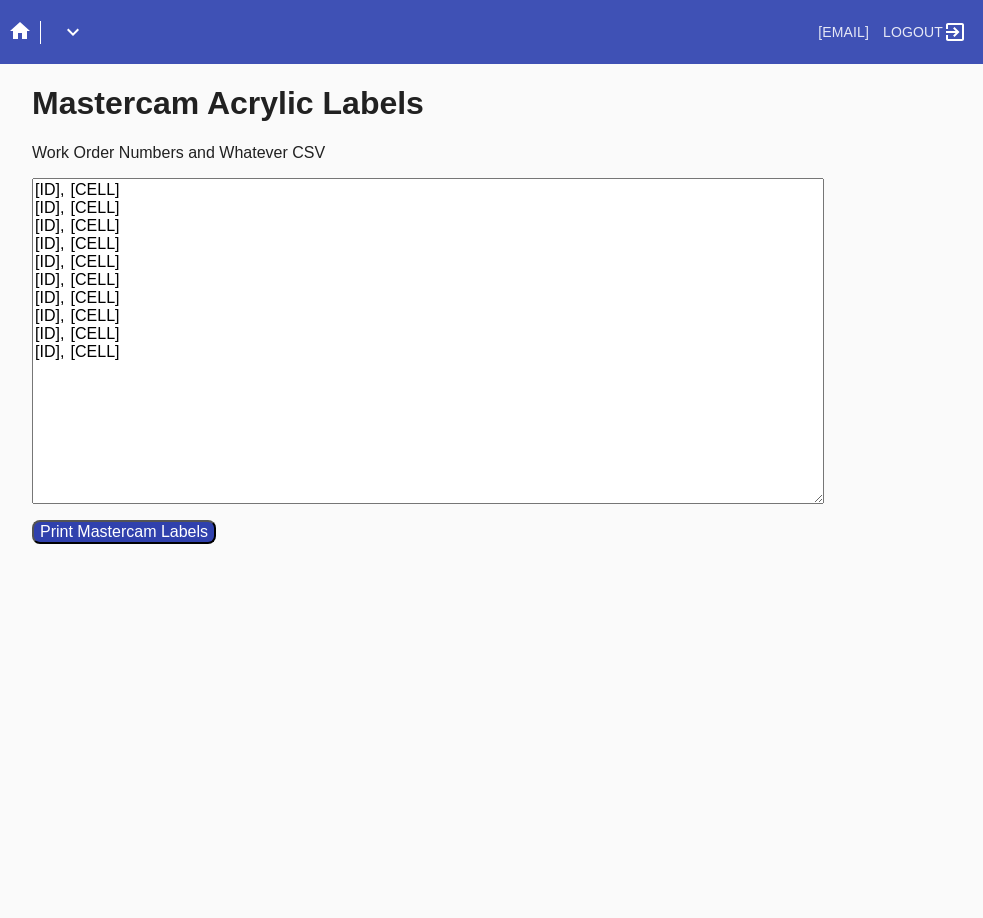 click on "[ID],	[CELL]
[ID],	[CELL]
[ID],	[CELL]
[ID],	[CELL]
[ID],	[CELL]
[ID],	[CELL]
[ID],	[CELL]
[ID],	[CELL]
[ID],	[CELL]
[ID],	[CELL]" at bounding box center [428, 341] 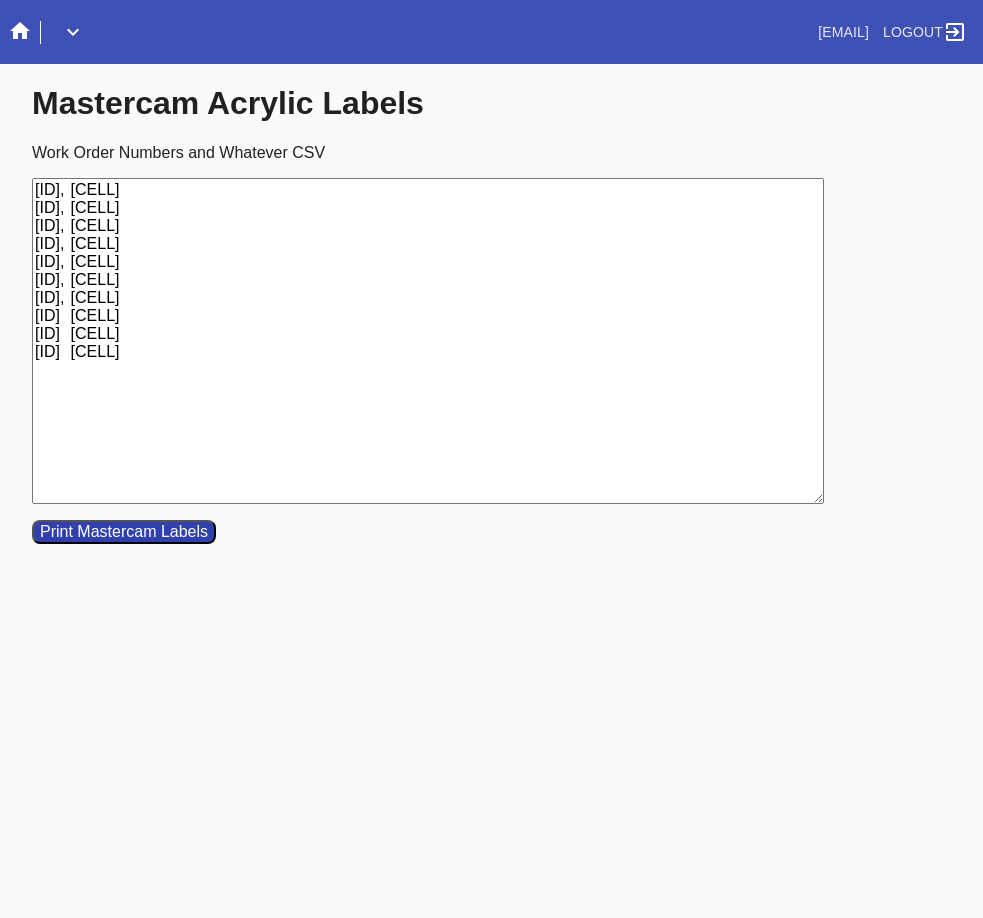 click on "[ID],	[CELL]
[ID],	[CELL]
[ID],	[CELL]
[ID],	[CELL]
[ID],	[CELL]
[ID],	[CELL]
[ID],	[CELL]
[ID]	[CELL]
[ID]	[CELL]
[ID]	[CELL]" at bounding box center [428, 341] 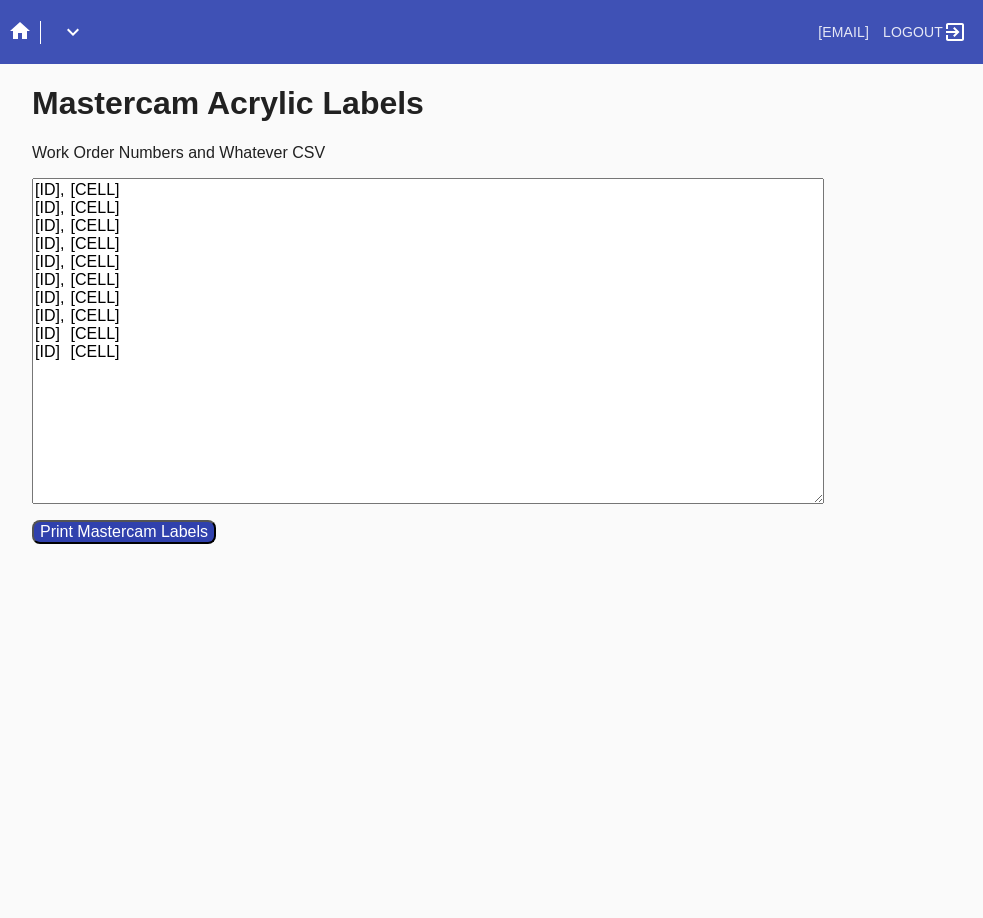 click on "[ID],	[CELL]
[ID],	[CELL]
[ID],	[CELL]
[ID],	[CELL]
[ID],	[CELL]
[ID],	[CELL]
[ID],	[CELL]
[ID],	[CELL]
[ID]	[CELL]
[ID]	[CELL]" at bounding box center (428, 341) 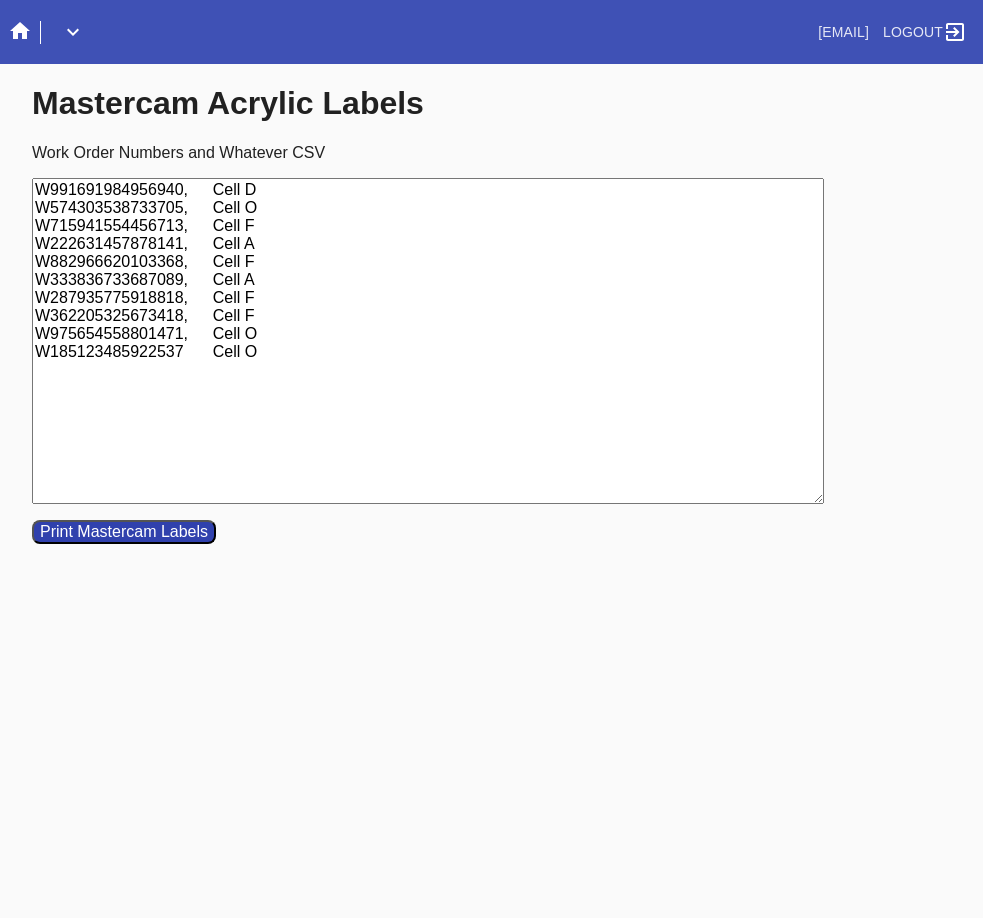 click on "W991691984956940,	Cell D
W574303538733705,	Cell O
W715941554456713,	Cell F
W222631457878141,	Cell A
W882966620103368,	Cell F
W333836733687089,	Cell A
W287935775918818,	Cell F
W362205325673418,	Cell F
W975654558801471,	Cell O
W185123485922537	Cell O" at bounding box center (428, 341) 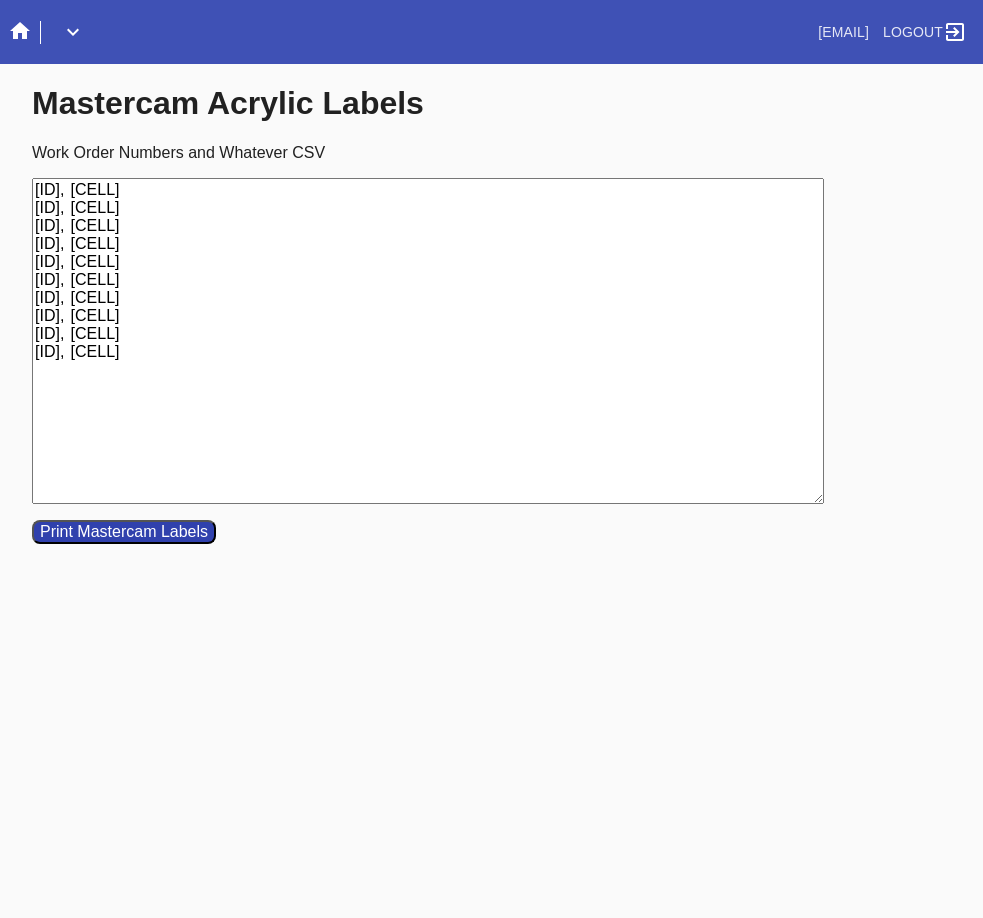 click on "Work Order Numbers and Whatever CSV W991691984956940,	Cell D
W574303538733705,	Cell O
W715941554456713,	Cell F
W222631457878141,	Cell A
W882966620103368,	Cell F
W333836733687089,	Cell A
W287935775918818,	Cell F
W362205325673418,	Cell F
W975654558801471,	Cell O
W185123485922537,	Cell O Print Mastercam Labels" at bounding box center [507, 344] 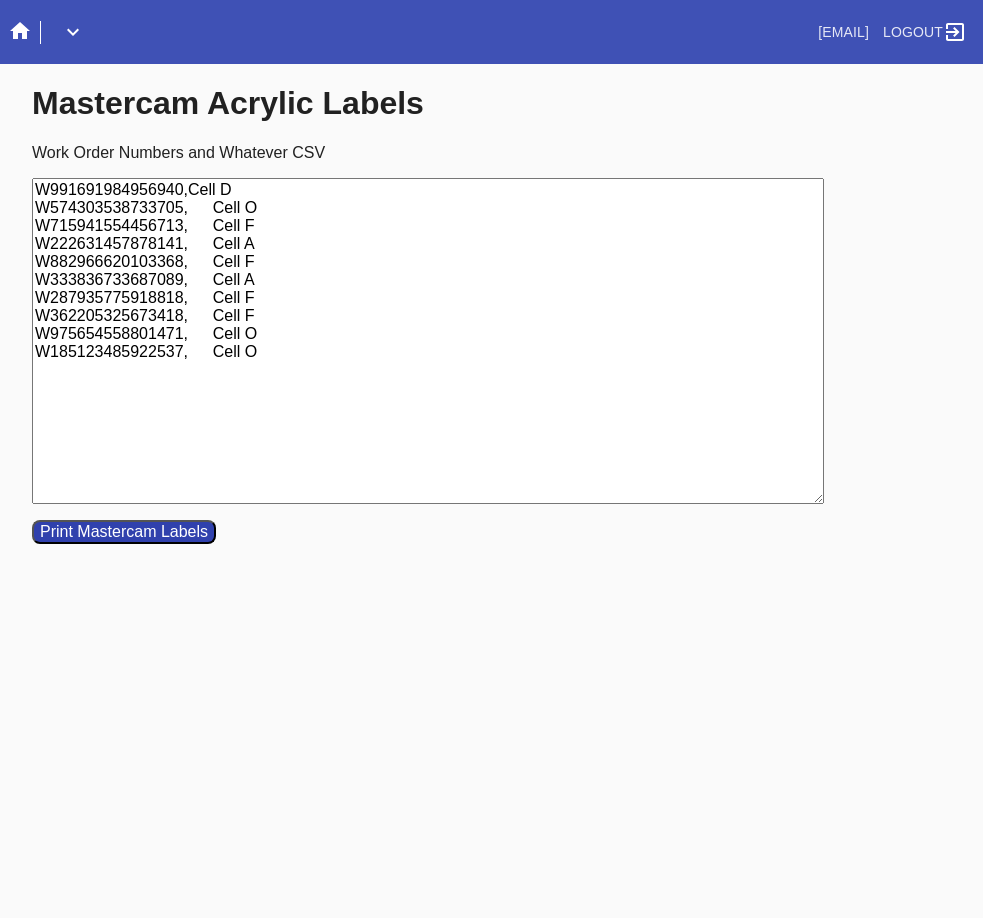click on "W991691984956940,Cell D
W574303538733705,	Cell O
W715941554456713,	Cell F
W222631457878141,	Cell A
W882966620103368,	Cell F
W333836733687089,	Cell A
W287935775918818,	Cell F
W362205325673418,	Cell F
W975654558801471,	Cell O
W185123485922537,	Cell O" at bounding box center (428, 341) 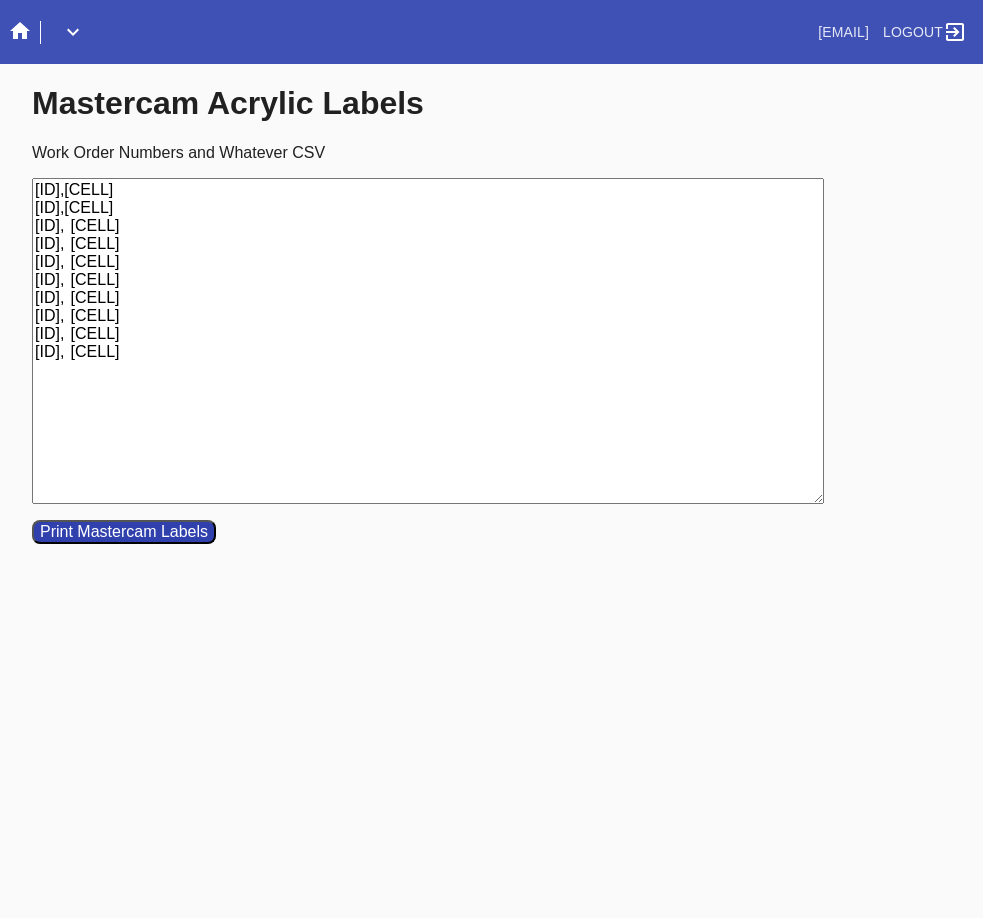 click on "[ID],[CELL]
[ID],[CELL]
[ID],	[CELL]
[ID],	[CELL]
[ID],	[CELL]
[ID],	[CELL]
[ID],	[CELL]
[ID],	[CELL]
[ID],	[CELL]
[ID],	[CELL]" at bounding box center (428, 341) 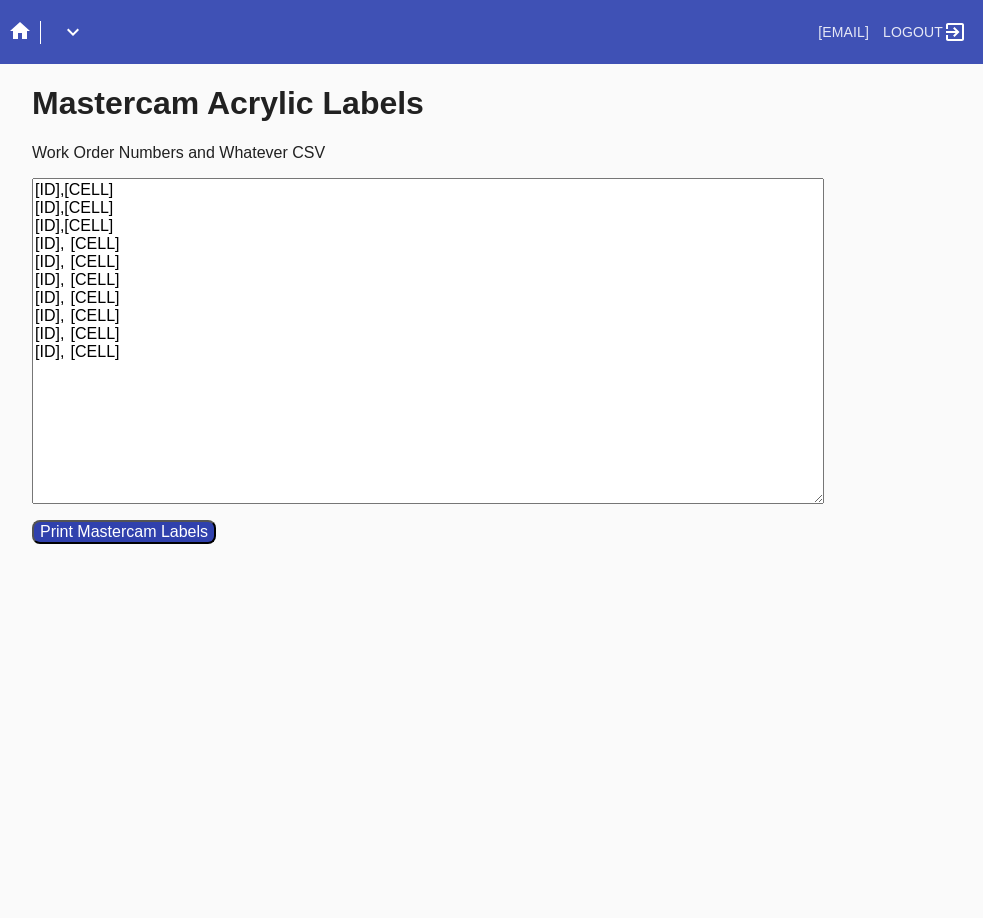 click on "[ID],[CELL]
[ID],[CELL]
[ID],[CELL]
[ID],	[CELL]
[ID],	[CELL]
[ID],	[CELL]
[ID],	[CELL]
[ID],	[CELL]
[ID],	[CELL]
[ID],	[CELL]" at bounding box center (428, 341) 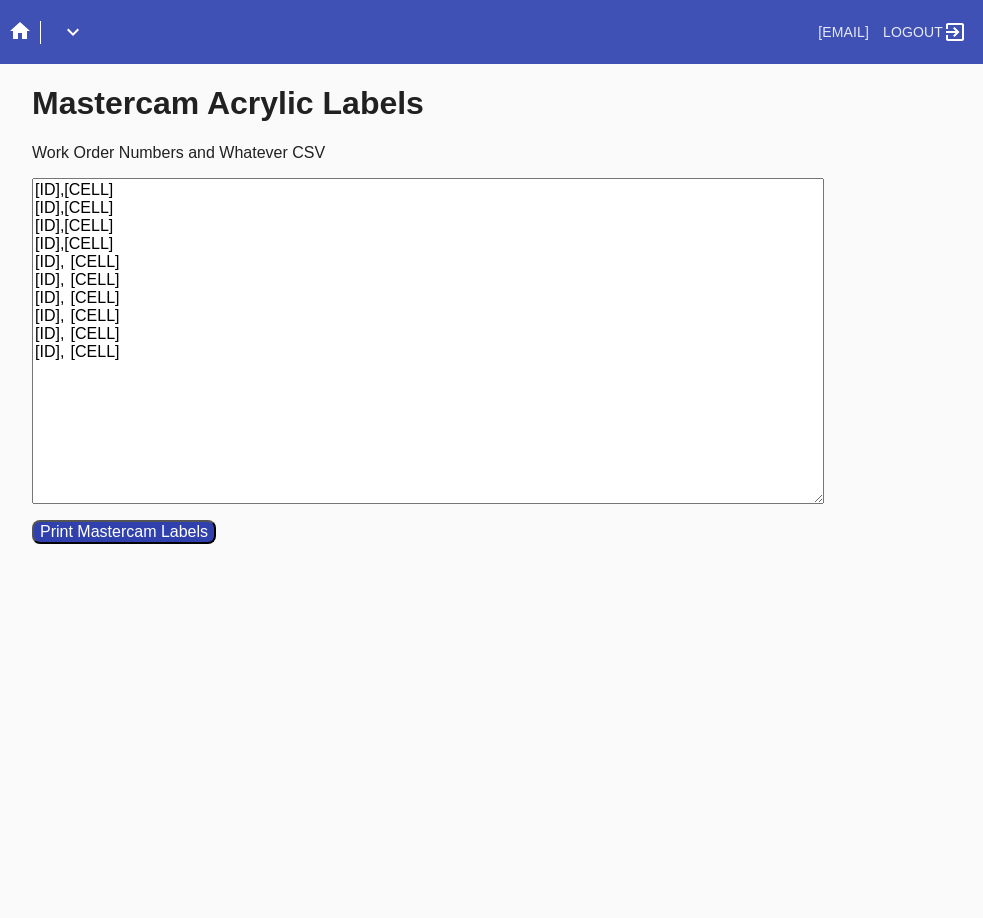 click on "[ID],[CELL]
[ID],[CELL]
[ID],[CELL]
[ID],[CELL]
[ID],	[CELL]
[ID],	[CELL]
[ID],	[CELL]
[ID],	[CELL]
[ID],	[CELL]
[ID],	[CELL]" at bounding box center (428, 341) 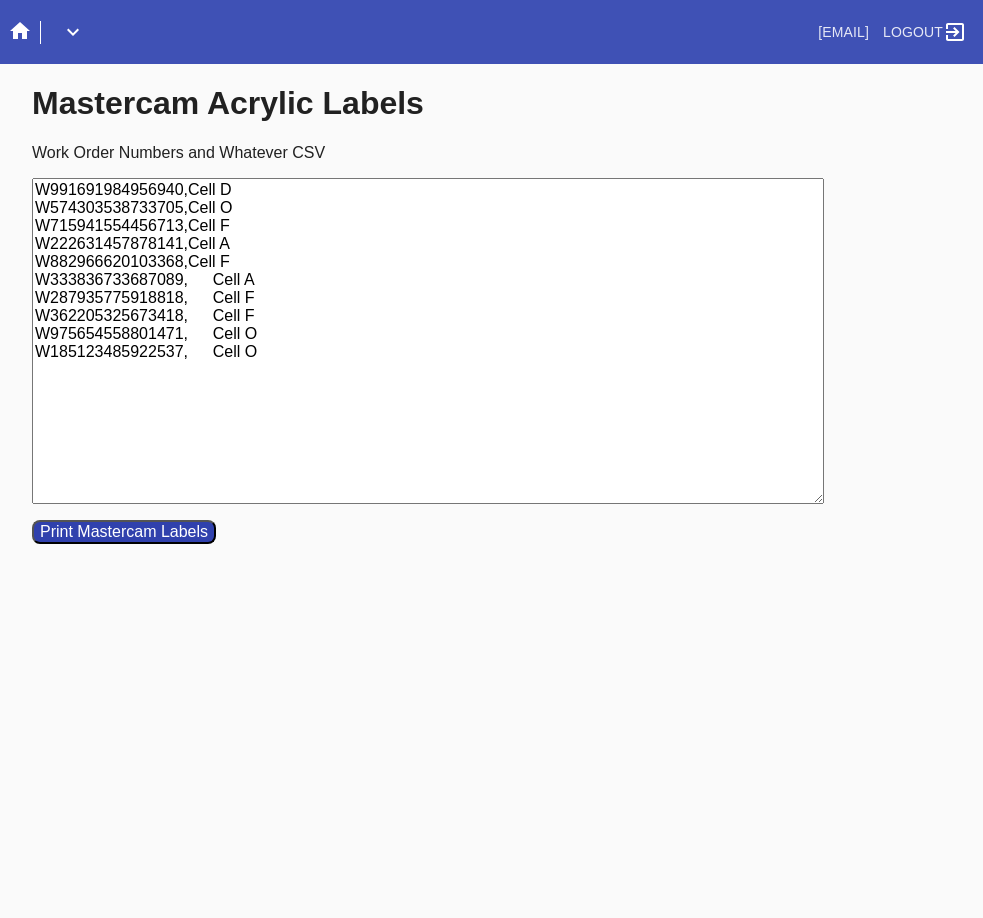 click on "W991691984956940,Cell D
W574303538733705,Cell O
W715941554456713,Cell F
W222631457878141,Cell A
W882966620103368,Cell F
W333836733687089,	Cell A
W287935775918818,	Cell F
W362205325673418,	Cell F
W975654558801471,	Cell O
W185123485922537,	Cell O" at bounding box center [428, 341] 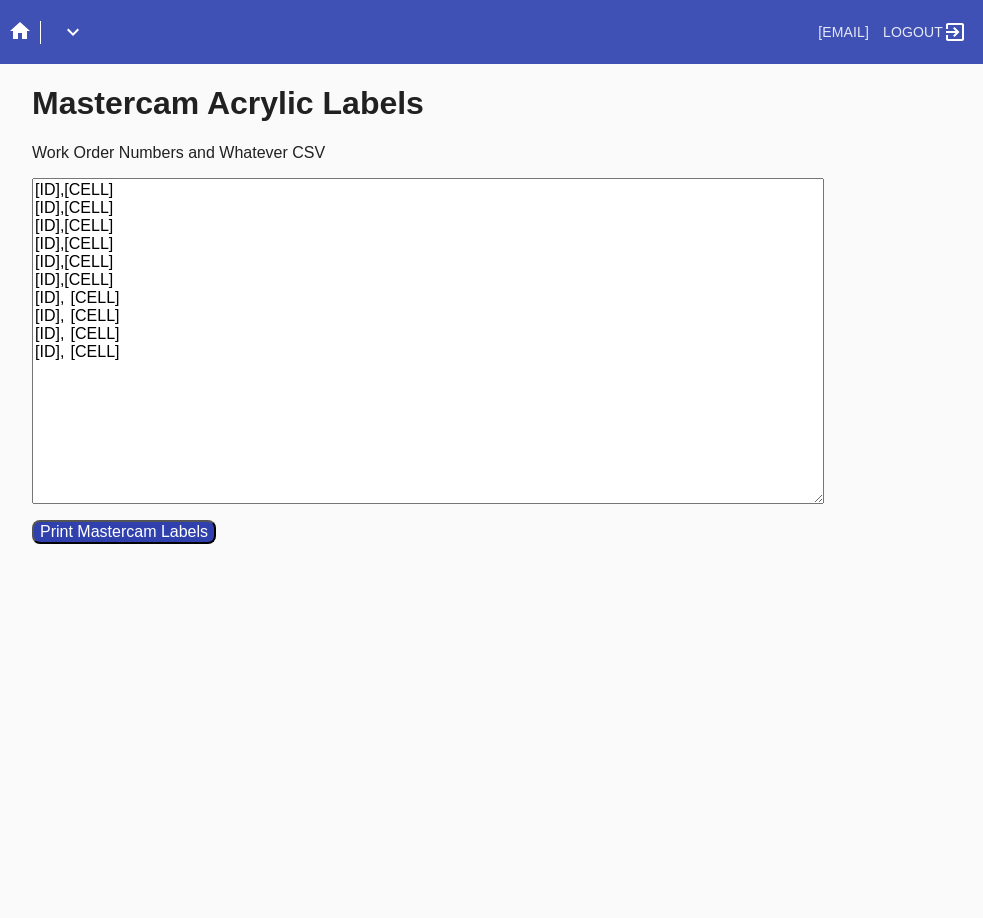 click on "[ID],[CELL]
[ID],[CELL]
[ID],[CELL]
[ID],[CELL]
[ID],[CELL]
[ID],[CELL]
[ID],	[CELL]
[ID],	[CELL]
[ID],	[CELL]
[ID],	[CELL]" at bounding box center (428, 341) 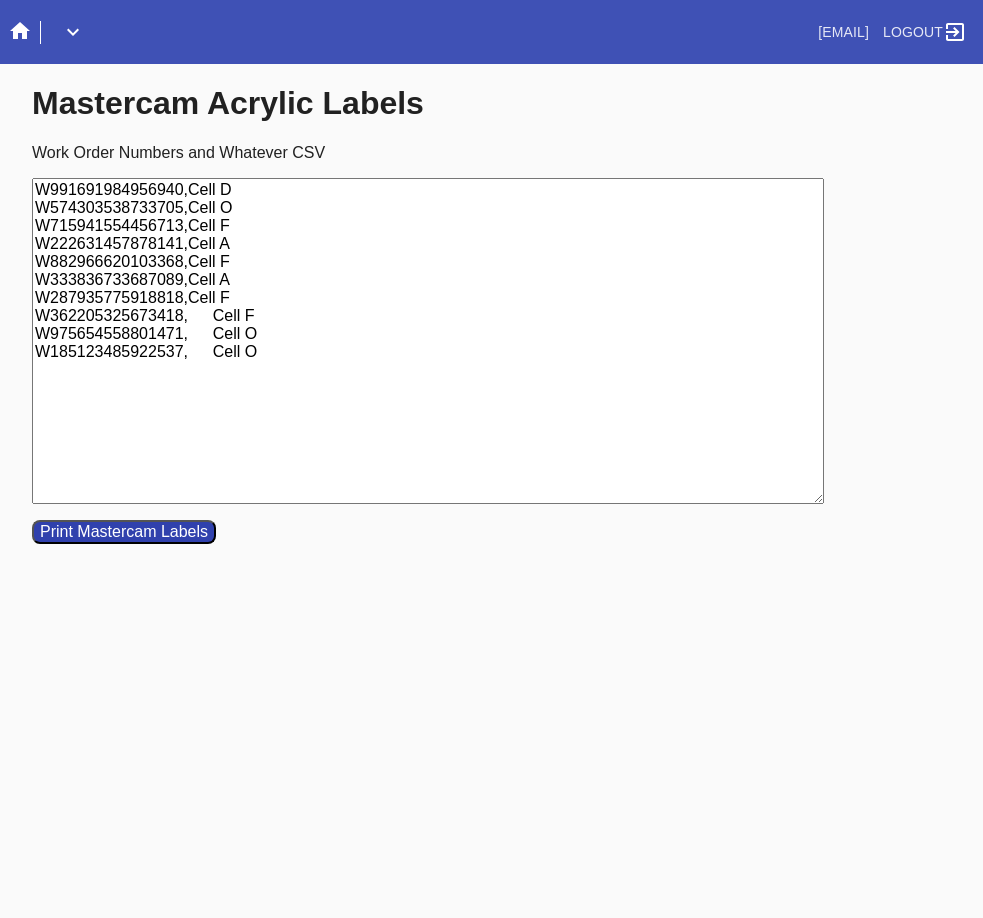 click on "W991691984956940,Cell D
W574303538733705,Cell O
W715941554456713,Cell F
W222631457878141,Cell A
W882966620103368,Cell F
W333836733687089,Cell A
W287935775918818,Cell F
W362205325673418,	Cell F
W975654558801471,	Cell O
W185123485922537,	Cell O" at bounding box center (428, 341) 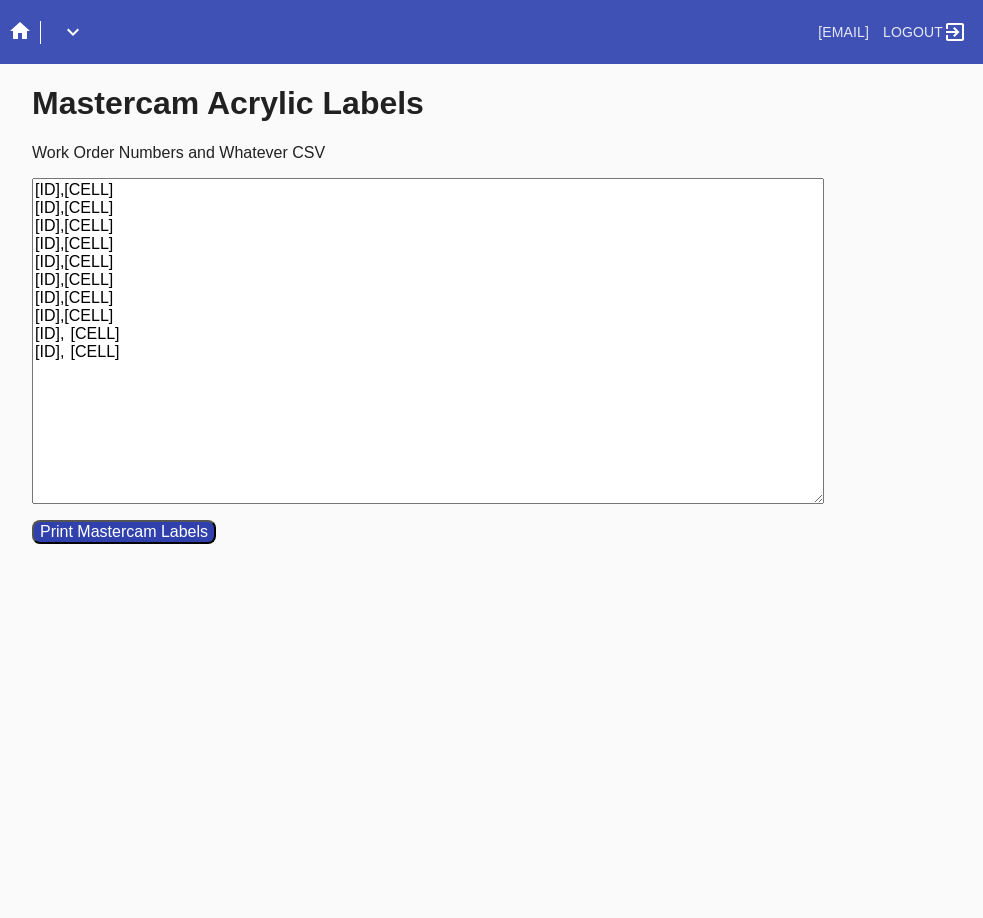 click on "[ID],[CELL]
[ID],[CELL]
[ID],[CELL]
[ID],[CELL]
[ID],[CELL]
[ID],[CELL]
[ID],[CELL]
[ID],[CELL]
[ID],	[CELL]
[ID],	[CELL]" at bounding box center [428, 341] 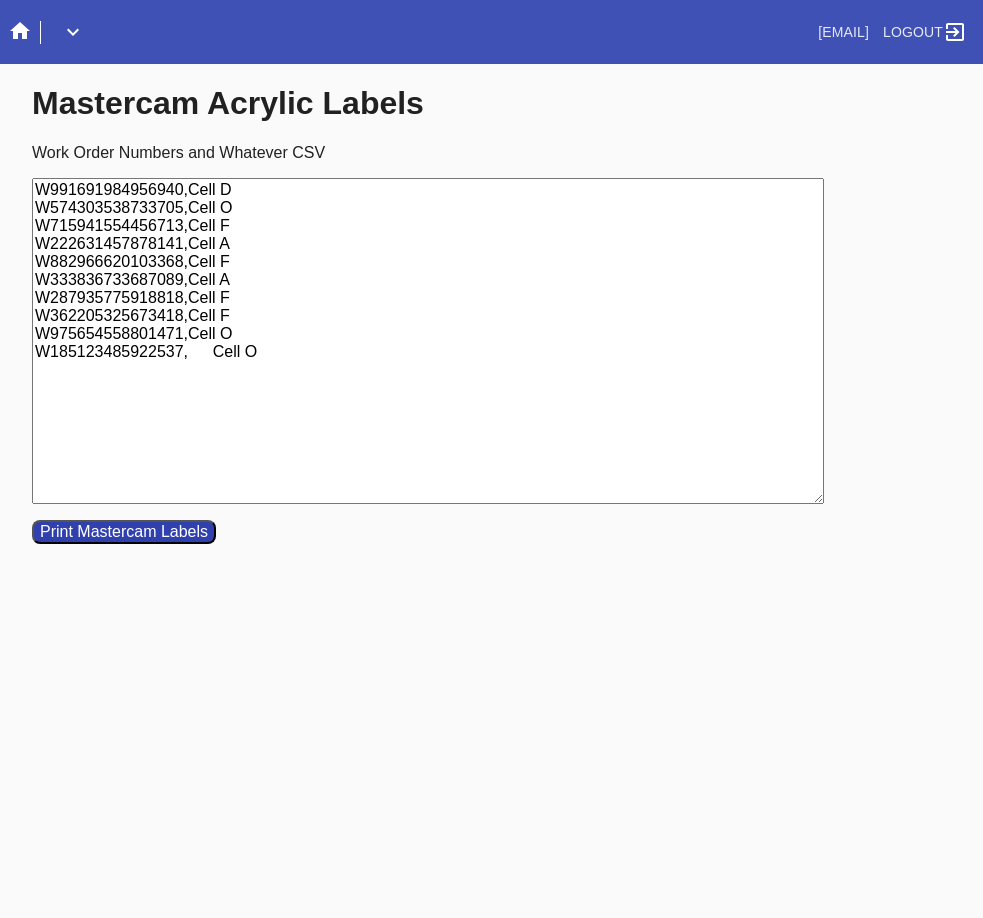 click on "W991691984956940,Cell D
W574303538733705,Cell O
W715941554456713,Cell F
W222631457878141,Cell A
W882966620103368,Cell F
W333836733687089,Cell A
W287935775918818,Cell F
W362205325673418,Cell F
W975654558801471,Cell O
W185123485922537,	Cell O" at bounding box center [428, 341] 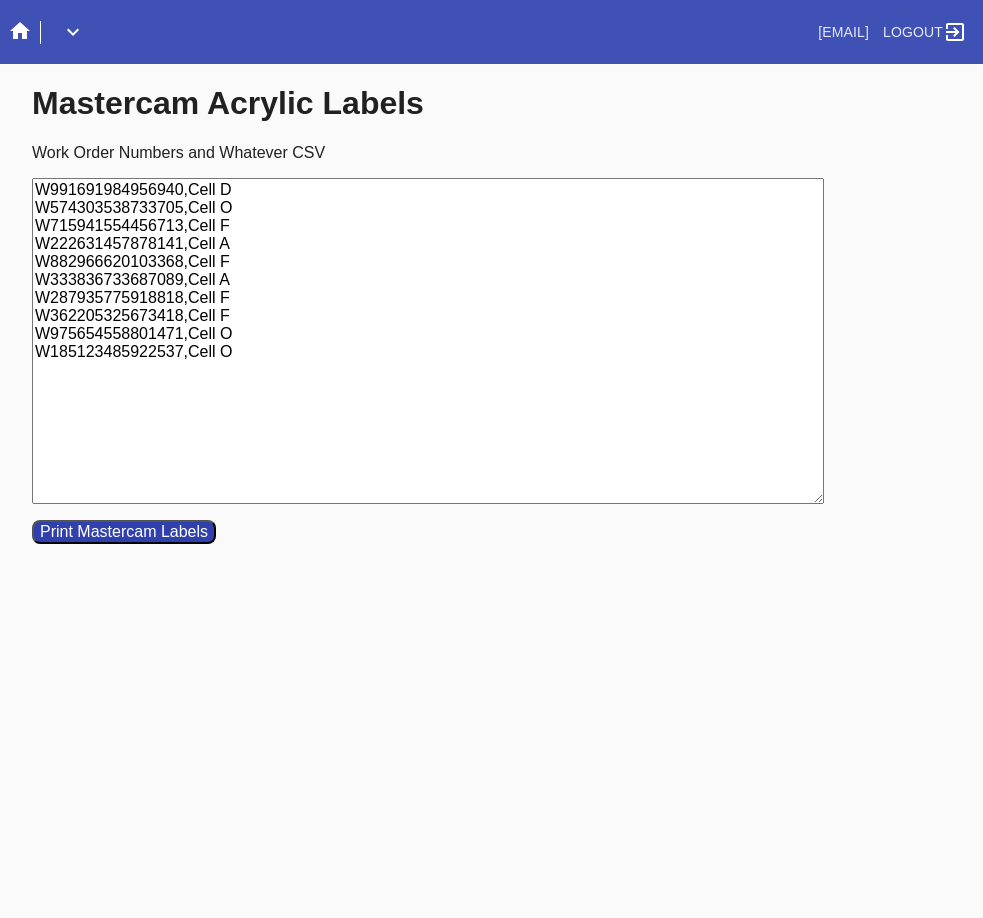 drag, startPoint x: 276, startPoint y: 425, endPoint x: -357, endPoint y: 89, distance: 716.64844 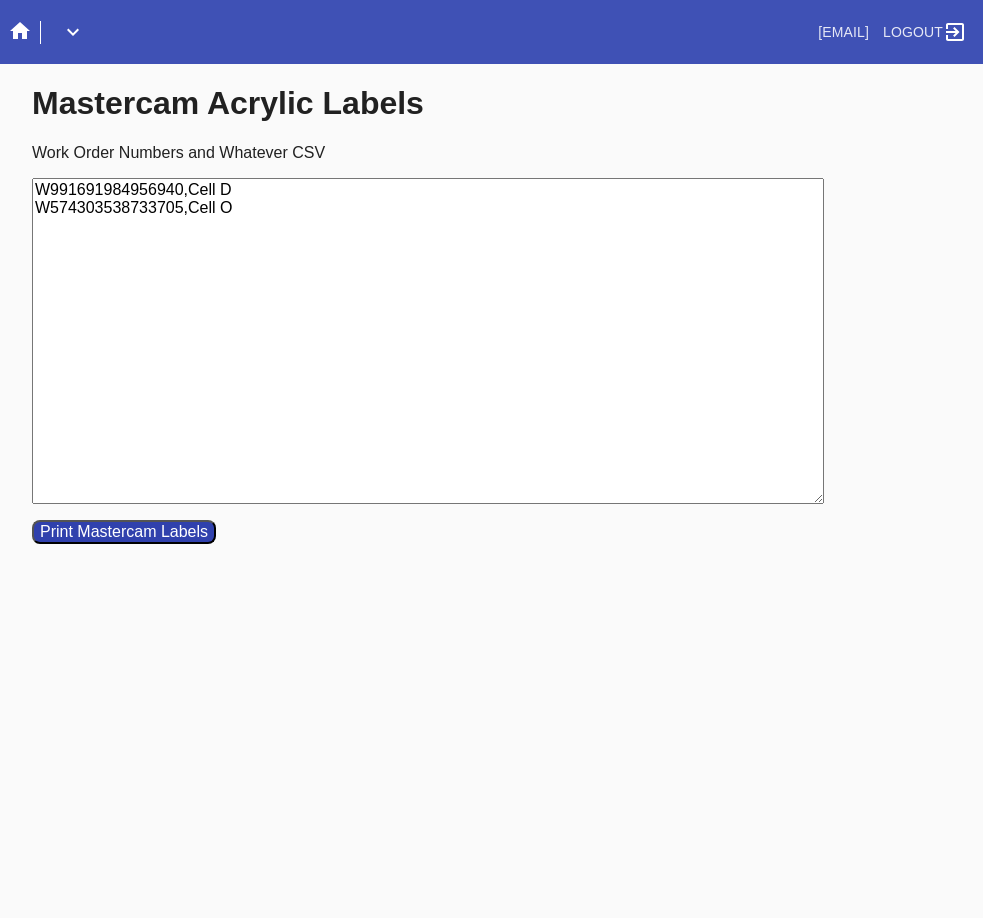 click on "W991691984956940,Cell D
W574303538733705,Cell O" at bounding box center [428, 341] 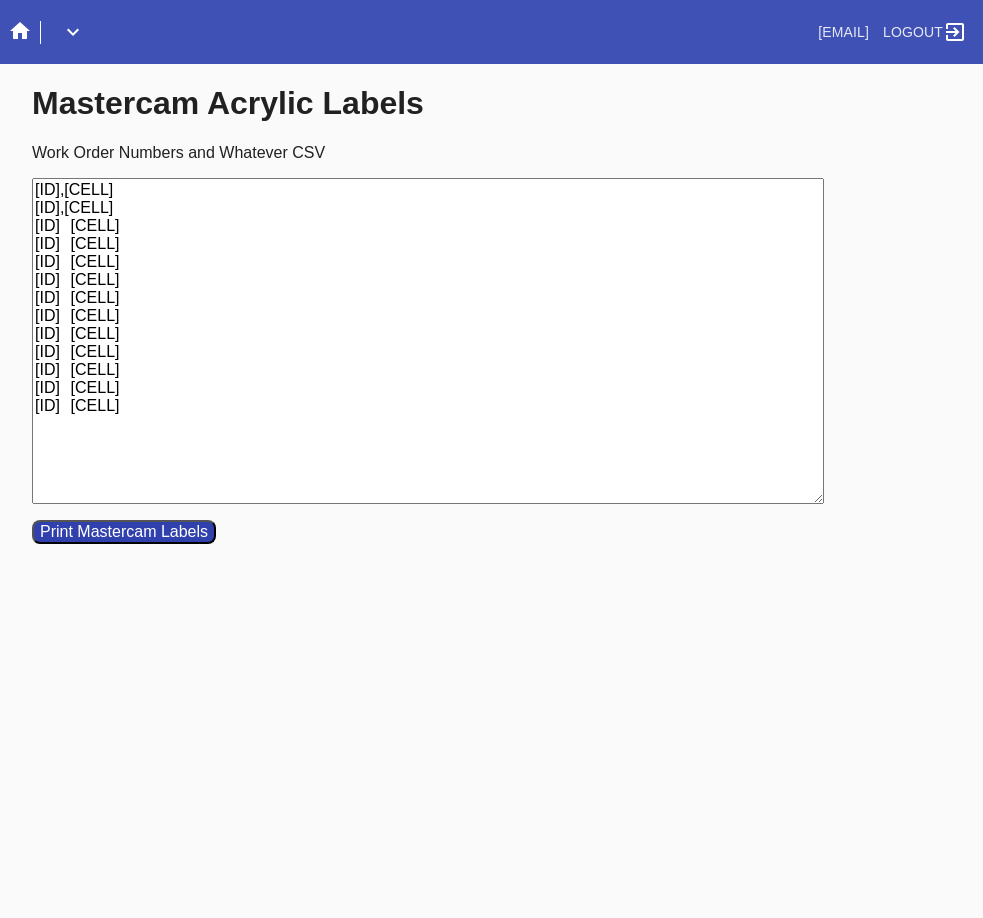 click on "[ID],[CELL]
[ID],[CELL]
[ID]	[CELL]
[ID]	[CELL]
[ID]	[CELL]
[ID]	[CELL]
[ID]	[CELL]
[ID]	[CELL]
[ID]	[CELL]
[ID]	[CELL]
[ID]	[CELL]
[ID]	[CELL]
[ID]	[CELL]" at bounding box center (428, 341) 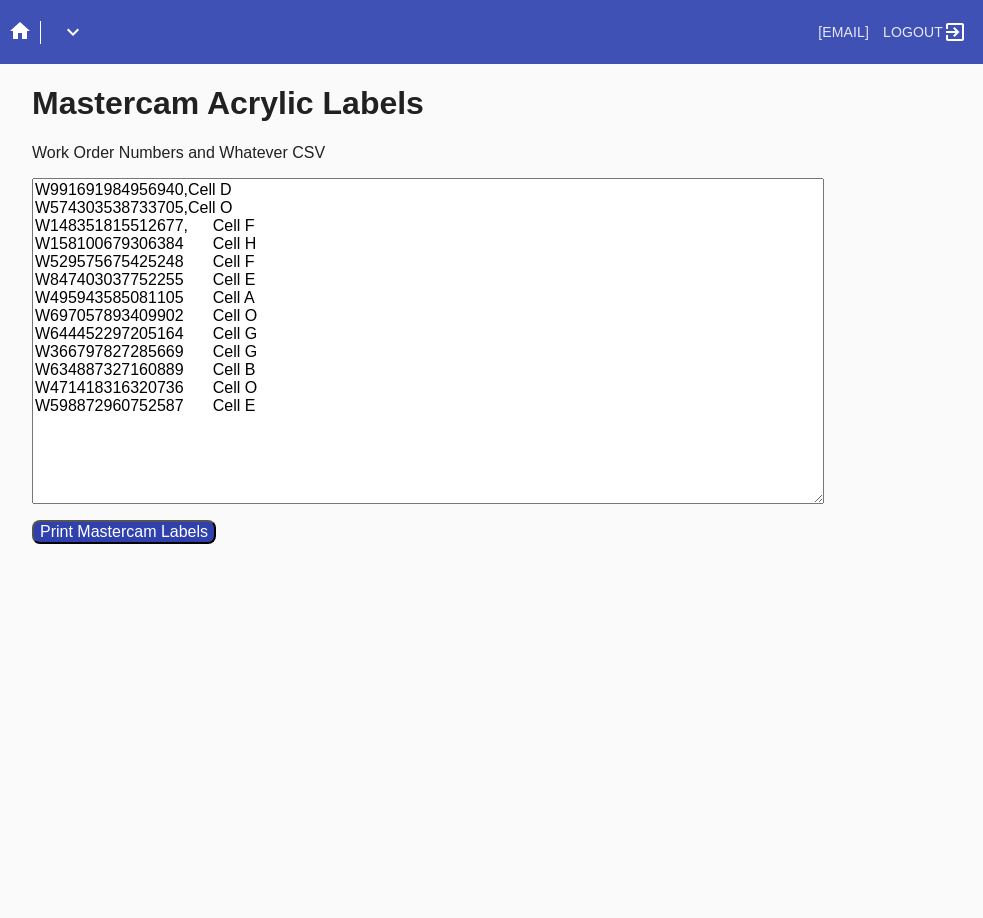 click on "W991691984956940,Cell D
W574303538733705,Cell O
W148351815512677,	Cell F
W158100679306384	Cell H
W529575675425248	Cell F
W847403037752255	Cell E
W495943585081105	Cell A
W697057893409902	Cell O
W644452297205164	Cell G
W366797827285669	Cell G
W634887327160889	Cell B
W471418316320736	Cell O
W598872960752587	Cell E" at bounding box center (428, 341) 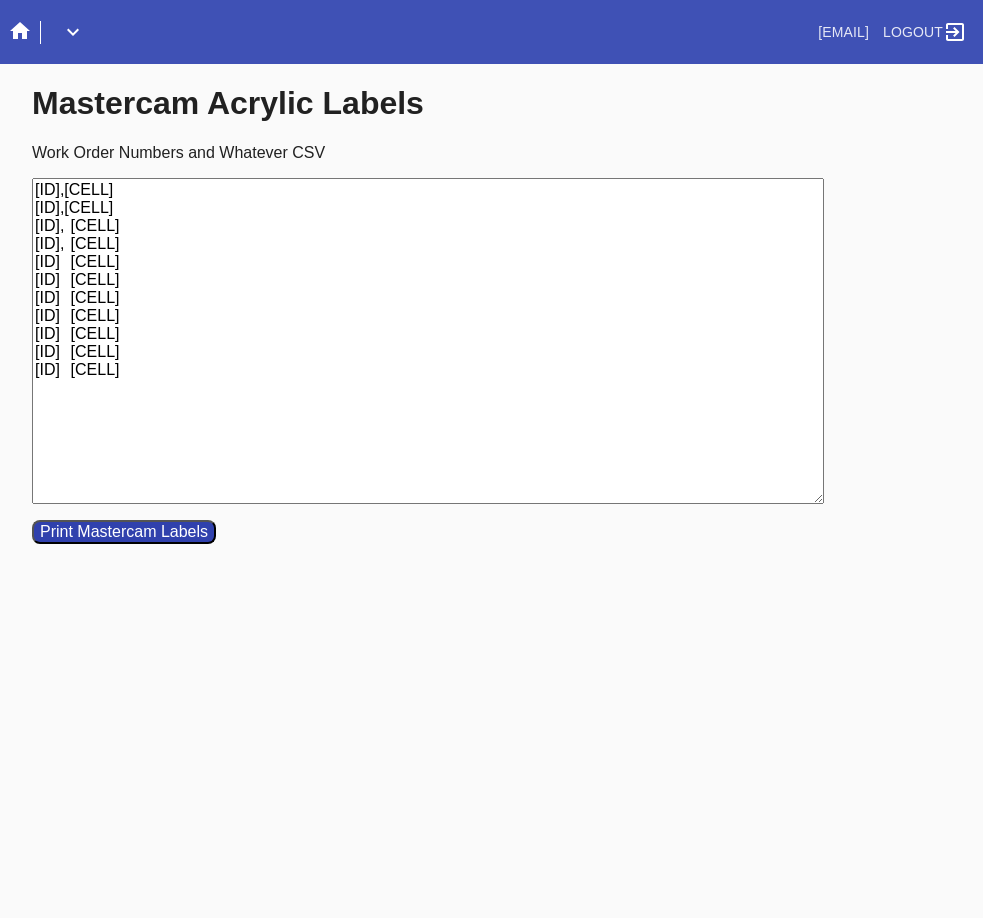 click on "[ID],[CELL]
[ID],[CELL]
[ID],	[CELL]
[ID],	[CELL]
[ID]	[CELL]
[ID]	[CELL]
[ID]	[CELL]
[ID]	[CELL]
[ID]	[CELL]
[ID]	[CELL]
[ID]	[CELL]" at bounding box center [428, 341] 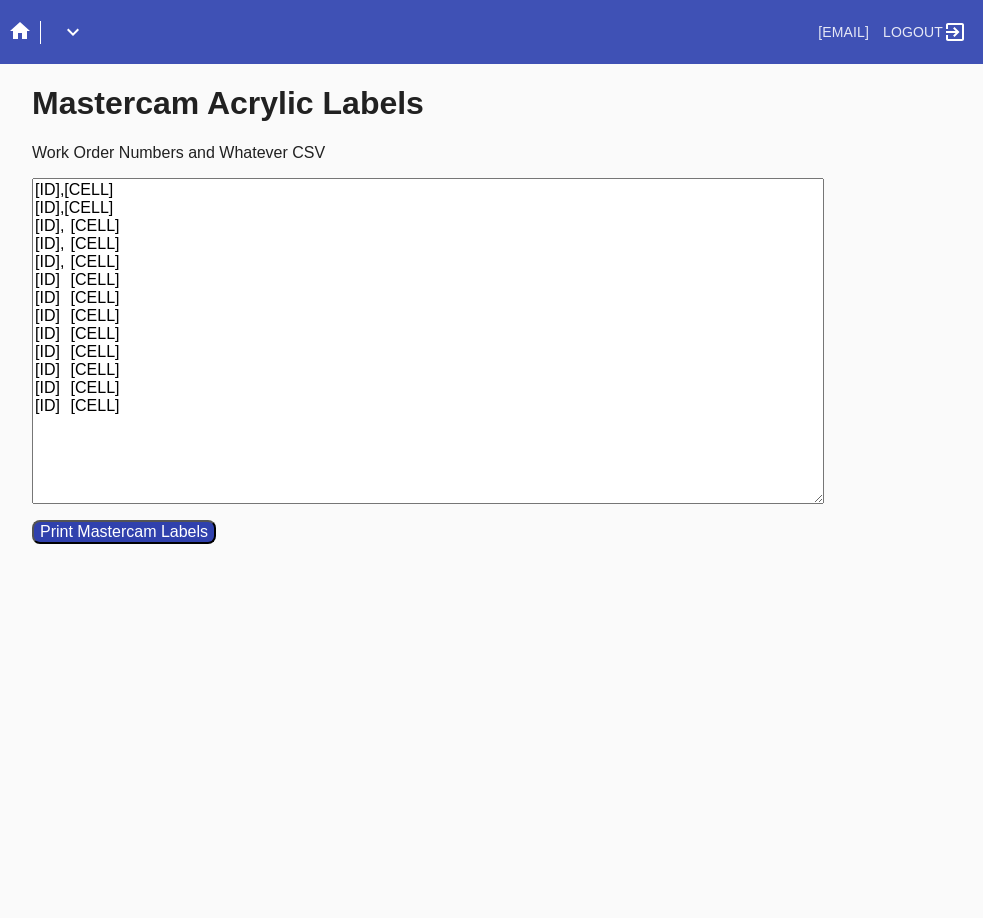 click on "[ID],[CELL]
[ID],[CELL]
[ID],	[CELL]
[ID],	[CELL]
[ID],	[CELL]
[ID]	[CELL]
[ID]	[CELL]
[ID]	[CELL]
[ID]	[CELL]
[ID]	[CELL]
[ID]	[CELL]
[ID]	[CELL]
[ID]	[CELL]" at bounding box center (428, 341) 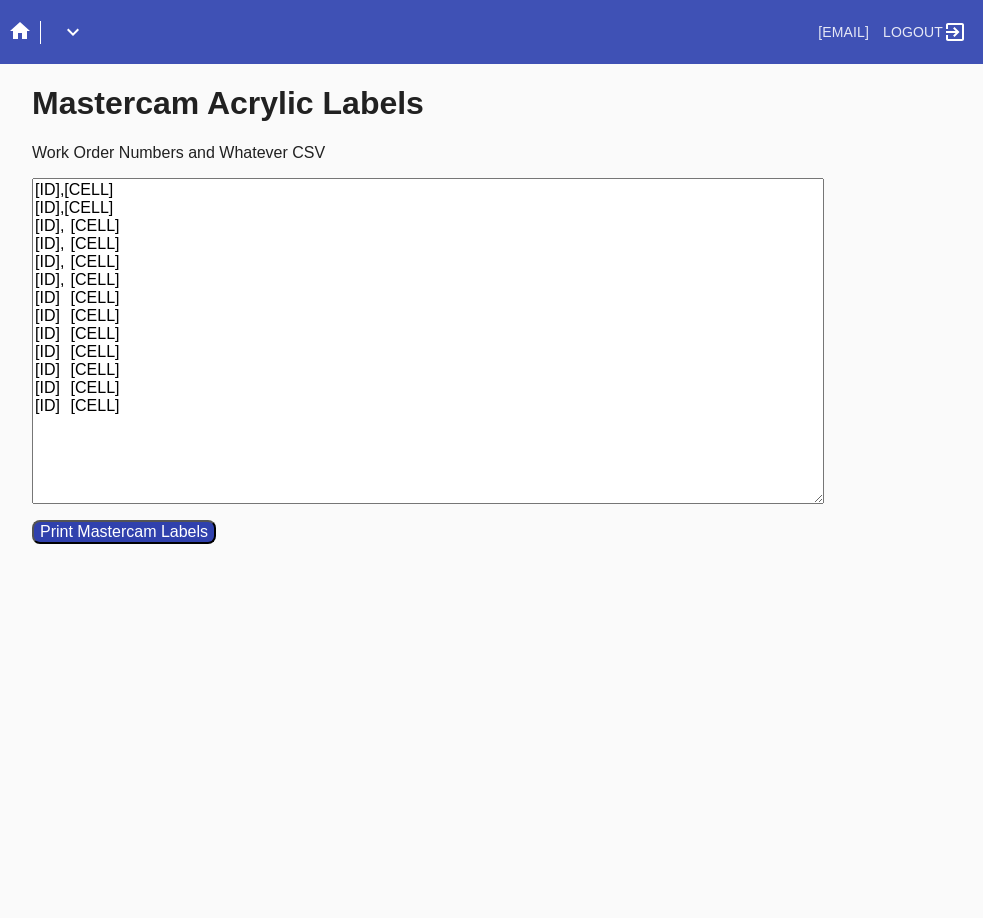 click on "[ID],[CELL]
[ID],[CELL]
[ID],	[CELL]
[ID],	[CELL]
[ID],	[CELL]
[ID],	[CELL]
[ID]	[CELL]
[ID]	[CELL]
[ID]	[CELL]
[ID]	[CELL]
[ID]	[CELL]
[ID]	[CELL]
[ID]	[CELL]" at bounding box center [428, 341] 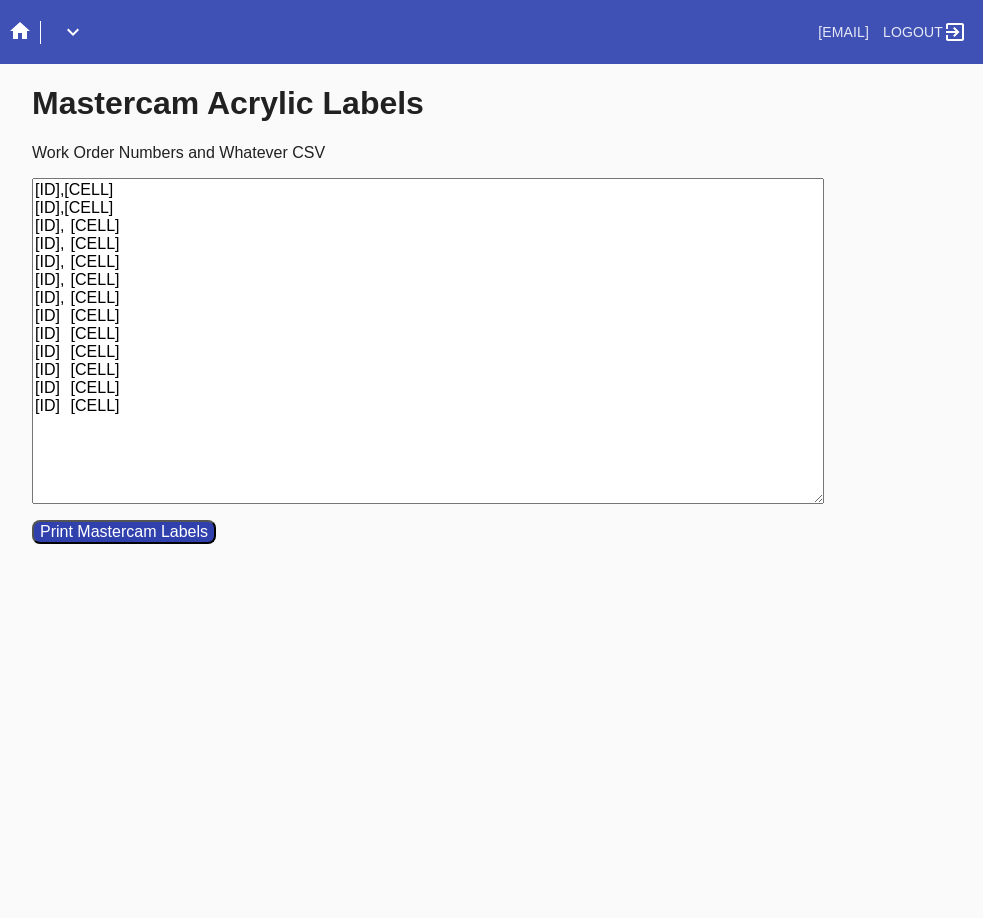 click on "[ID],[CELL]
[ID],[CELL]
[ID],	[CELL]
[ID],	[CELL]
[ID],	[CELL]
[ID],	[CELL]
[ID],	[CELL]
[ID]	[CELL]
[ID]	[CELL]
[ID]	[CELL]
[ID]	[CELL]
[ID]	[CELL]
[ID]	[CELL]" at bounding box center (428, 341) 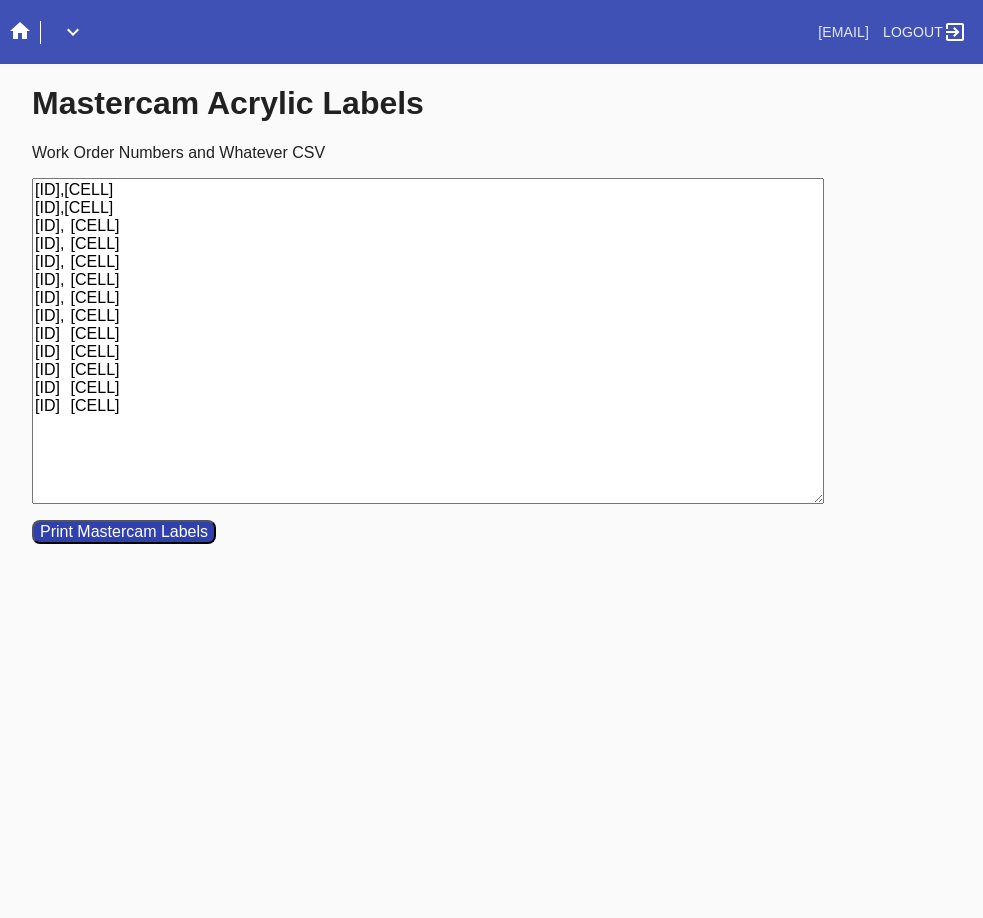 click on "[ID],[CELL]
[ID],[CELL]
[ID],	[CELL]
[ID],	[CELL]
[ID],	[CELL]
[ID],	[CELL]
[ID],	[CELL]
[ID],	[CELL]
[ID]	[CELL]
[ID]	[CELL]
[ID]	[CELL]
[ID]	[CELL]
[ID]	[CELL]" at bounding box center (428, 341) 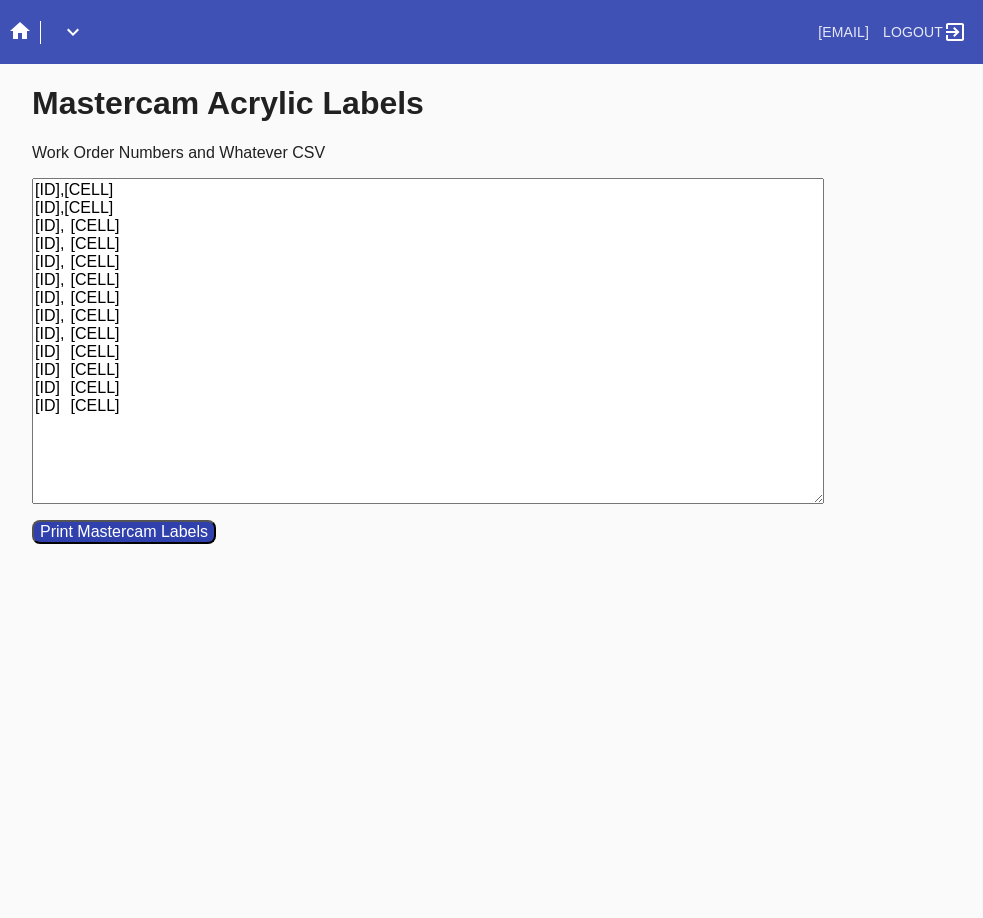 click on "[ID],[CELL]
[ID],[CELL]
[ID],	[CELL]
[ID],	[CELL]
[ID],	[CELL]
[ID],	[CELL]
[ID],	[CELL]
[ID],	[CELL]
[ID],	[CELL]
[ID]	[CELL]
[ID]	[CELL]
[ID]	[CELL]
[ID]	[CELL]" at bounding box center [428, 341] 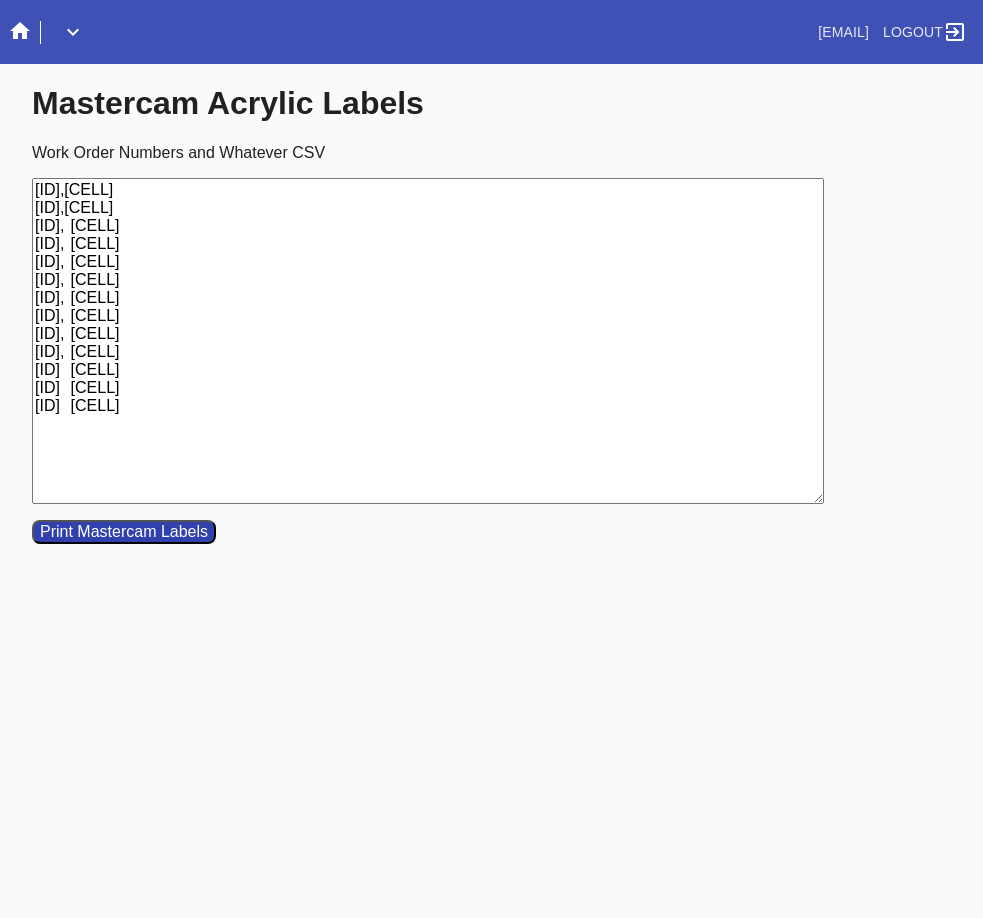 click on "[ID],[CELL]
[ID],[CELL]
[ID],	[CELL]
[ID],	[CELL]
[ID],	[CELL]
[ID],	[CELL]
[ID],	[CELL]
[ID],	[CELL]
[ID],	[CELL]
[ID],	[CELL]
[ID]	[CELL]
[ID]	[CELL]
[ID]	[CELL]" at bounding box center (428, 341) 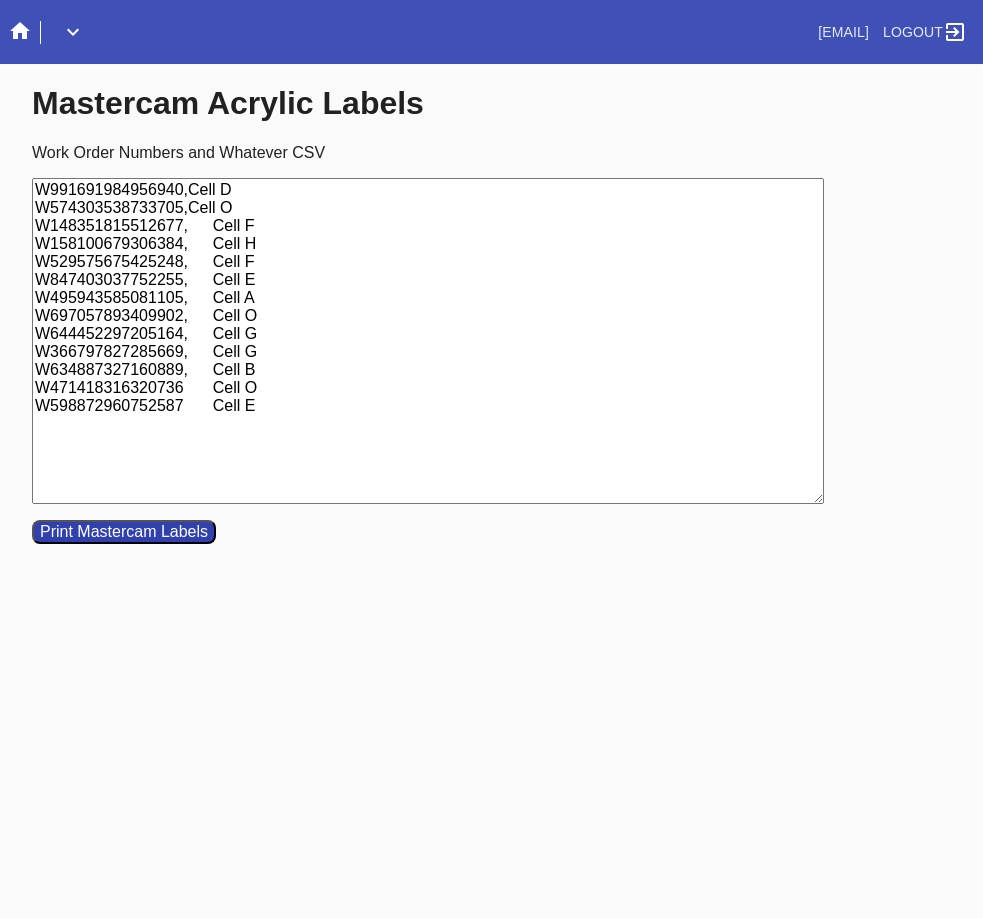 click on "W991691984956940,Cell D
W574303538733705,Cell O
W148351815512677,	Cell F
W158100679306384,	Cell H
W529575675425248,	Cell F
W847403037752255,	Cell E
W495943585081105,	Cell A
W697057893409902,	Cell O
W644452297205164,	Cell G
W366797827285669,	Cell G
W634887327160889,	Cell B
W471418316320736	Cell O
W598872960752587	Cell E" at bounding box center (428, 341) 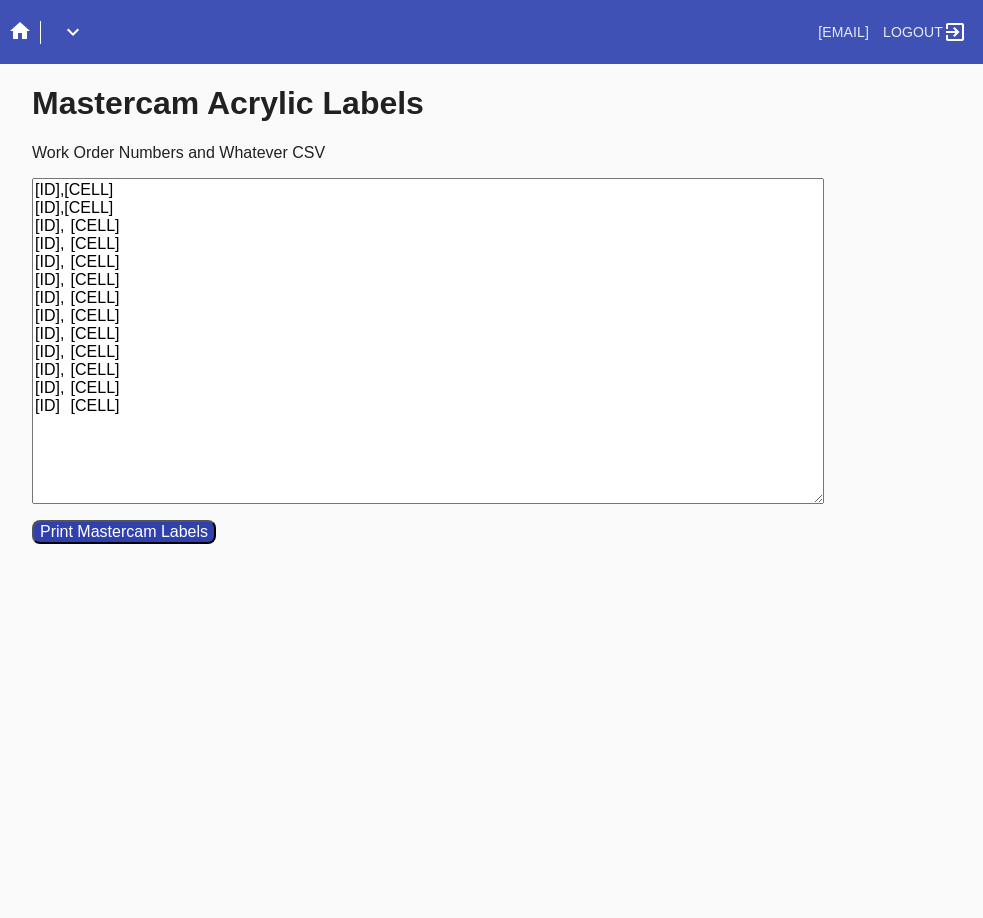 click on "[ID],[CELL]
[ID],[CELL]
[ID],	[CELL]
[ID],	[CELL]
[ID],	[CELL]
[ID],	[CELL]
[ID],	[CELL]
[ID],	[CELL]
[ID],	[CELL]
[ID],	[CELL]
[ID],	[CELL]
[ID],	[CELL]
[ID]	[CELL]" at bounding box center [428, 341] 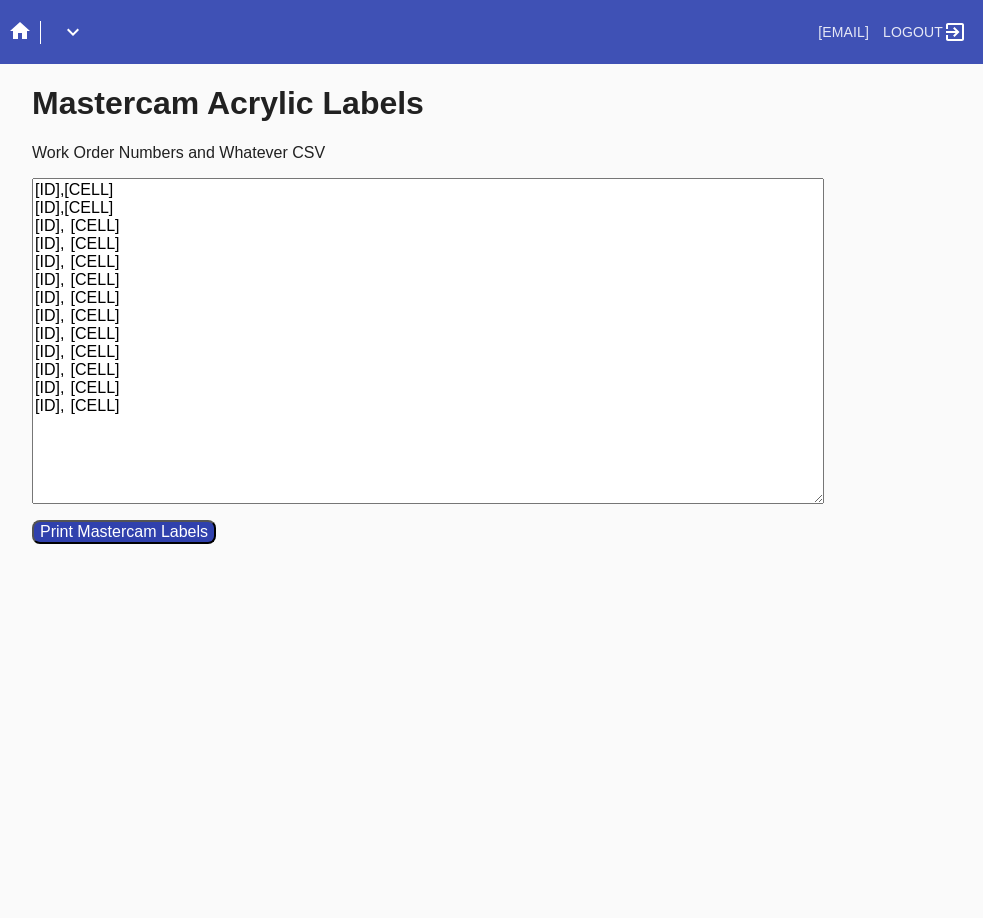 click on "[ID],[CELL]
[ID],[CELL]
[ID],	[CELL]
[ID],	[CELL]
[ID],	[CELL]
[ID],	[CELL]
[ID],	[CELL]
[ID],	[CELL]
[ID],	[CELL]
[ID],	[CELL]
[ID],	[CELL]
[ID],	[CELL]
[ID],	[CELL]" at bounding box center (428, 341) 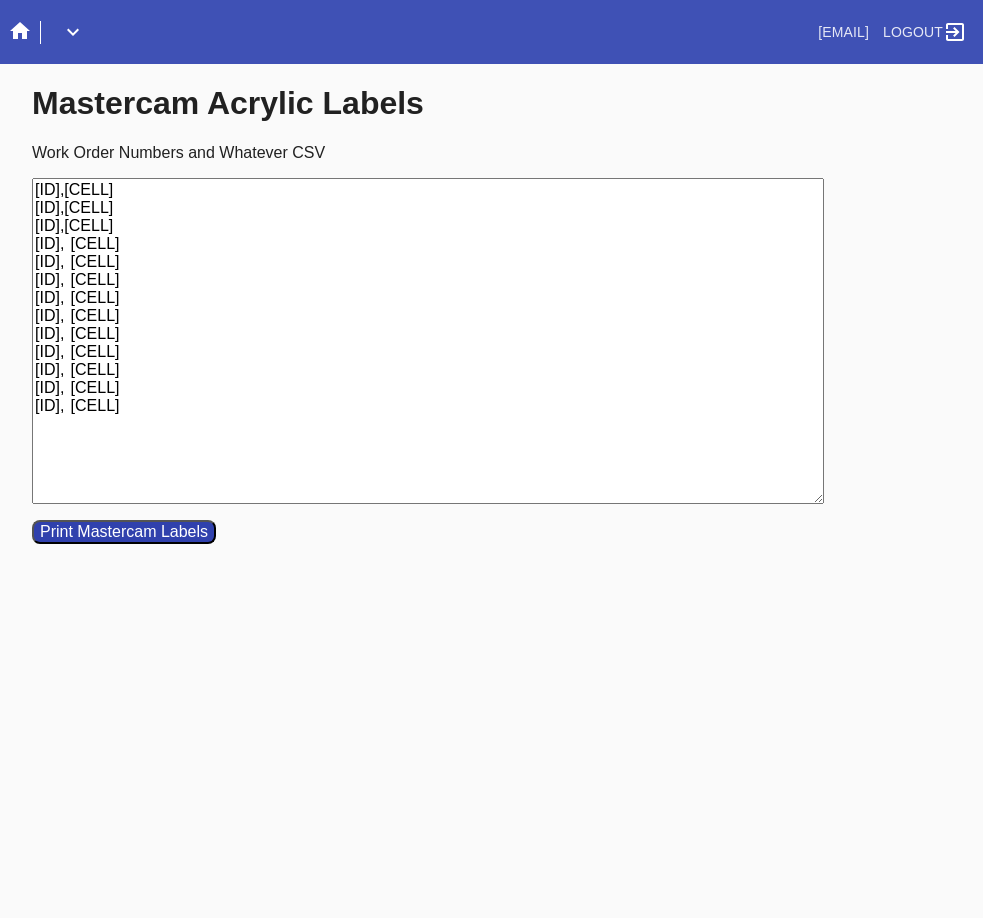 click on "[ID],[CELL]
[ID],[CELL]
[ID],[CELL]
[ID],	[CELL]
[ID],	[CELL]
[ID],	[CELL]
[ID],	[CELL]
[ID],	[CELL]
[ID],	[CELL]
[ID],	[CELL]
[ID],	[CELL]
[ID],	[CELL]
[ID],	[CELL]" at bounding box center (428, 341) 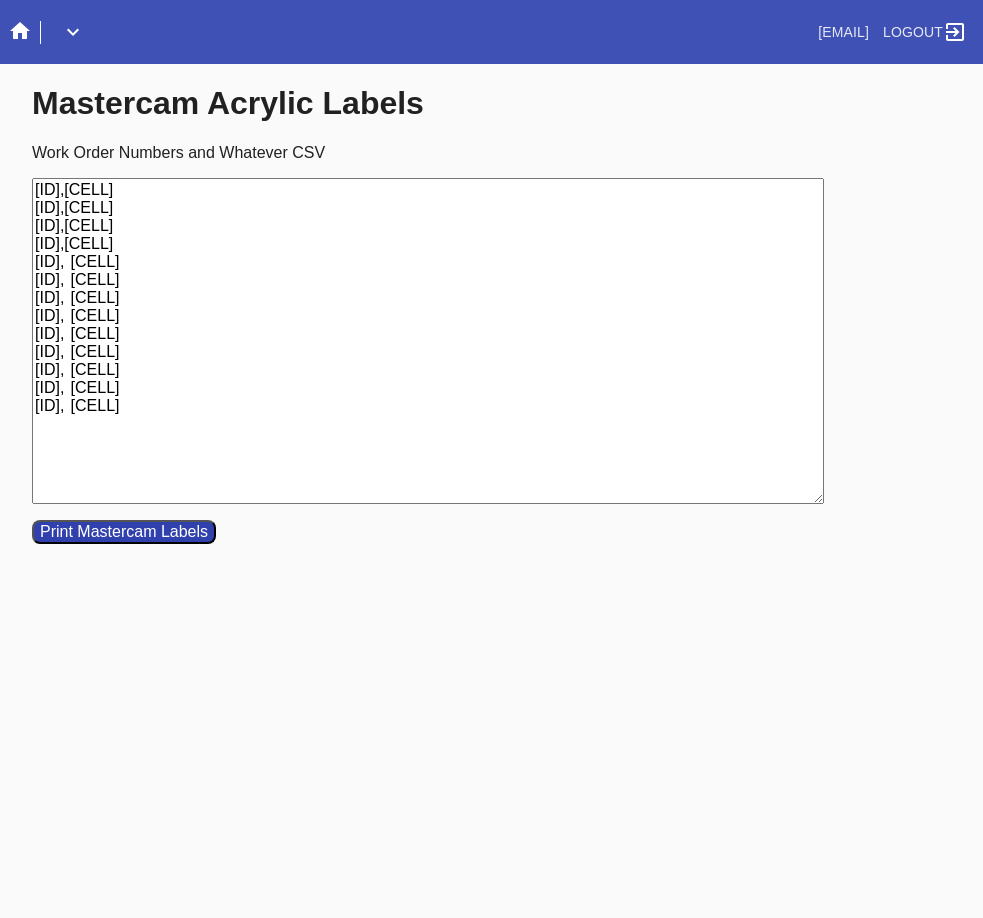click on "[ID],[CELL]
[ID],[CELL]
[ID],[CELL]
[ID],[CELL]
[ID],	[CELL]
[ID],	[CELL]
[ID],	[CELL]
[ID],	[CELL]
[ID],	[CELL]
[ID],	[CELL]
[ID],	[CELL]
[ID],	[CELL]
[ID],	[CELL]" at bounding box center [428, 341] 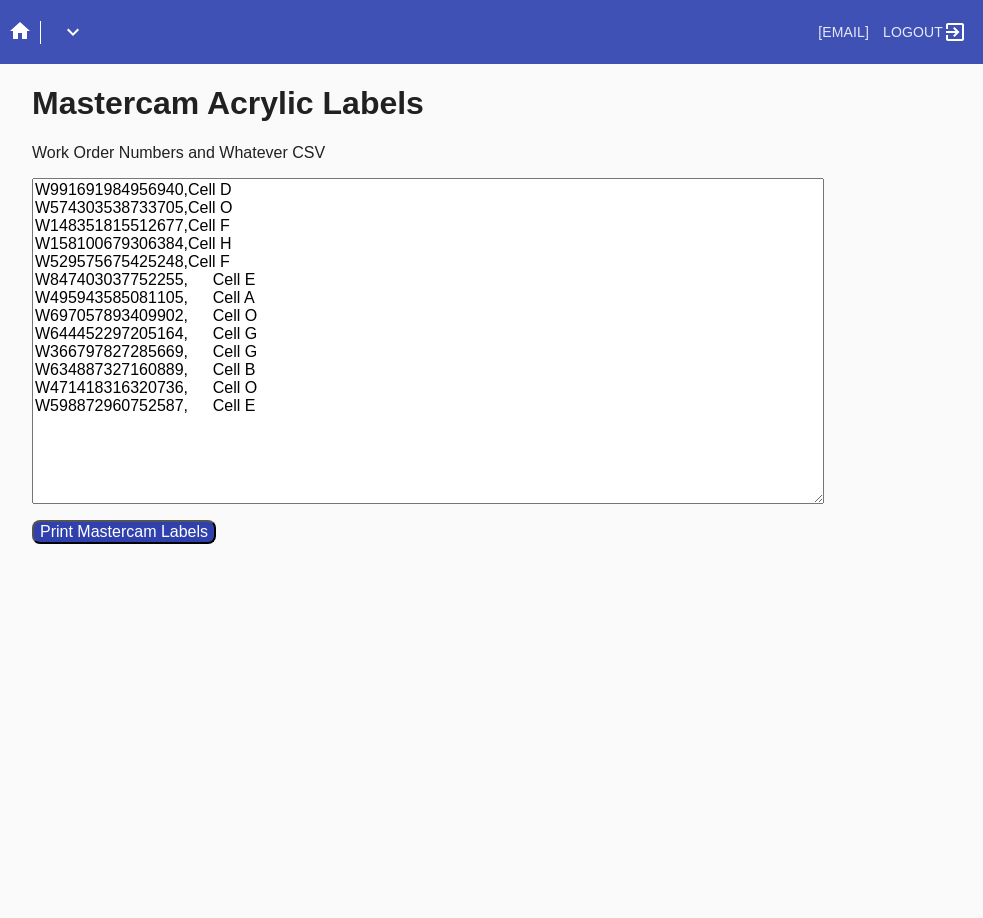 click on "W991691984956940,Cell D
W574303538733705,Cell O
W148351815512677,Cell F
W158100679306384,Cell H
W529575675425248,Cell F
W847403037752255,	Cell E
W495943585081105,	Cell A
W697057893409902,	Cell O
W644452297205164,	Cell G
W366797827285669,	Cell G
W634887327160889,	Cell B
W471418316320736,	Cell O
W598872960752587,	Cell E" at bounding box center [428, 341] 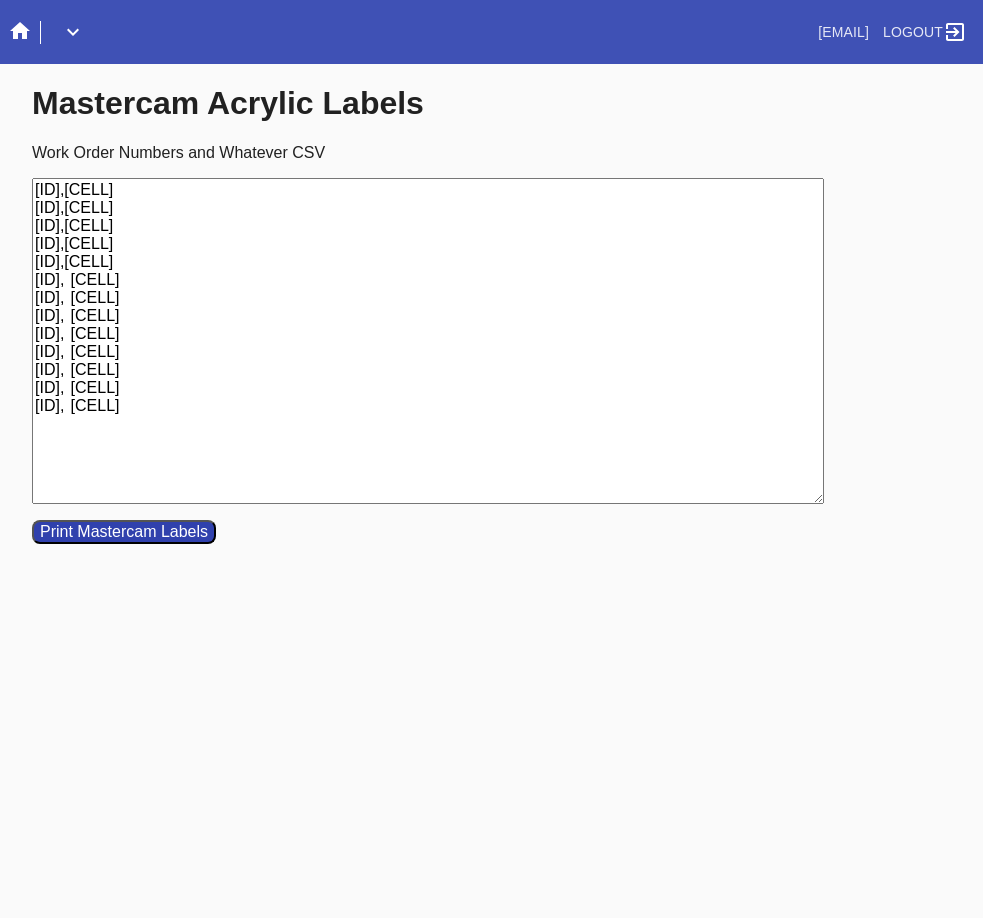click on "[ID],[CELL]
[ID],[CELL]
[ID],[CELL]
[ID],[CELL]
[ID],[CELL]
[ID],	[CELL]
[ID],	[CELL]
[ID],	[CELL]
[ID],	[CELL]
[ID],	[CELL]
[ID],	[CELL]
[ID],	[CELL]
[ID],	[CELL]" at bounding box center [428, 341] 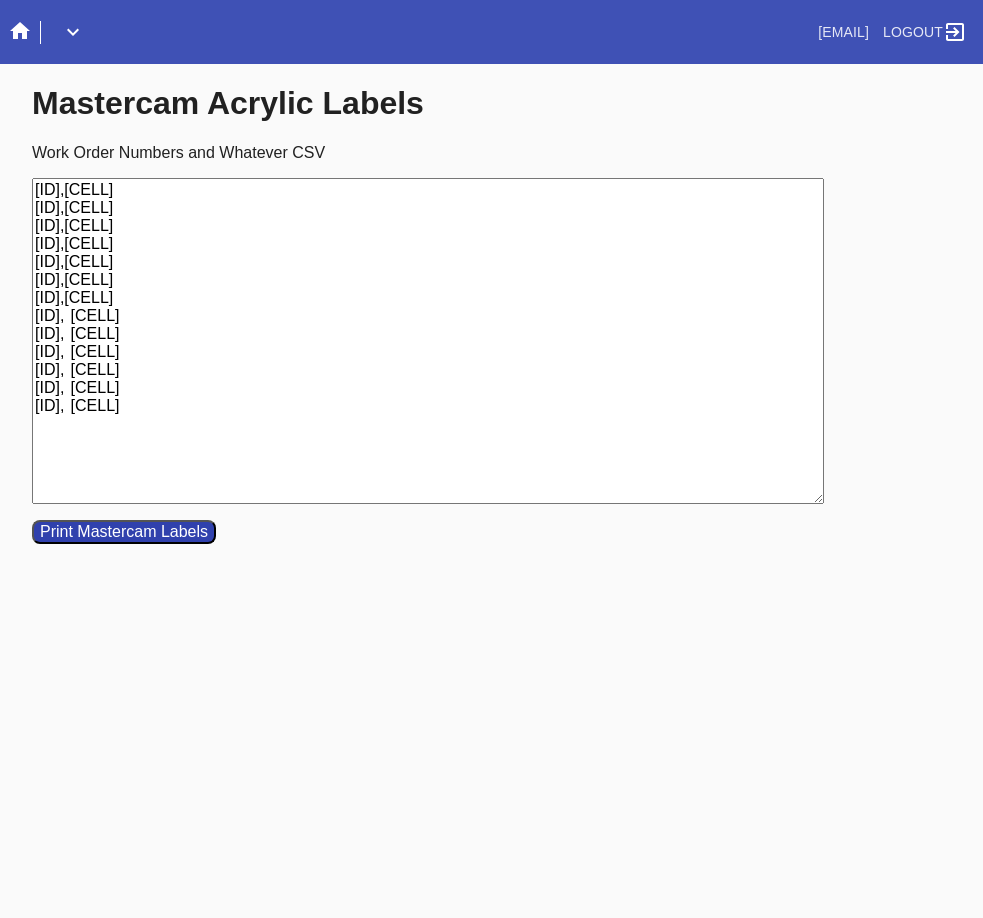 click on "[ID],[CELL]
[ID],[CELL]
[ID],[CELL]
[ID],[CELL]
[ID],[CELL]
[ID],[CELL]
[ID],[CELL]
[ID],	[CELL]
[ID],	[CELL]
[ID],	[CELL]
[ID],	[CELL]
[ID],	[CELL]
[ID],	[CELL]" at bounding box center (428, 341) 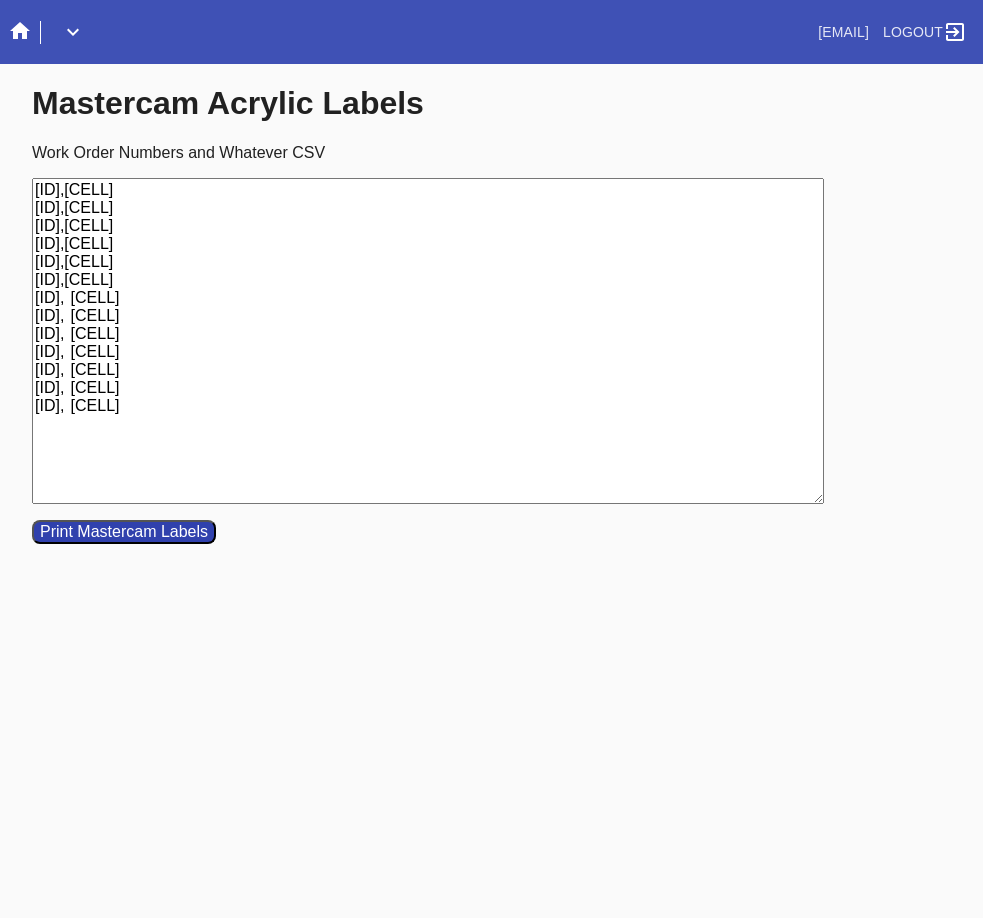 click on "[ID],[CELL]
[ID],[CELL]
[ID],[CELL]
[ID],[CELL]
[ID],[CELL]
[ID],[CELL]
[ID],	[CELL]
[ID],	[CELL]
[ID],	[CELL]
[ID],	[CELL]
[ID],	[CELL]
[ID],	[CELL]
[ID],	[CELL]" at bounding box center (428, 341) 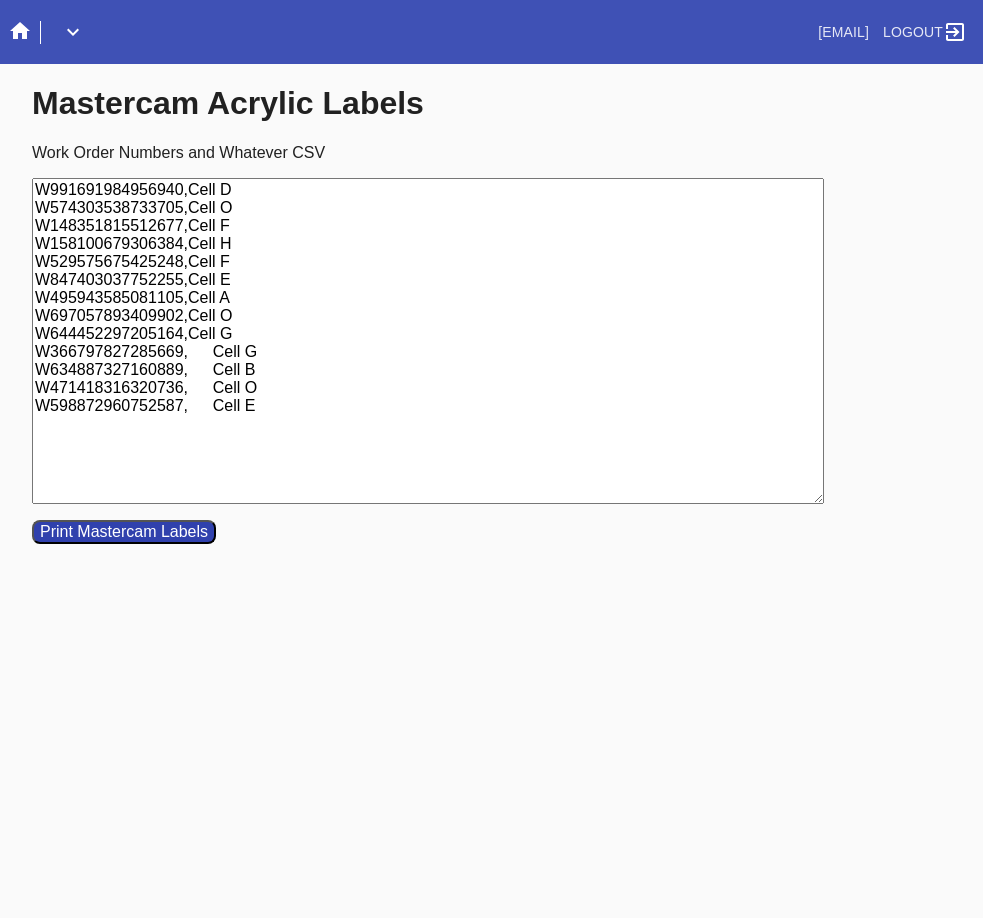 click on "W991691984956940,Cell D
W574303538733705,Cell O
W148351815512677,Cell F
W158100679306384,Cell H
W529575675425248,Cell F
W847403037752255,Cell E
W495943585081105,Cell A
W697057893409902,Cell O
W644452297205164,Cell G
W366797827285669,	Cell G
W634887327160889,	Cell B
W471418316320736,	Cell O
W598872960752587,	Cell E" at bounding box center [428, 341] 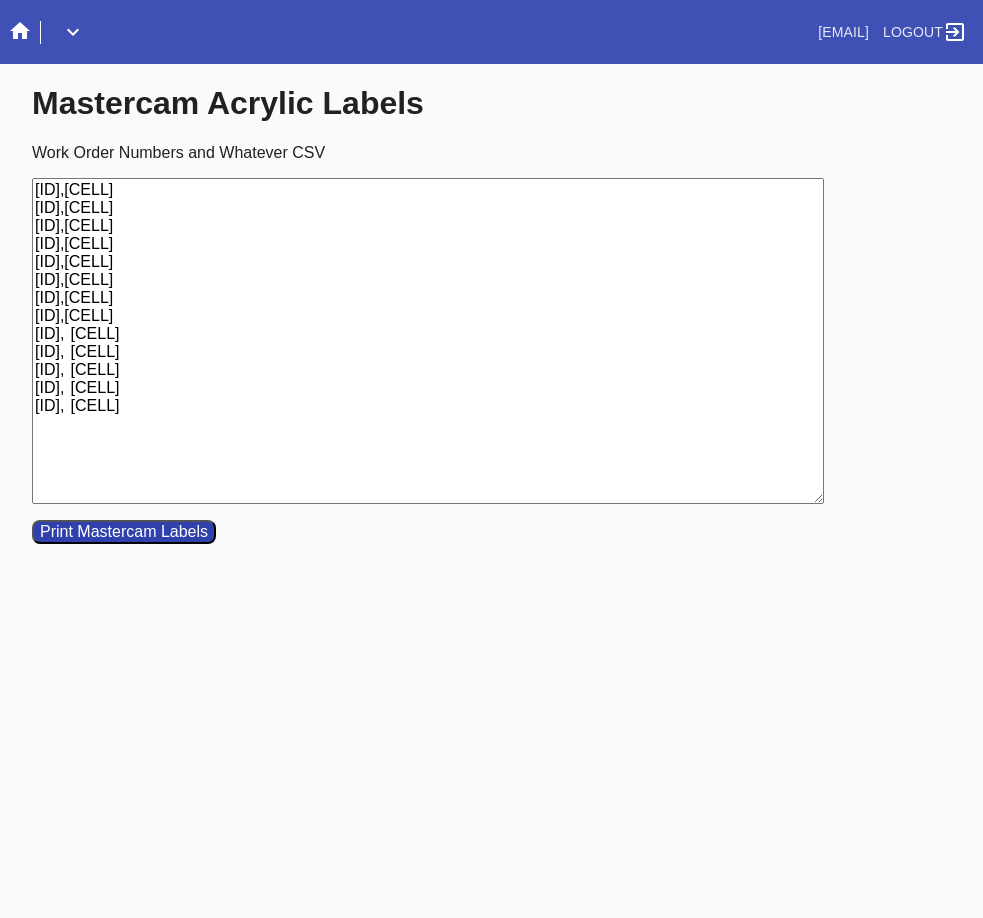 click on "[ID],[CELL]
[ID],[CELL]
[ID],[CELL]
[ID],[CELL]
[ID],[CELL]
[ID],[CELL]
[ID],[CELL]
[ID],[CELL]
[ID],	[CELL]
[ID],	[CELL]
[ID],	[CELL]
[ID],	[CELL]
[ID],	[CELL]" at bounding box center (428, 341) 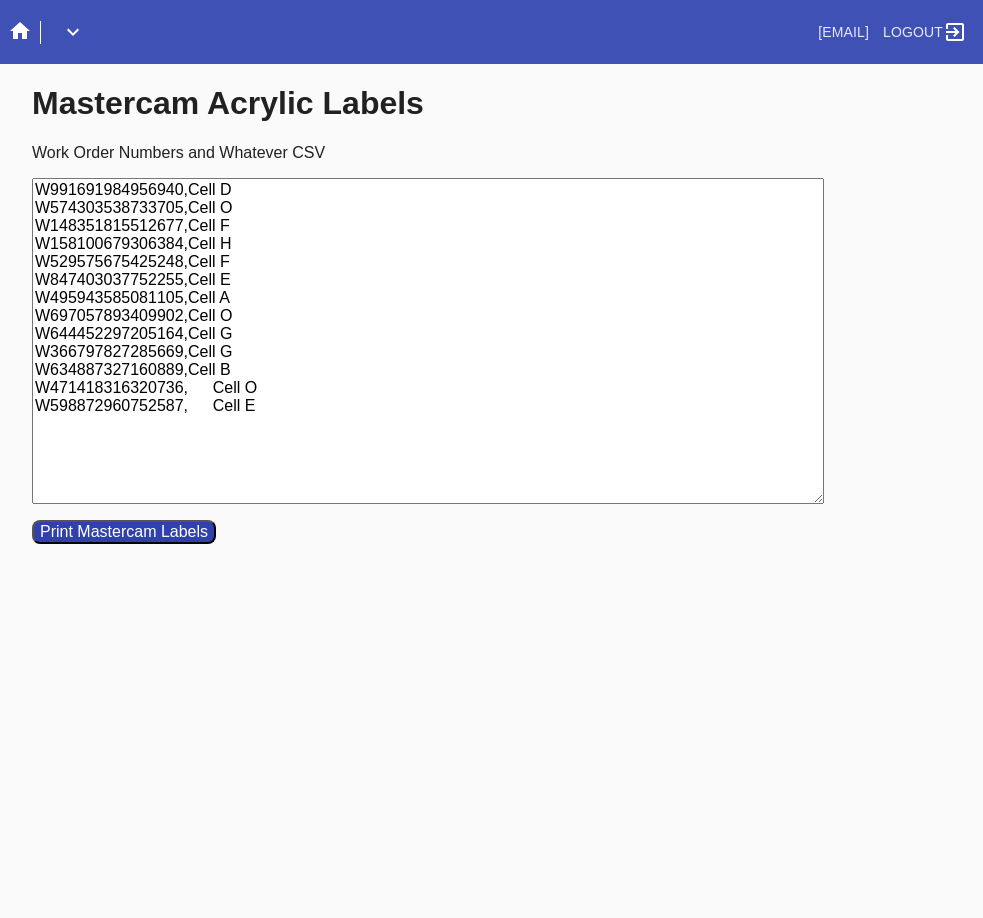 click on "W991691984956940,Cell D
W574303538733705,Cell O
W148351815512677,Cell F
W158100679306384,Cell H
W529575675425248,Cell F
W847403037752255,Cell E
W495943585081105,Cell A
W697057893409902,Cell O
W644452297205164,Cell G
W366797827285669,Cell G
W634887327160889,Cell B
W471418316320736,	Cell O
W598872960752587,	Cell E" at bounding box center (428, 341) 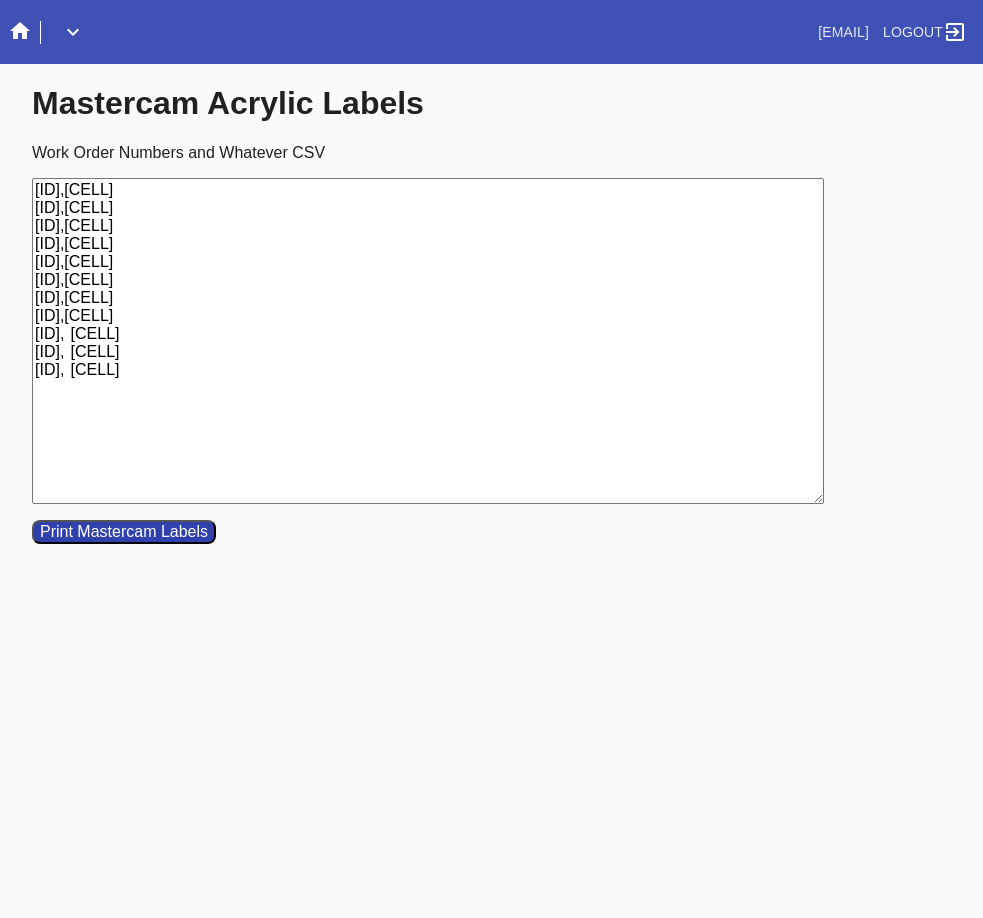 click on "[ID],[CELL]
[ID],[CELL]
[ID],[CELL]
[ID],[CELL]
[ID],[CELL]
[ID],[CELL]
[ID],[CELL]
[ID],[CELL]
[ID],	[CELL]
[ID],	[CELL]
[ID],	[CELL]" at bounding box center (428, 341) 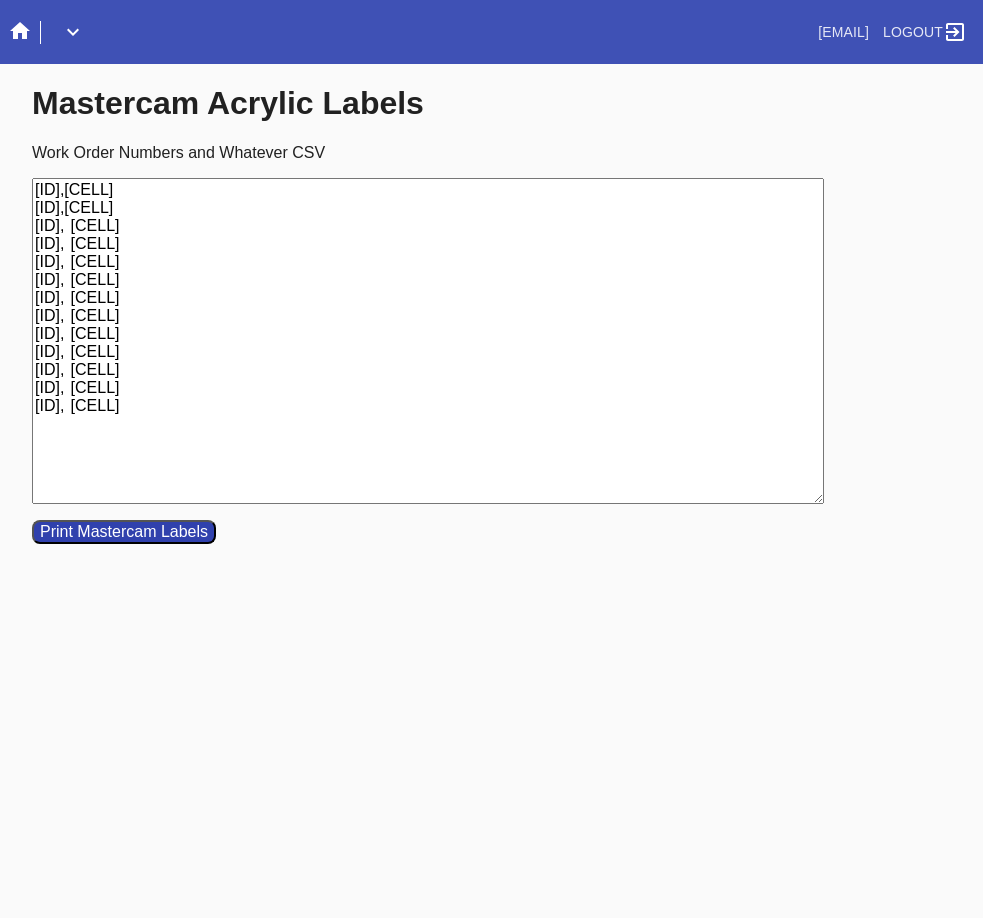 type on "[ID],[CELL]
[ID],[CELL]
[ID],	[CELL]
[ID],	[CELL]
[ID],	[CELL]
[ID],	[CELL]
[ID],	[CELL]
[ID],	[CELL]
[ID],	[CELL]
[ID],	[CELL]
[ID],	[CELL]
[ID],	[CELL]
[ID],	[CELL]" 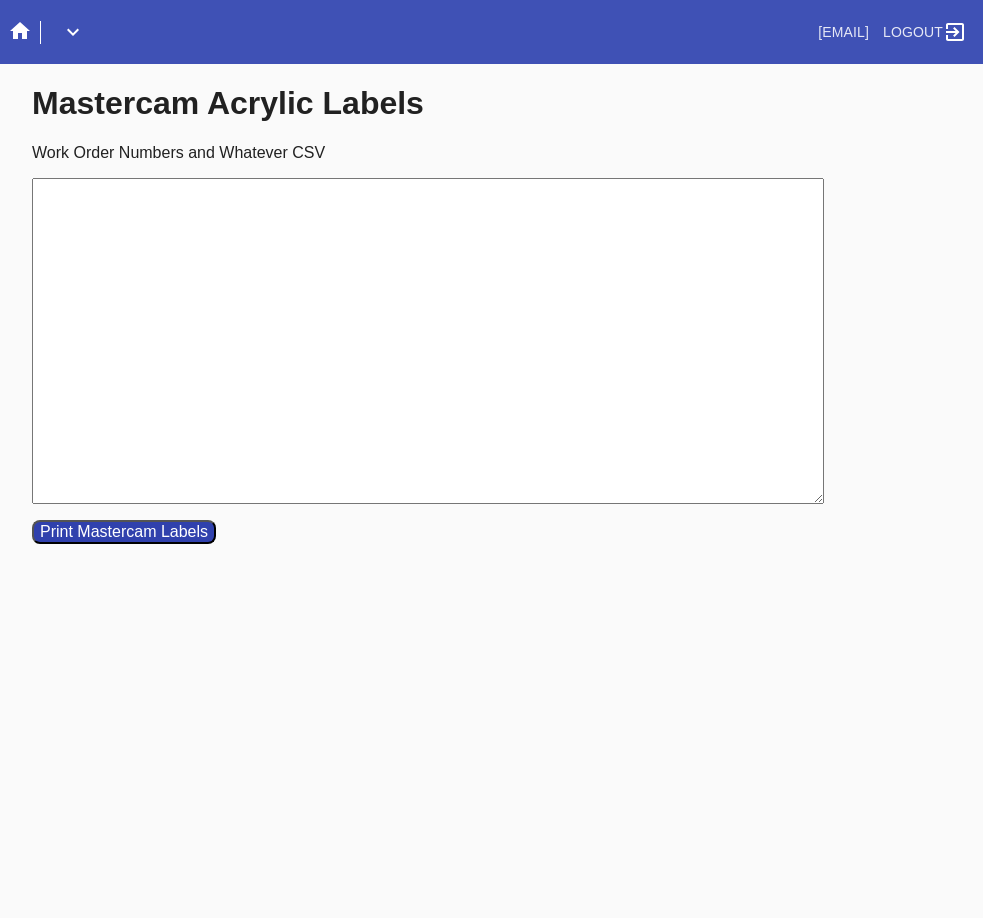 paste on "W156877008648329	Cell A
W254261518355356	Cell H
W875159743631721	Cell B
W191716120551401	Cell O
W908822566061435	Cell A
W535075988196947	Cell E
W503674825651879	Cell A
W262138120846003	Cell O
W977122997714468	Cell B
W555090805129297	Cell A
W135910216020311	Cell E" 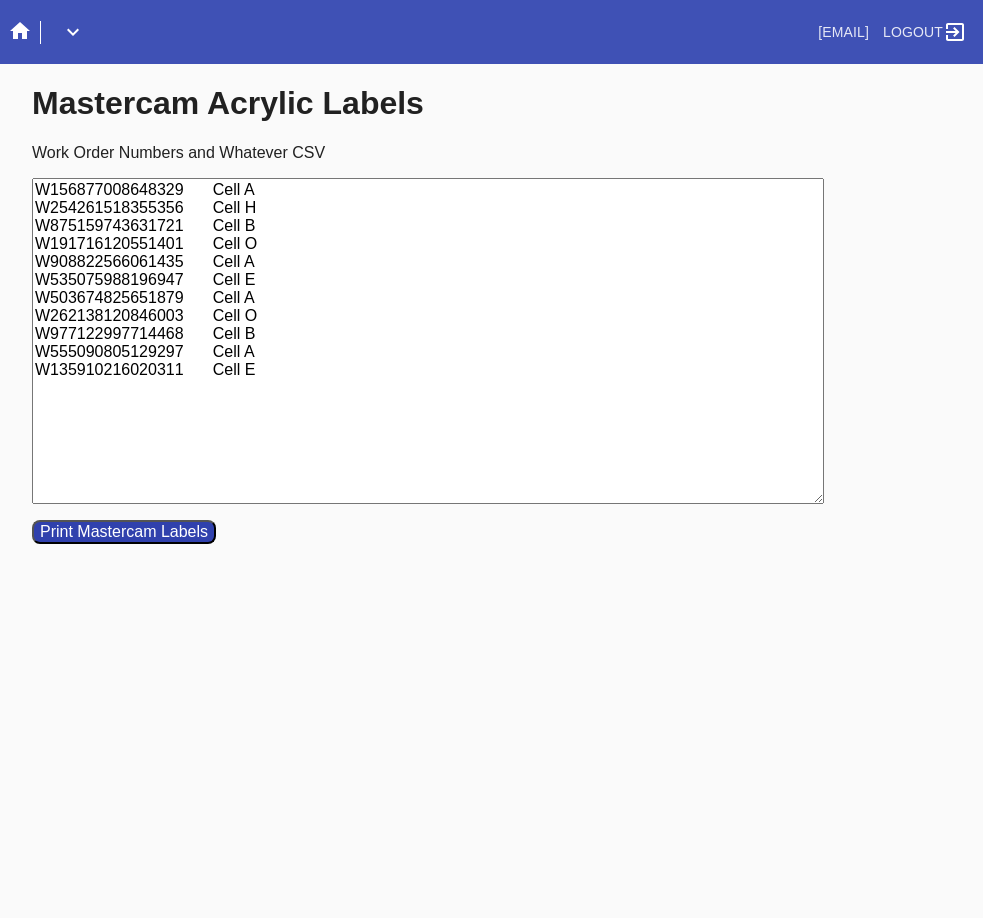 click on "W156877008648329	Cell A
W254261518355356	Cell H
W875159743631721	Cell B
W191716120551401	Cell O
W908822566061435	Cell A
W535075988196947	Cell E
W503674825651879	Cell A
W262138120846003	Cell O
W977122997714468	Cell B
W555090805129297	Cell A
W135910216020311	Cell E" at bounding box center [428, 341] 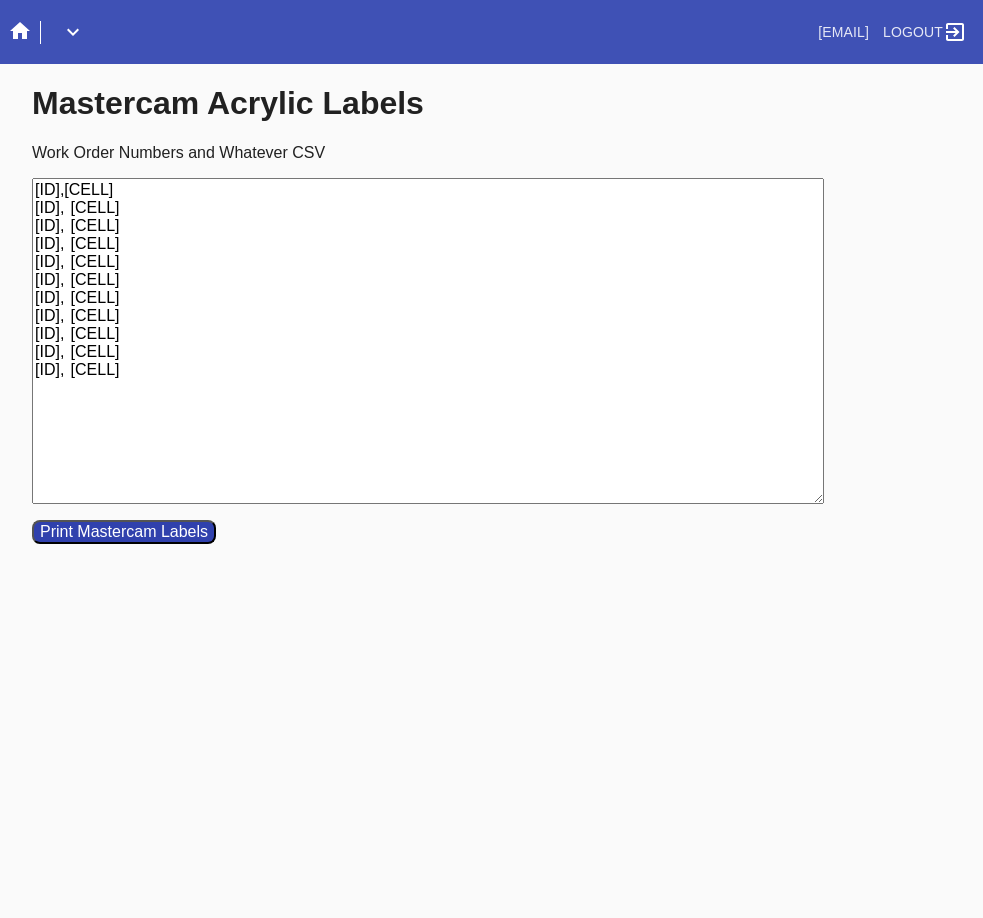 click on "[ID],[CELL]
[ID],	[CELL]
[ID],	[CELL]
[ID],	[CELL]
[ID],	[CELL]
[ID],	[CELL]
[ID],	[CELL]
[ID],	[CELL]
[ID],	[CELL]
[ID],	[CELL]
[ID],	[CELL]" at bounding box center (428, 341) 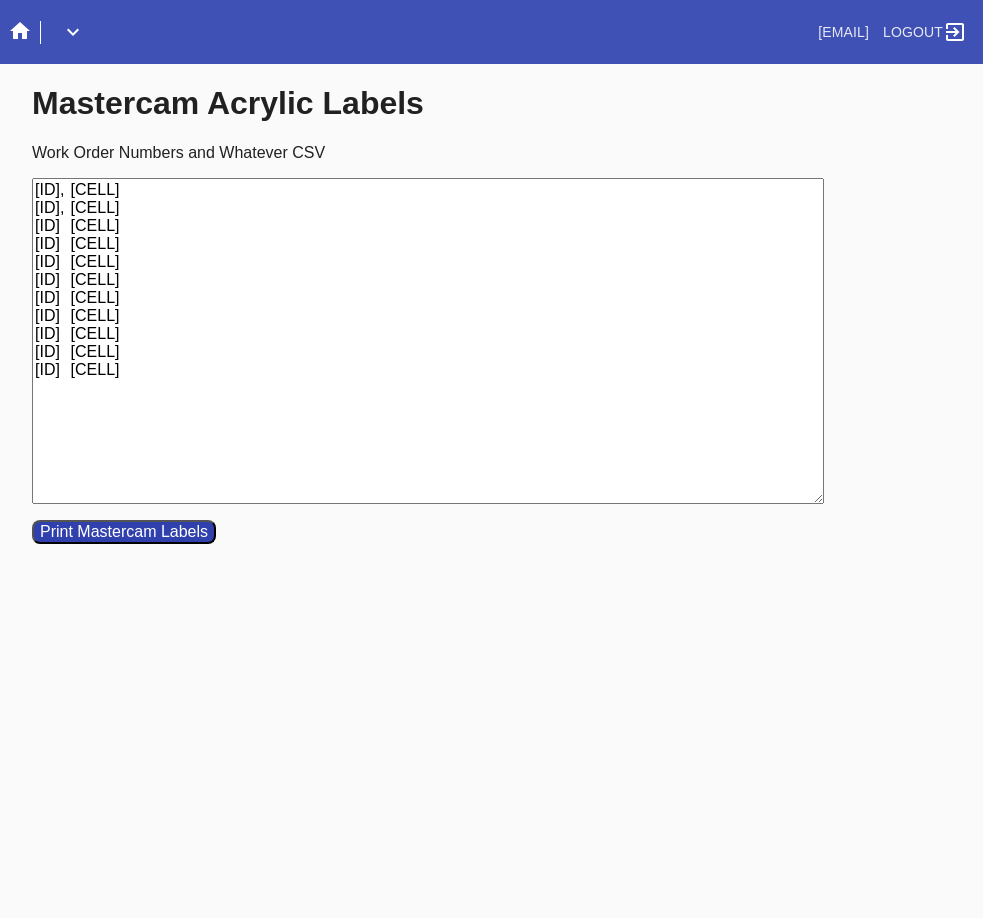 click on "[ID],	[CELL]
[ID],	[CELL]
[ID]	[CELL]
[ID]	[CELL]
[ID]	[CELL]
[ID]	[CELL]
[ID]	[CELL]
[ID]	[CELL]
[ID]	[CELL]
[ID]	[CELL]
[ID]	[CELL]" at bounding box center [428, 341] 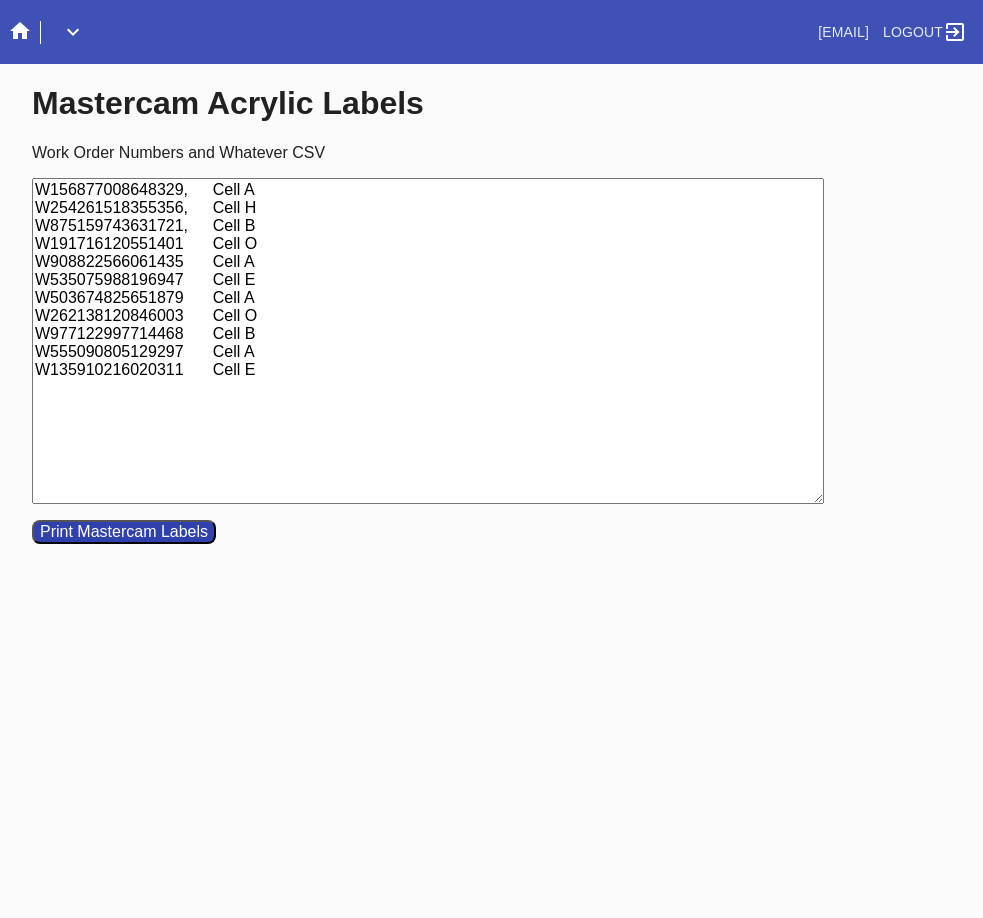 click on "W156877008648329,	Cell A
W254261518355356,	Cell H
W875159743631721,	Cell B
W191716120551401	Cell O
W908822566061435	Cell A
W535075988196947	Cell E
W503674825651879	Cell A
W262138120846003	Cell O
W977122997714468	Cell B
W555090805129297	Cell A
W135910216020311	Cell E" at bounding box center (428, 341) 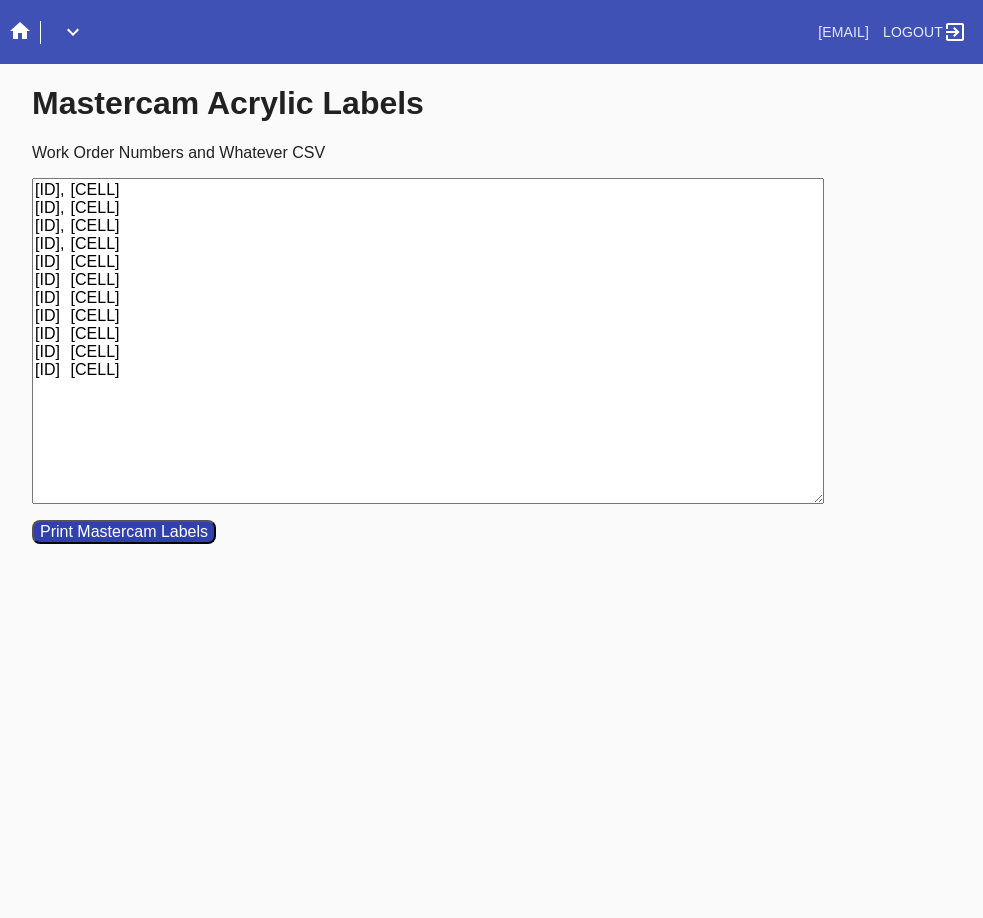 click on "[ID],	[CELL]
[ID],	[CELL]
[ID],	[CELL]
[ID],	[CELL]
[ID]	[CELL]
[ID]	[CELL]
[ID]	[CELL]
[ID]	[CELL]
[ID]	[CELL]
[ID]	[CELL]
[ID]	[CELL]" at bounding box center (428, 341) 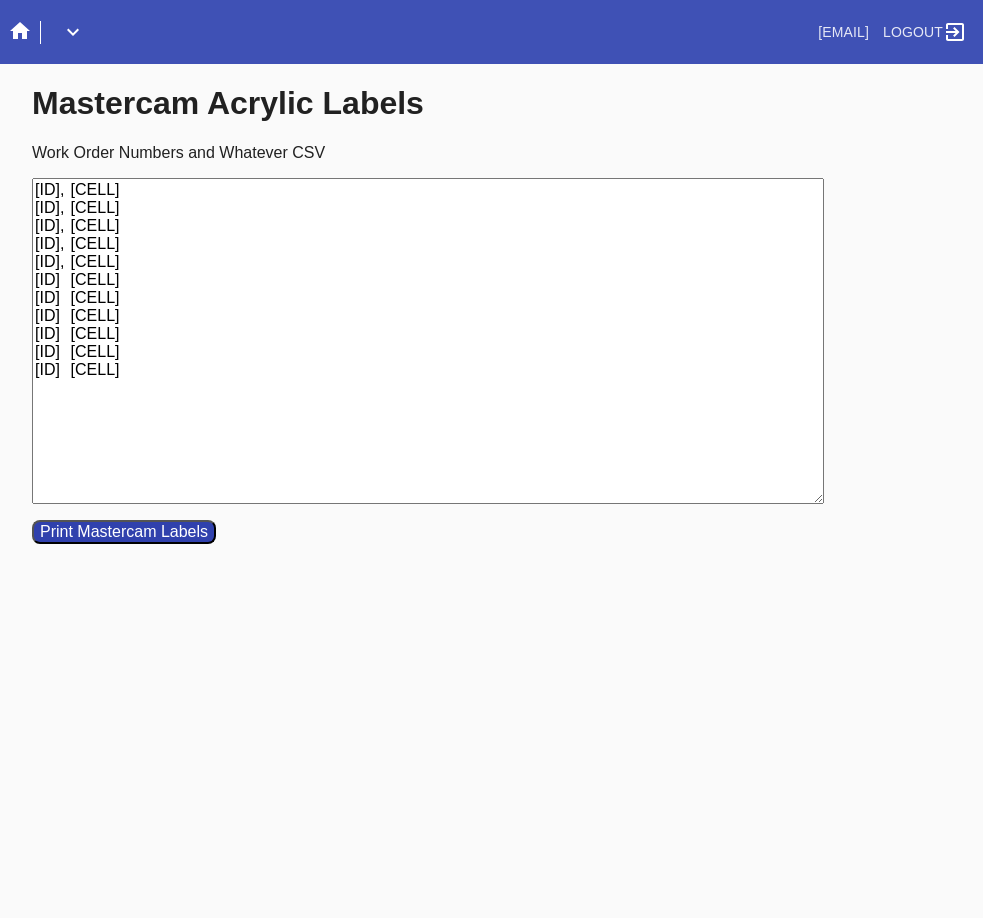 click on "[ID],	[CELL]
[ID],	[CELL]
[ID],	[CELL]
[ID],	[CELL]
[ID],	[CELL]
[ID]	[CELL]
[ID]	[CELL]
[ID]	[CELL]
[ID]	[CELL]
[ID]	[CELL]
[ID]	[CELL]" at bounding box center (428, 341) 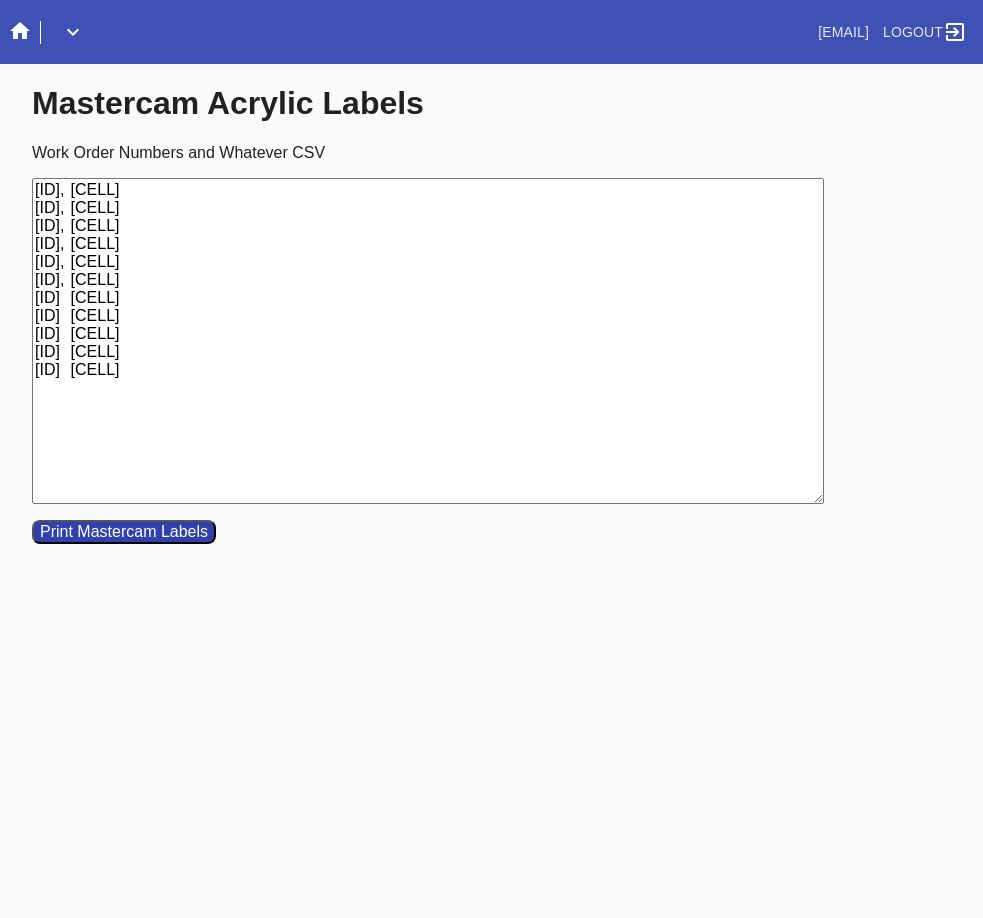 click on "[ID],	[CELL]
[ID],	[CELL]
[ID],	[CELL]
[ID],	[CELL]
[ID],	[CELL]
[ID],	[CELL]
[ID]	[CELL]
[ID]	[CELL]
[ID]	[CELL]
[ID]	[CELL]
[ID]	[CELL]" at bounding box center [428, 341] 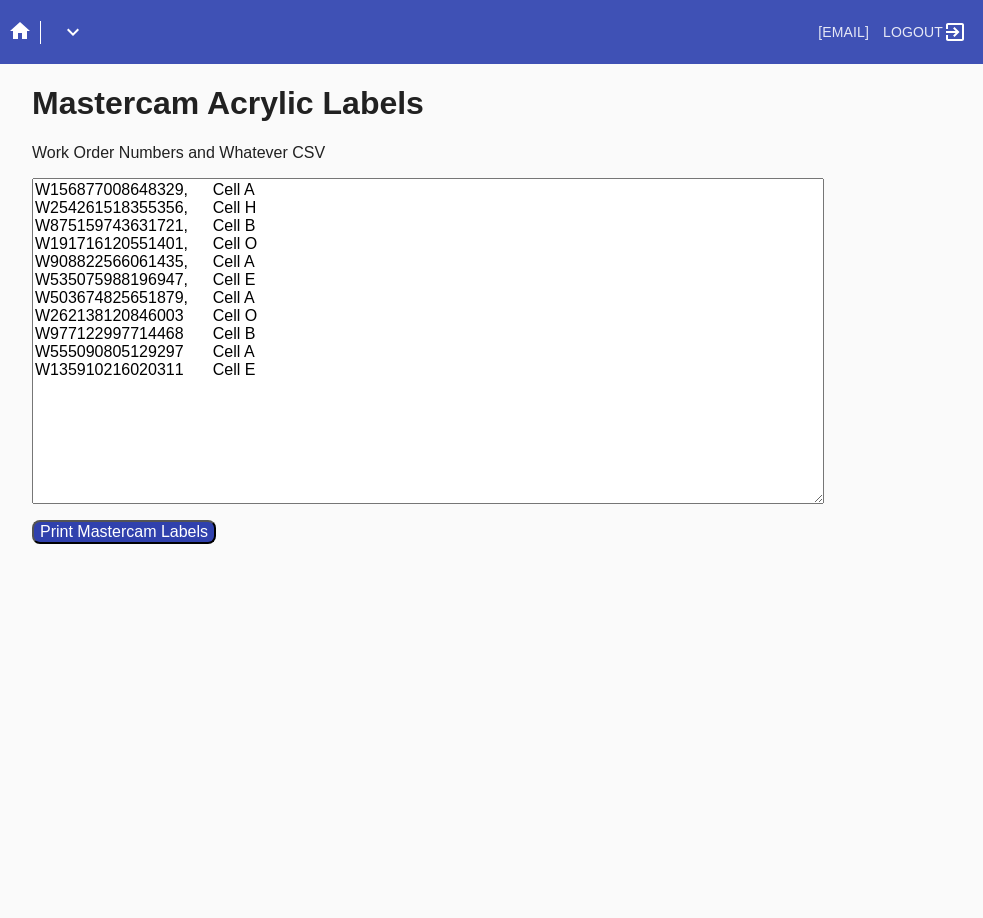 click on "W156877008648329,	Cell A
W254261518355356,	Cell H
W875159743631721,	Cell B
W191716120551401,	Cell O
W908822566061435,	Cell A
W535075988196947,	Cell E
W503674825651879,	Cell A
W262138120846003	Cell O
W977122997714468	Cell B
W555090805129297	Cell A
W135910216020311	Cell E" at bounding box center [428, 341] 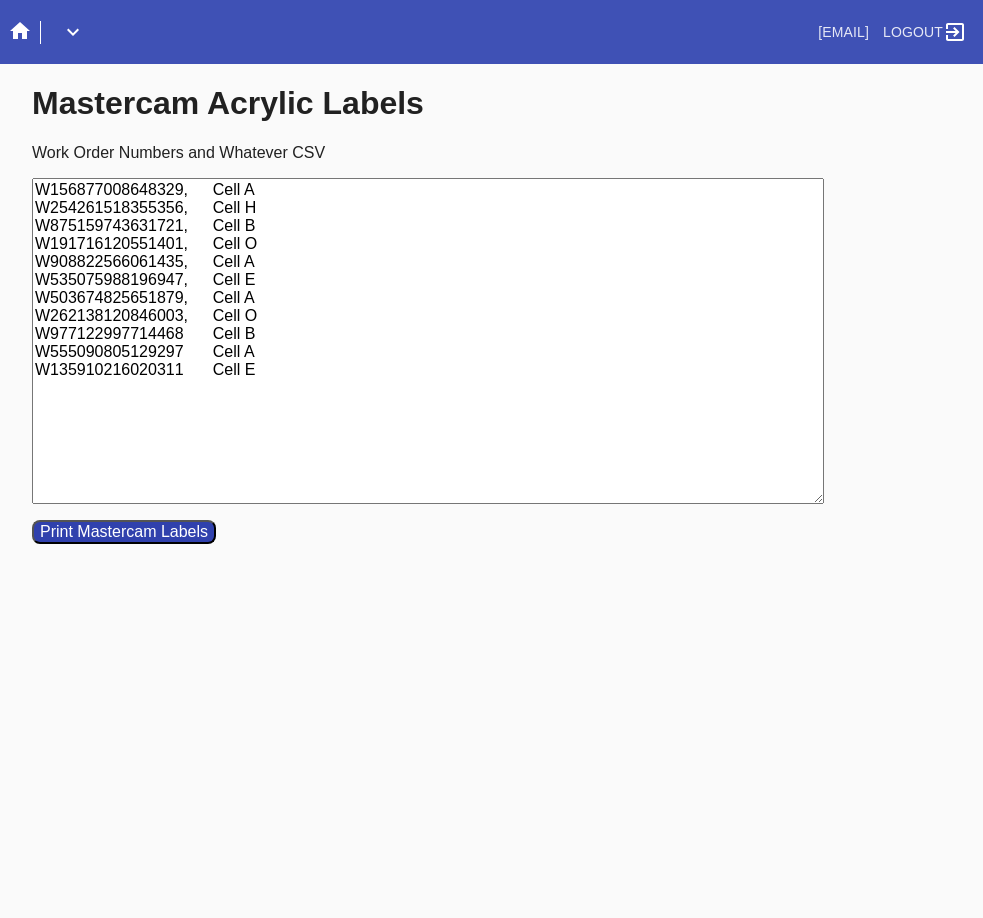 click on "W156877008648329,	Cell A
W254261518355356,	Cell H
W875159743631721,	Cell B
W191716120551401,	Cell O
W908822566061435,	Cell A
W535075988196947,	Cell E
W503674825651879,	Cell A
W262138120846003,	Cell O
W977122997714468	Cell B
W555090805129297	Cell A
W135910216020311	Cell E" at bounding box center (428, 341) 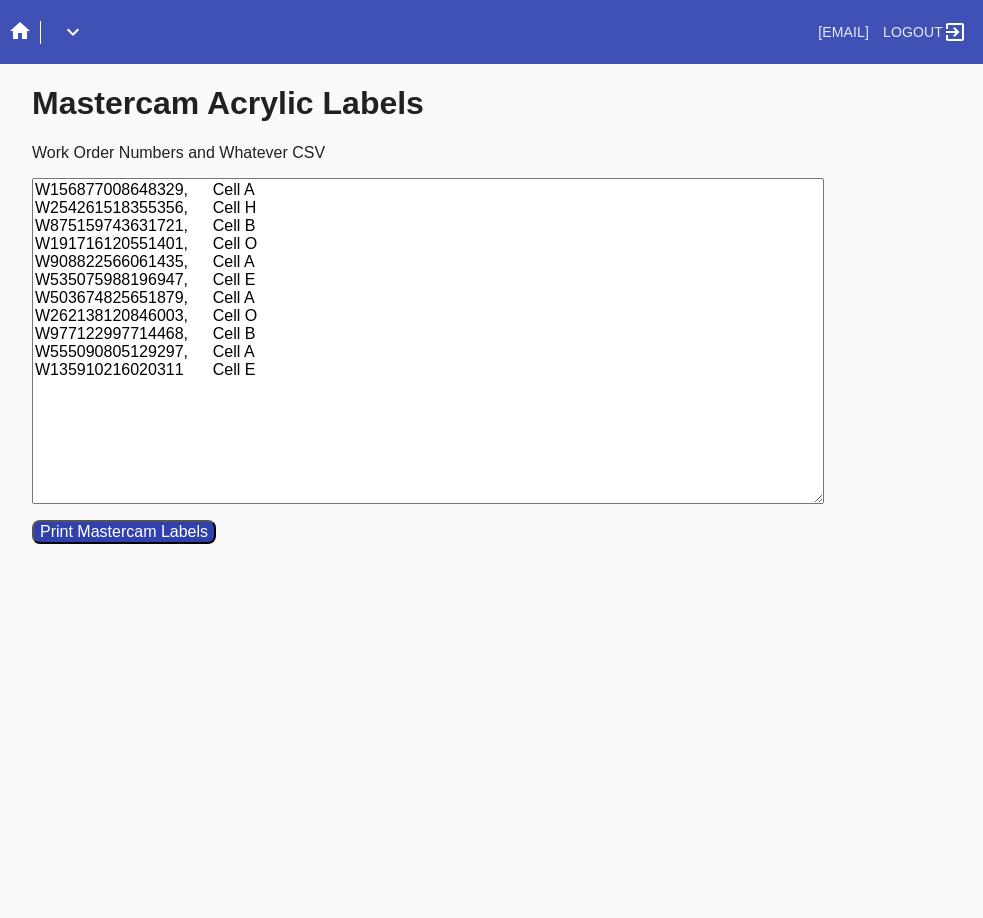 click on "W156877008648329,	Cell A
W254261518355356,	Cell H
W875159743631721,	Cell B
W191716120551401,	Cell O
W908822566061435,	Cell A
W535075988196947,	Cell E
W503674825651879,	Cell A
W262138120846003,	Cell O
W977122997714468,	Cell B
W555090805129297,	Cell A
W135910216020311	Cell E" at bounding box center (428, 341) 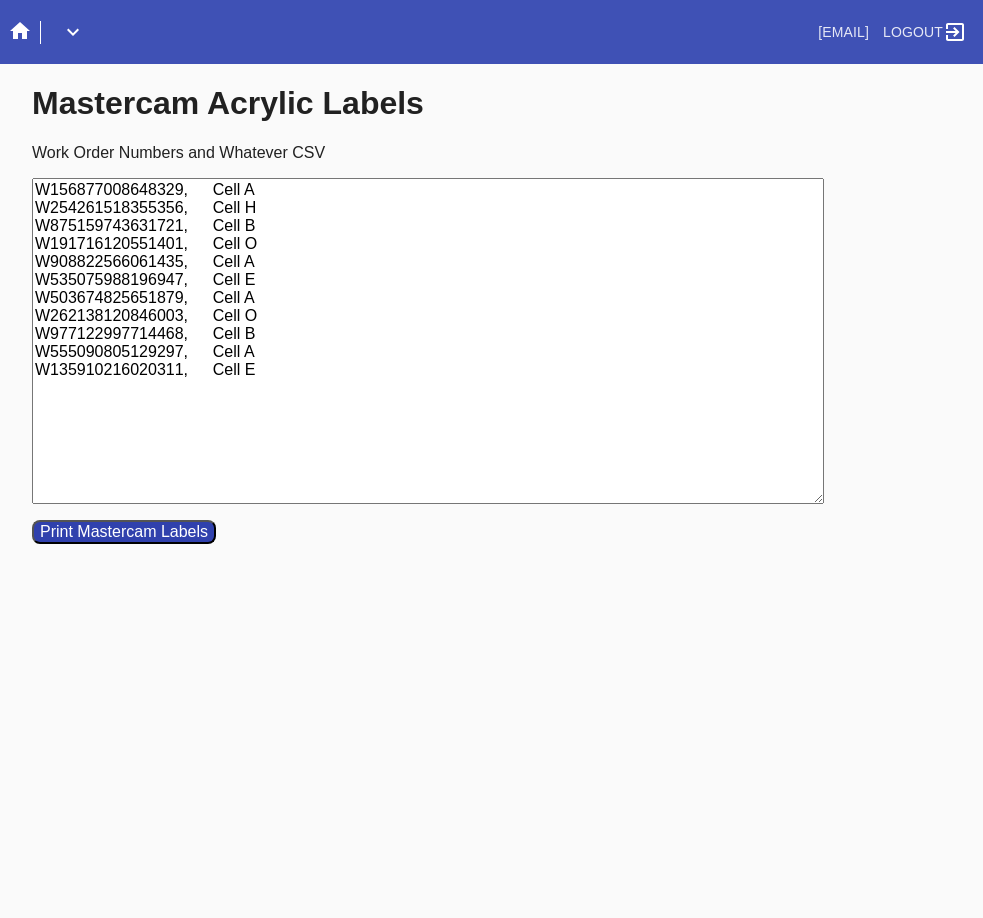 click on "W156877008648329,	Cell A
W254261518355356,	Cell H
W875159743631721,	Cell B
W191716120551401,	Cell O
W908822566061435,	Cell A
W535075988196947,	Cell E
W503674825651879,	Cell A
W262138120846003,	Cell O
W977122997714468,	Cell B
W555090805129297,	Cell A
W135910216020311,	Cell E" at bounding box center [428, 341] 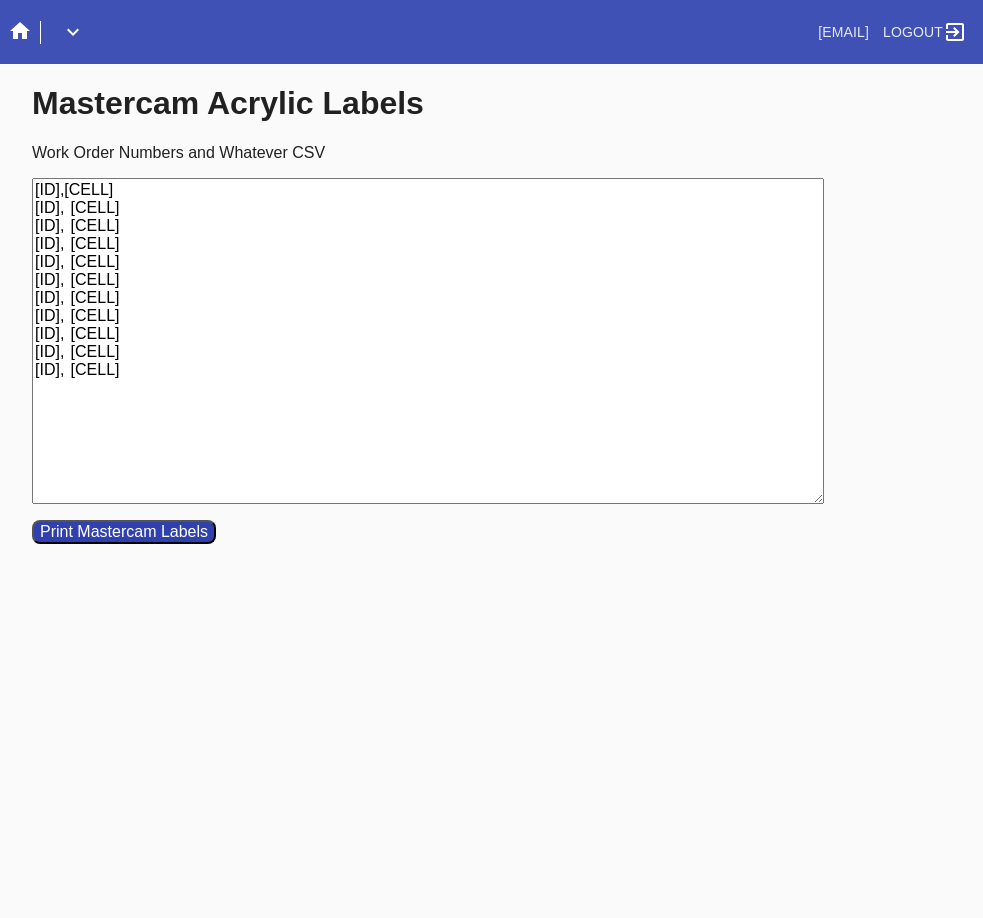 click on "[ID],[CELL]
[ID],	[CELL]
[ID],	[CELL]
[ID],	[CELL]
[ID],	[CELL]
[ID],	[CELL]
[ID],	[CELL]
[ID],	[CELL]
[ID],	[CELL]
[ID],	[CELL]
[ID],	[CELL]" at bounding box center (428, 341) 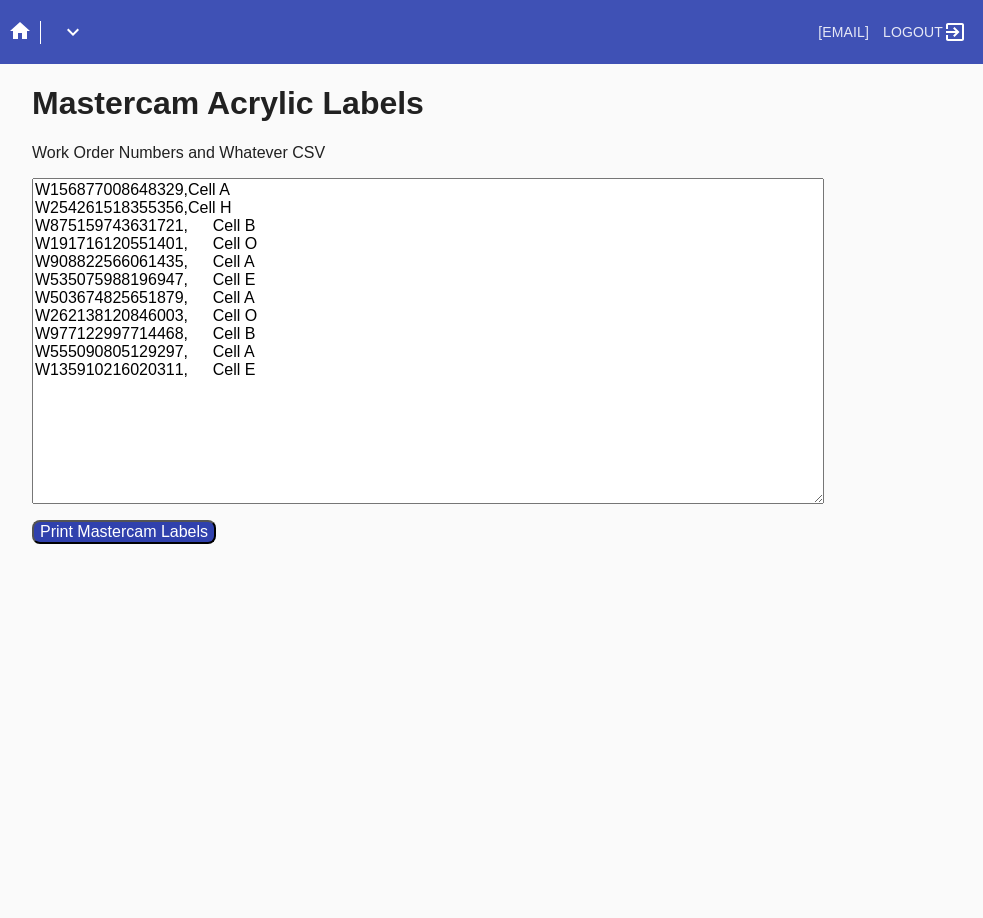click on "W156877008648329,Cell A
W254261518355356,Cell H
W875159743631721,	Cell B
W191716120551401,	Cell O
W908822566061435,	Cell A
W535075988196947,	Cell E
W503674825651879,	Cell A
W262138120846003,	Cell O
W977122997714468,	Cell B
W555090805129297,	Cell A
W135910216020311,	Cell E" at bounding box center (428, 341) 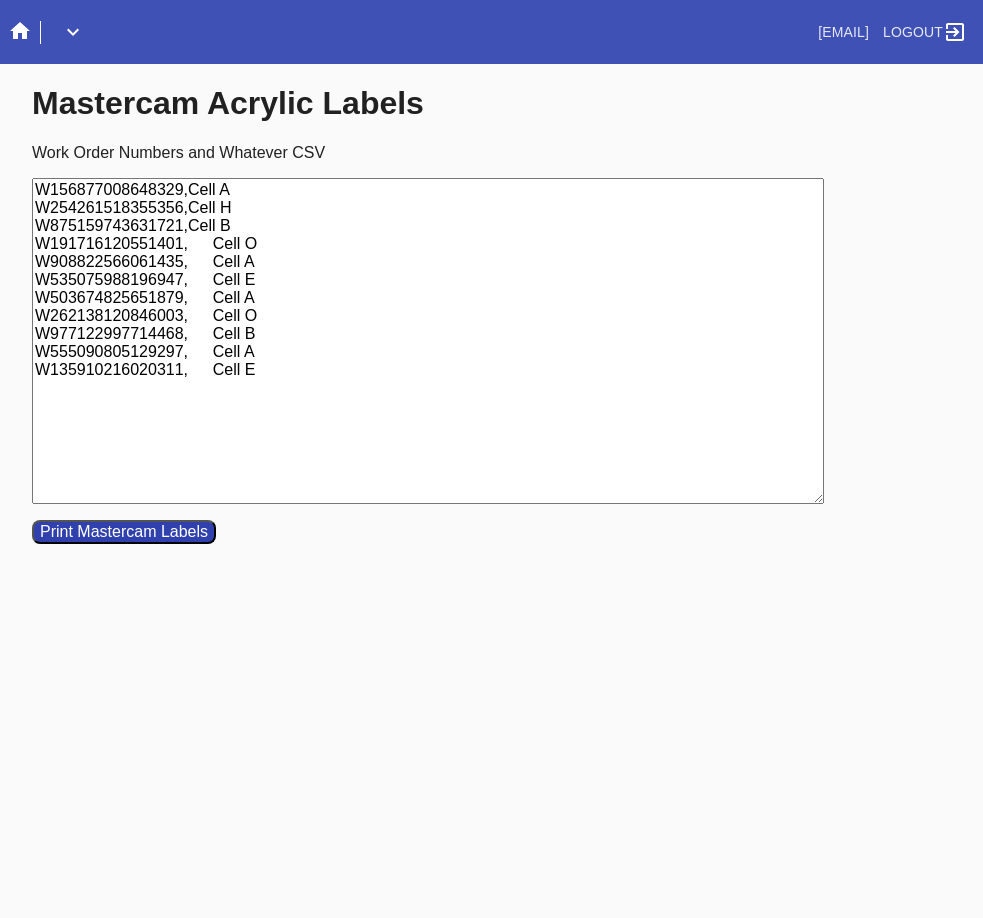 click on "W156877008648329,Cell A
W254261518355356,Cell H
W875159743631721,Cell B
W191716120551401,	Cell O
W908822566061435,	Cell A
W535075988196947,	Cell E
W503674825651879,	Cell A
W262138120846003,	Cell O
W977122997714468,	Cell B
W555090805129297,	Cell A
W135910216020311,	Cell E" at bounding box center (428, 341) 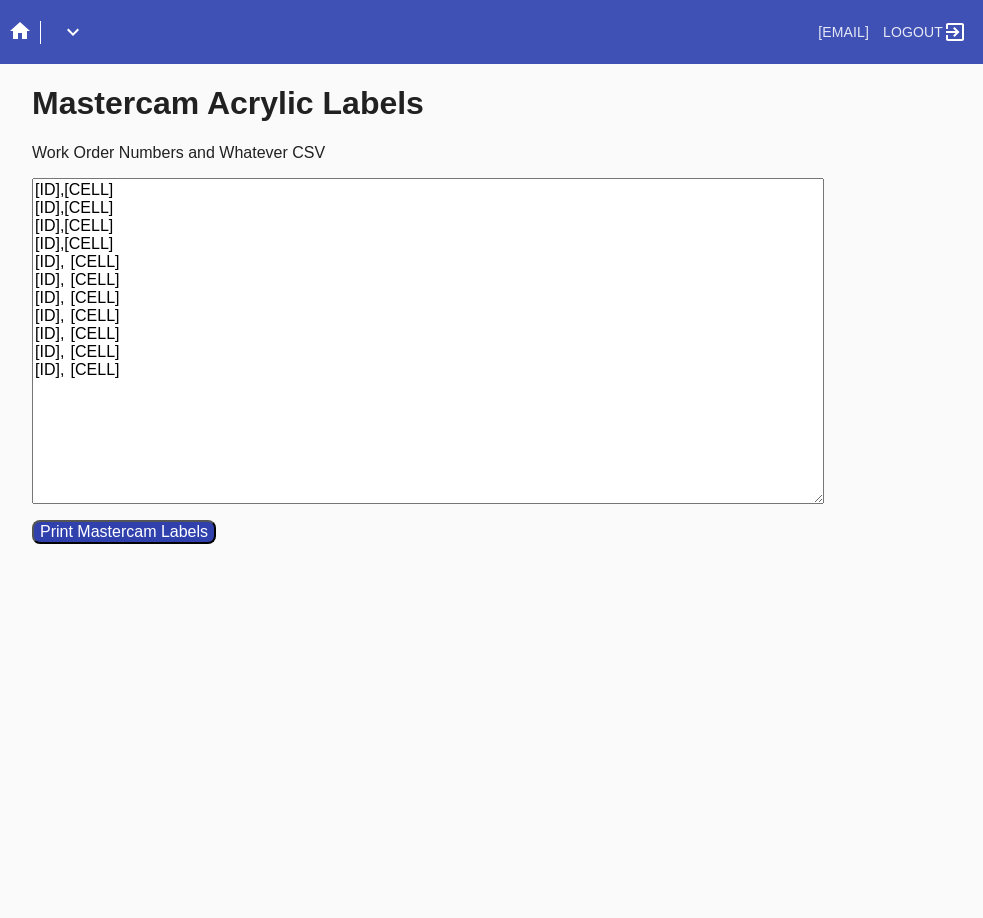 click on "[ID],[CELL]
[ID],[CELL]
[ID],[CELL]
[ID],[CELL]
[ID],	[CELL]
[ID],	[CELL]
[ID],	[CELL]
[ID],	[CELL]
[ID],	[CELL]
[ID],	[CELL]
[ID],	[CELL]" at bounding box center (428, 341) 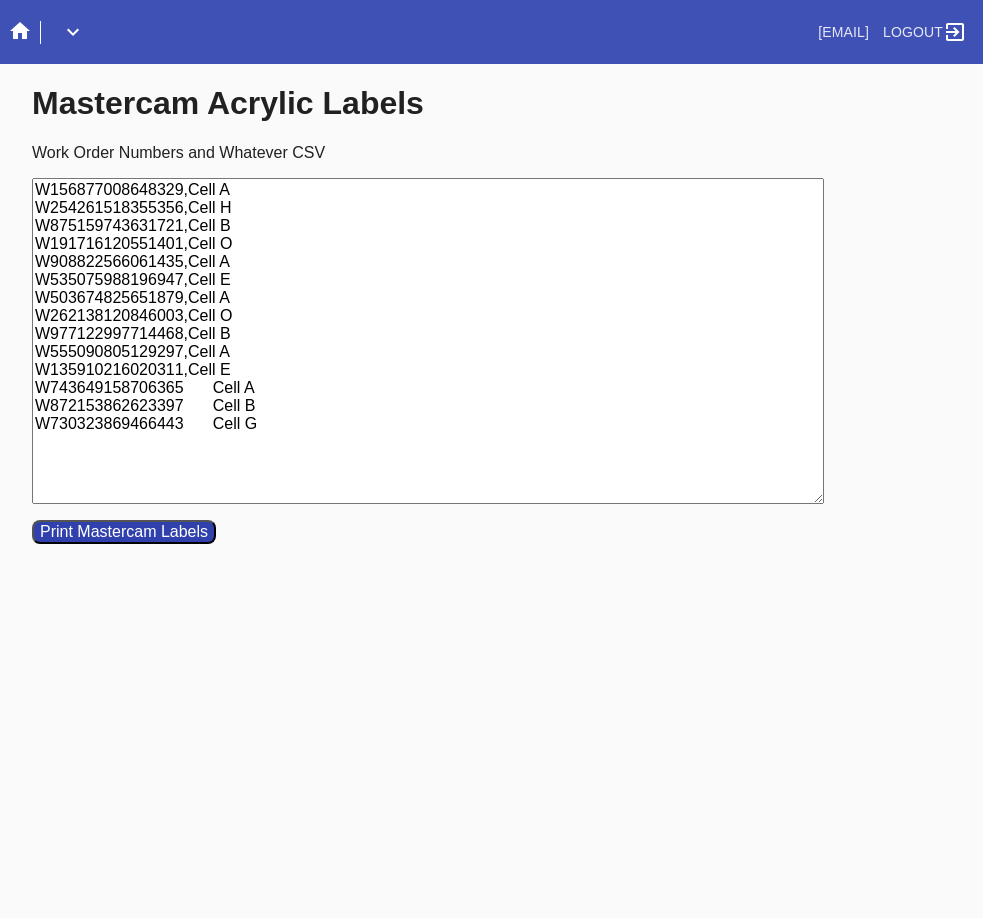 click on "W156877008648329,Cell A
W254261518355356,Cell H
W875159743631721,Cell B
W191716120551401,Cell O
W908822566061435,Cell A
W535075988196947,Cell E
W503674825651879,Cell A
W262138120846003,Cell O
W977122997714468,Cell B
W555090805129297,Cell A
W135910216020311,Cell E
W743649158706365	Cell A
W872153862623397	Cell B
W730323869466443	Cell G" at bounding box center [428, 341] 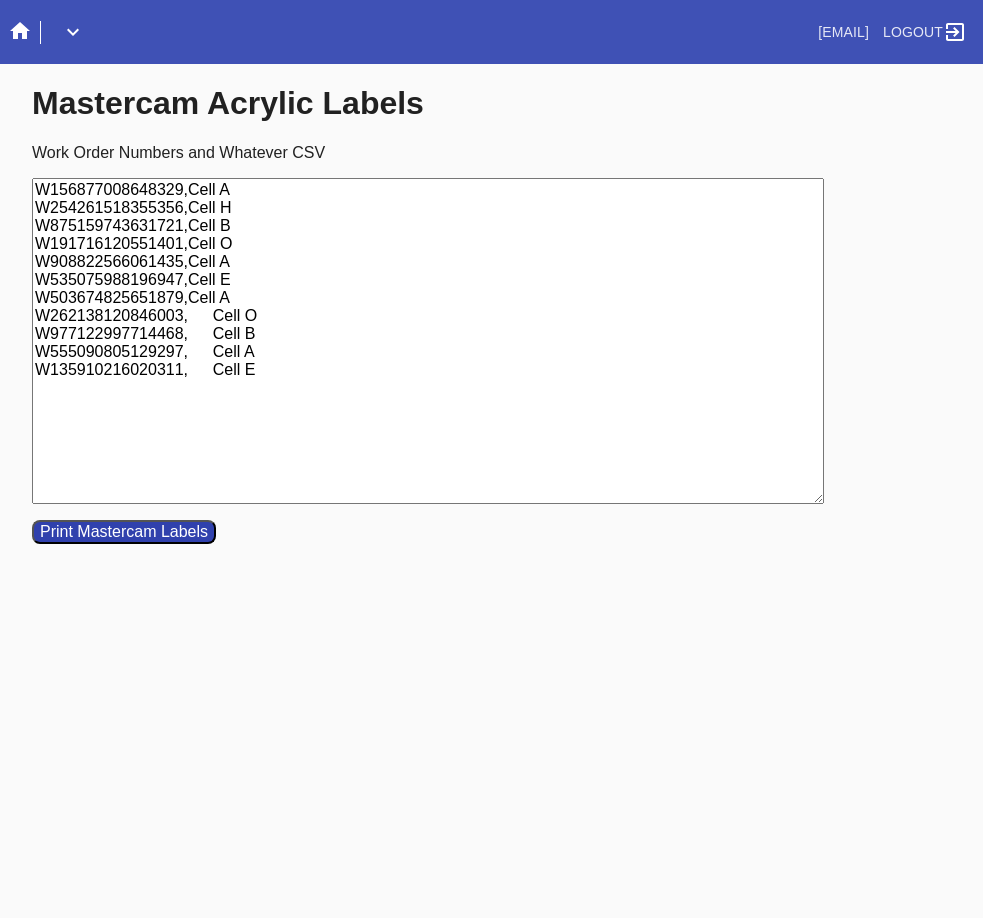 click on "W156877008648329,Cell A
W254261518355356,Cell H
W875159743631721,Cell B
W191716120551401,Cell O
W908822566061435,Cell A
W535075988196947,Cell E
W503674825651879,Cell A
W262138120846003,	Cell O
W977122997714468,	Cell B
W555090805129297,	Cell A
W135910216020311,	Cell E" at bounding box center (428, 341) 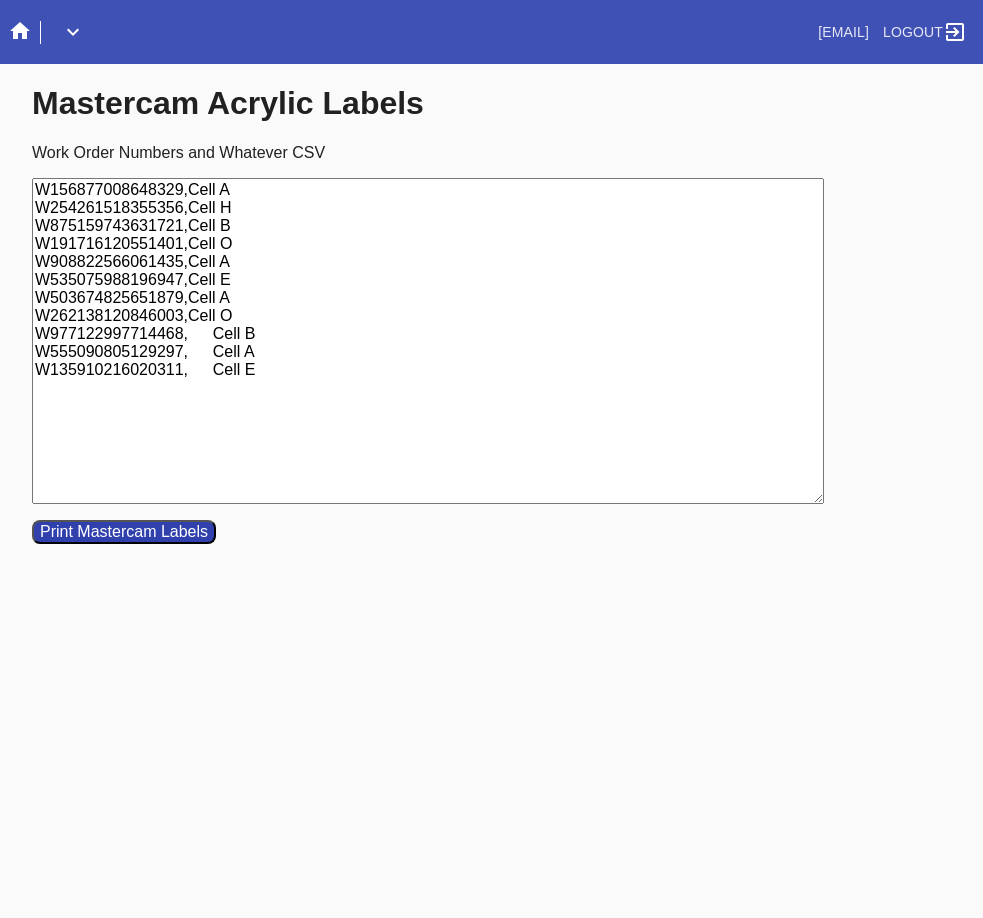 click on "W156877008648329,Cell A
W254261518355356,Cell H
W875159743631721,Cell B
W191716120551401,Cell O
W908822566061435,Cell A
W535075988196947,Cell E
W503674825651879,Cell A
W262138120846003,Cell O
W977122997714468,	Cell B
W555090805129297,	Cell A
W135910216020311,	Cell E" at bounding box center [428, 341] 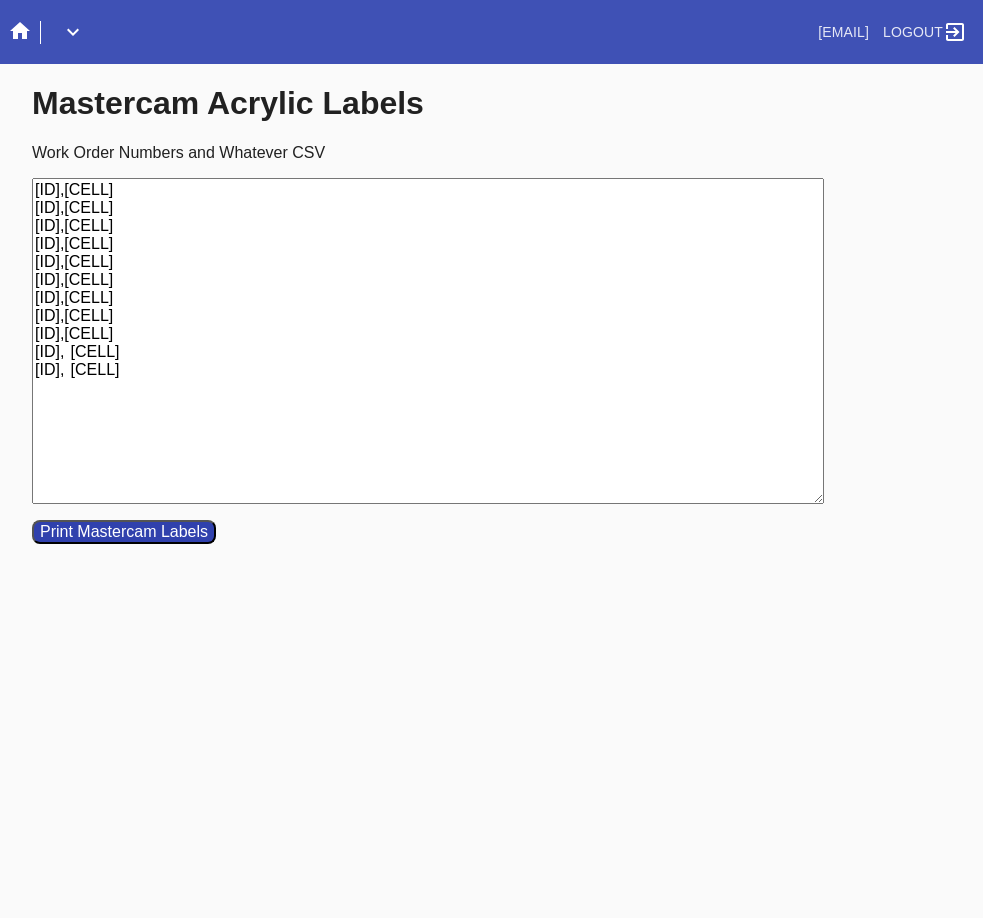 click on "[ID],[CELL]
[ID],[CELL]
[ID],[CELL]
[ID],[CELL]
[ID],[CELL]
[ID],[CELL]
[ID],[CELL]
[ID],[CELL]
[ID],[CELL]
[ID],	[CELL]
[ID],	[CELL]" at bounding box center (428, 341) 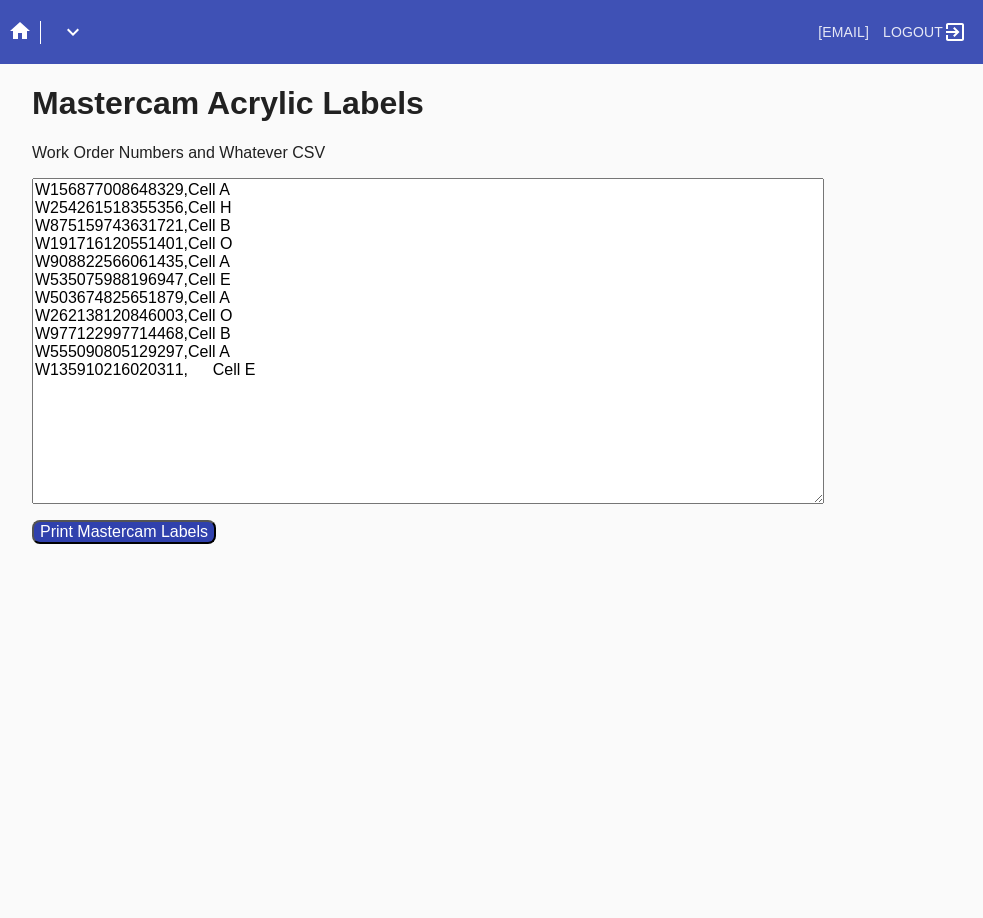 click on "W156877008648329,Cell A
W254261518355356,Cell H
W875159743631721,Cell B
W191716120551401,Cell O
W908822566061435,Cell A
W535075988196947,Cell E
W503674825651879,Cell A
W262138120846003,Cell O
W977122997714468,Cell B
W555090805129297,Cell A
W135910216020311,	Cell E" at bounding box center [428, 341] 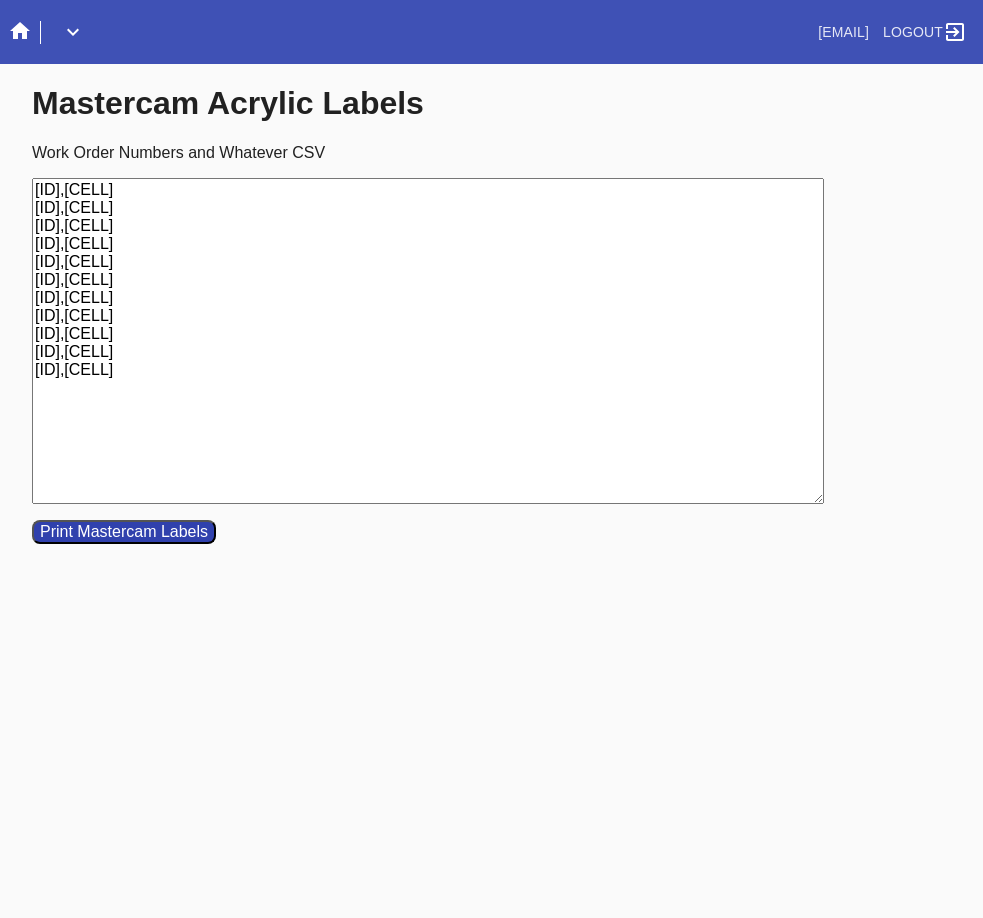 drag, startPoint x: 284, startPoint y: 421, endPoint x: -84, endPoint y: 163, distance: 449.43076 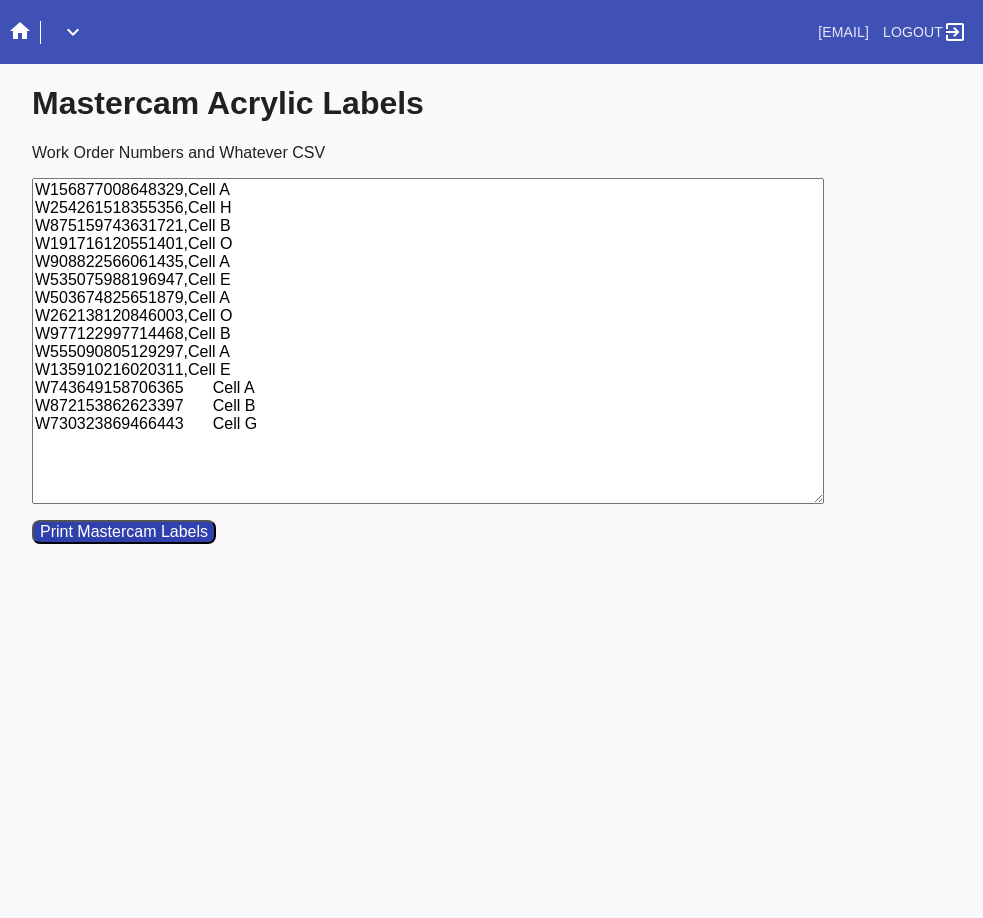 click on "W156877008648329,Cell A
W254261518355356,Cell H
W875159743631721,Cell B
W191716120551401,Cell O
W908822566061435,Cell A
W535075988196947,Cell E
W503674825651879,Cell A
W262138120846003,Cell O
W977122997714468,Cell B
W555090805129297,Cell A
W135910216020311,Cell E
W743649158706365	Cell A
W872153862623397	Cell B
W730323869466443	Cell G" at bounding box center [428, 341] 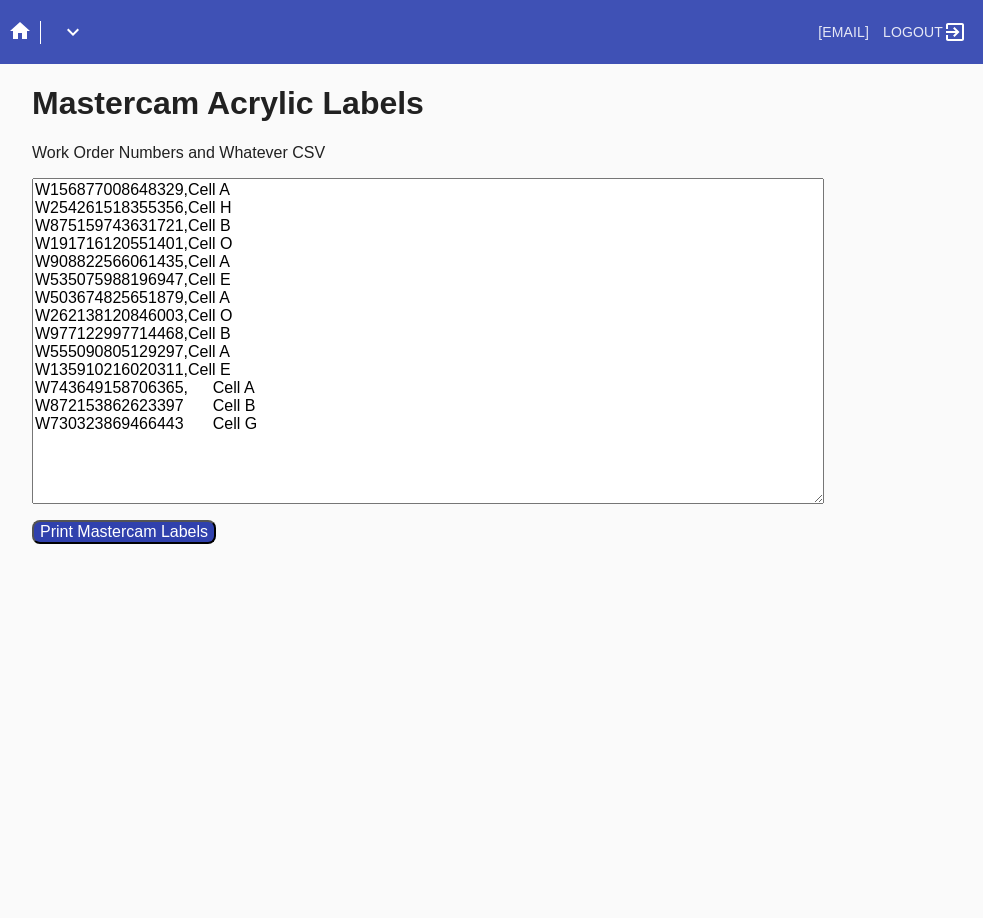 click on "W156877008648329,Cell A
W254261518355356,Cell H
W875159743631721,Cell B
W191716120551401,Cell O
W908822566061435,Cell A
W535075988196947,Cell E
W503674825651879,Cell A
W262138120846003,Cell O
W977122997714468,Cell B
W555090805129297,Cell A
W135910216020311,Cell E
W743649158706365,	Cell A
W872153862623397	Cell B
W730323869466443	Cell G" at bounding box center [428, 341] 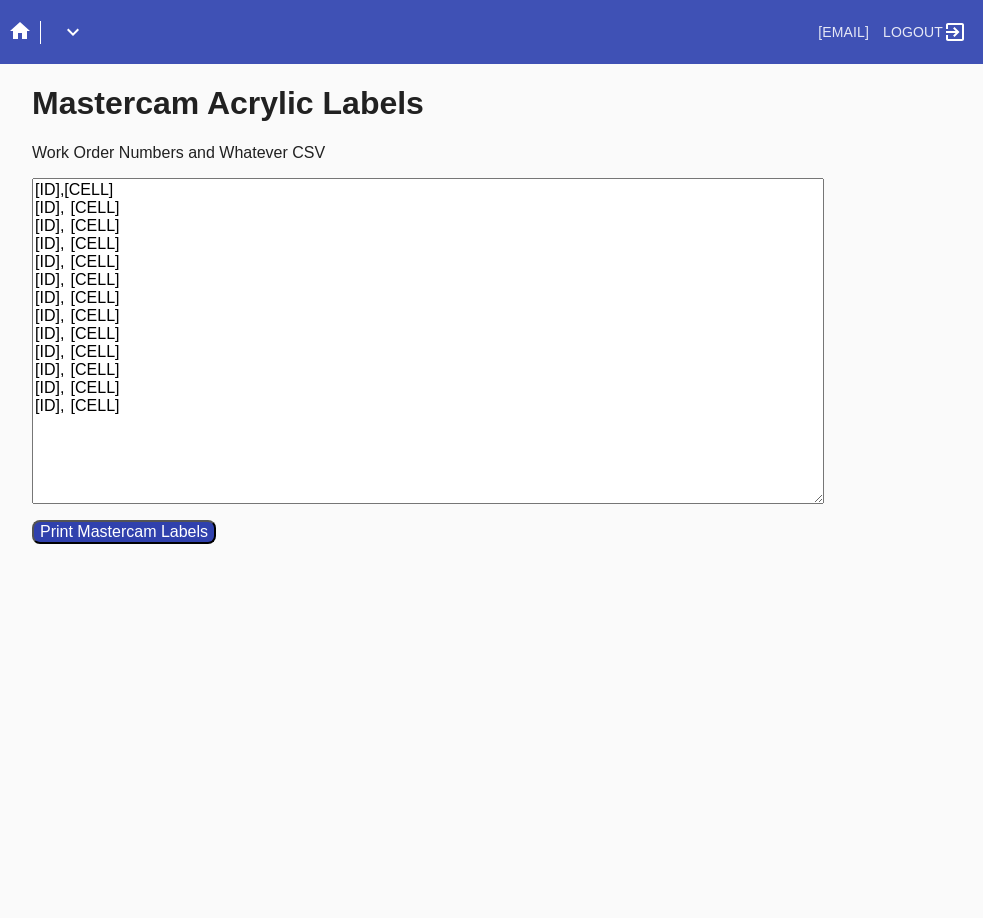 click on "[ID],[CELL]
[ID],	[CELL]
[ID],	[CELL]
[ID],	[CELL]
[ID],	[CELL]
[ID],	[CELL]
[ID],	[CELL]
[ID],	[CELL]
[ID],	[CELL]
[ID],	[CELL]
[ID],	[CELL]
[ID],	[CELL]
[ID],	[CELL]" at bounding box center (428, 341) 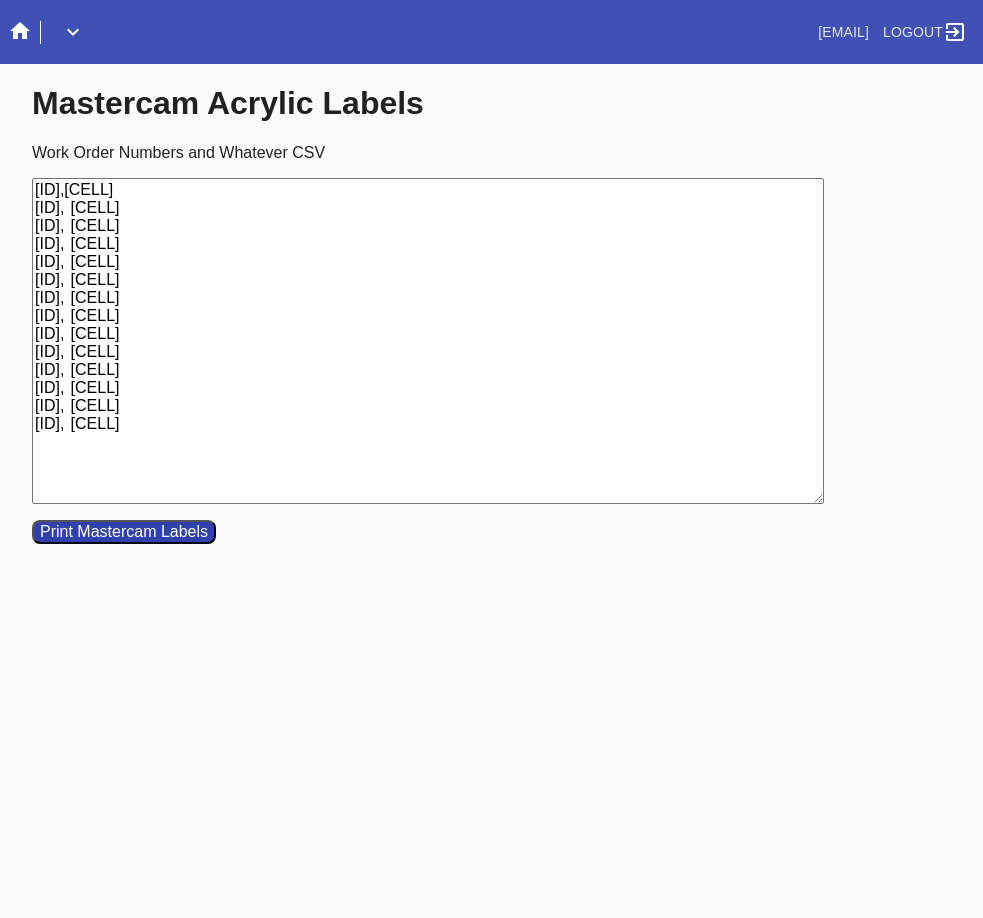 click on "[ID],[CELL]
[ID],	[CELL]
[ID],	[CELL]
[ID],	[CELL]
[ID],	[CELL]
[ID],	[CELL]
[ID],	[CELL]
[ID],	[CELL]
[ID],	[CELL]
[ID],	[CELL]
[ID],	[CELL]
[ID],	[CELL]
[ID],	[CELL]
[ID],	[CELL]" at bounding box center [428, 341] 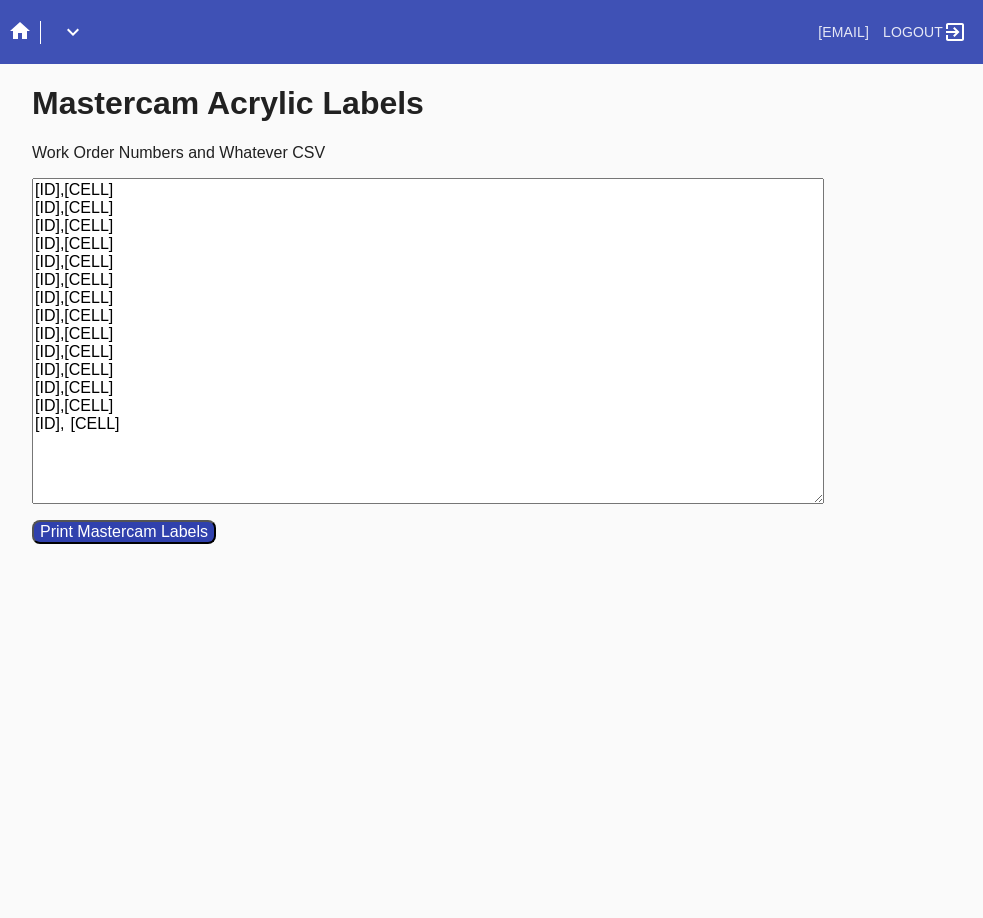 click on "[ID],[CELL]
[ID],[CELL]
[ID],[CELL]
[ID],[CELL]
[ID],[CELL]
[ID],[CELL]
[ID],[CELL]
[ID],[CELL]
[ID],[CELL]
[ID],[CELL]
[ID],[CELL]
[ID],[CELL]
[ID],[CELL]
[ID],	[CELL]" at bounding box center (428, 341) 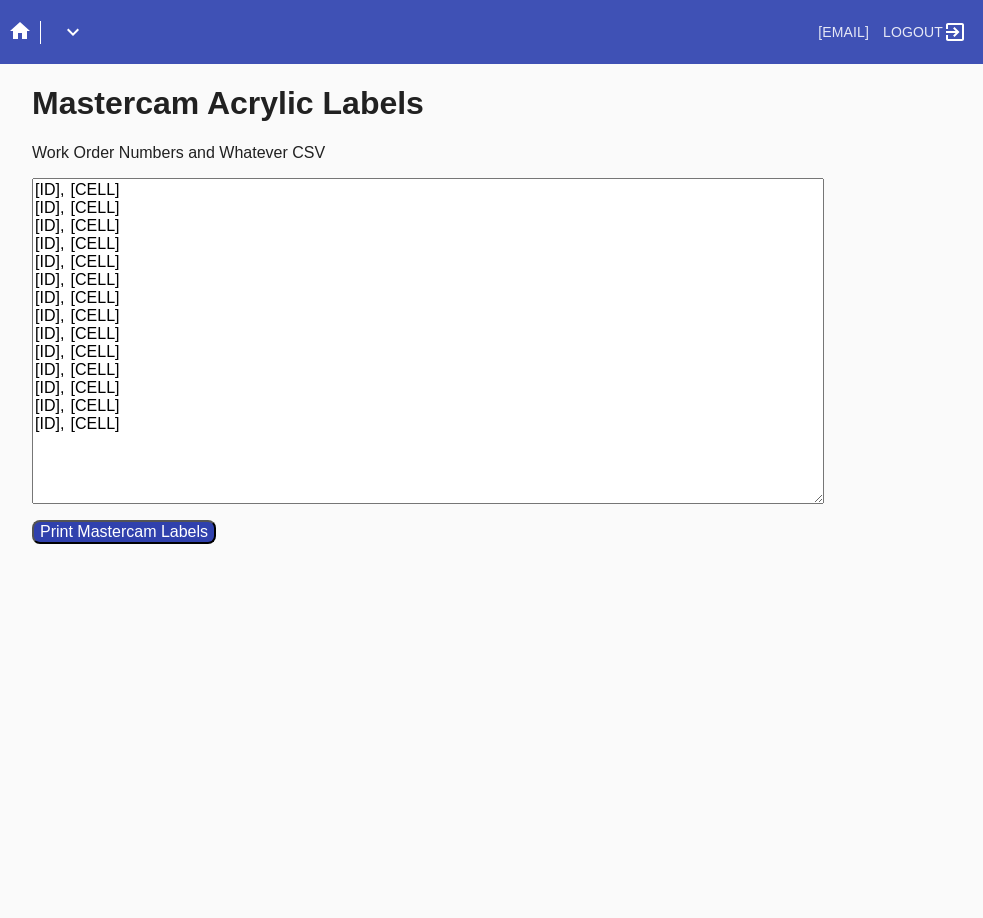 drag, startPoint x: 290, startPoint y: 459, endPoint x: 5, endPoint y: 177, distance: 400.93515 